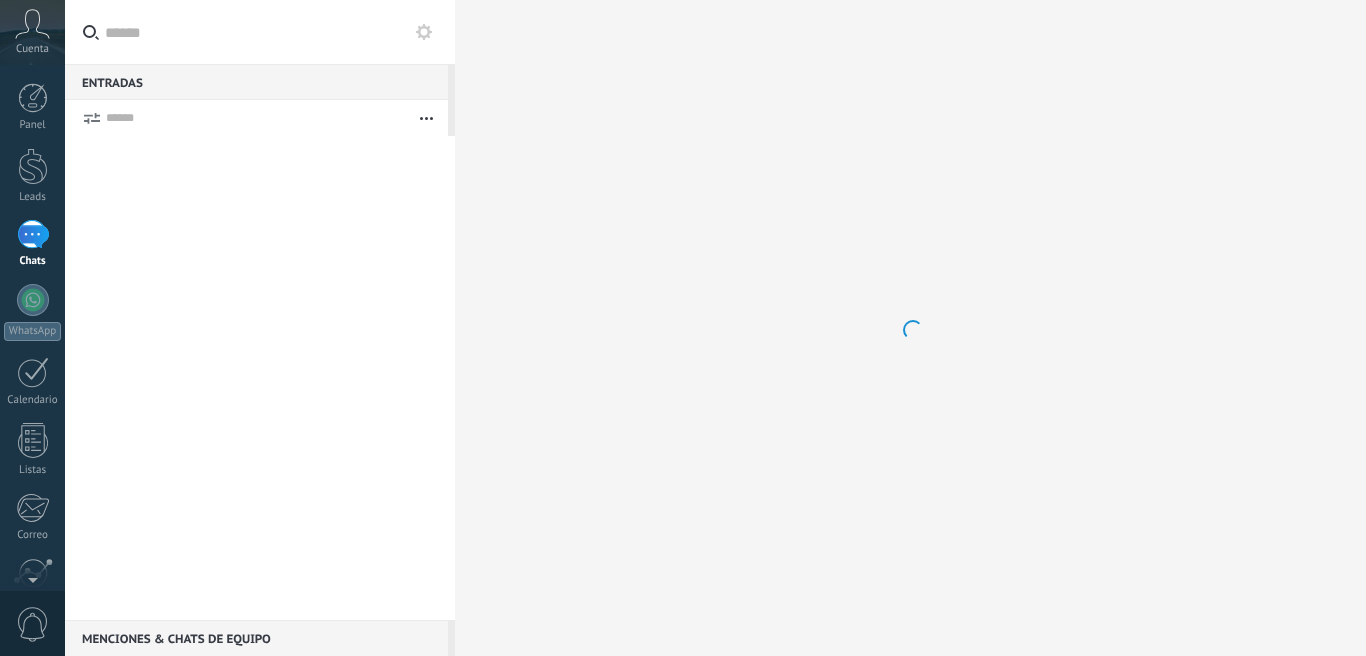 scroll, scrollTop: 0, scrollLeft: 0, axis: both 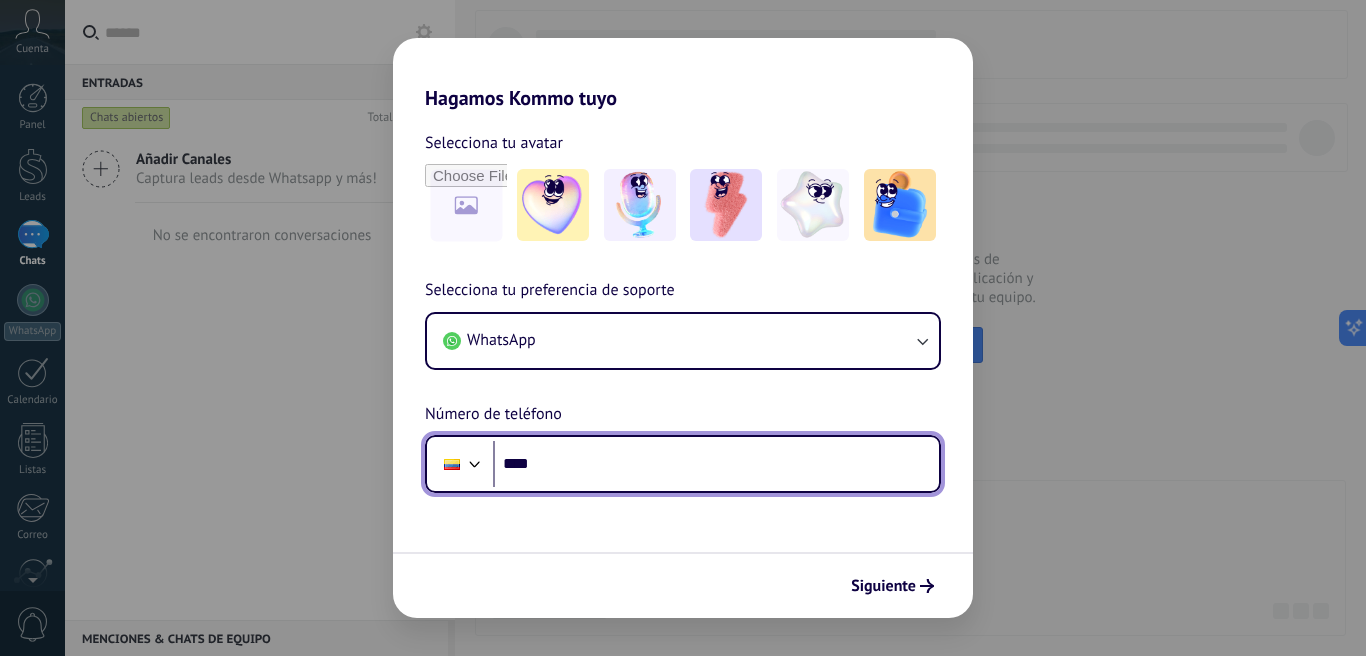 click on "****" at bounding box center (716, 464) 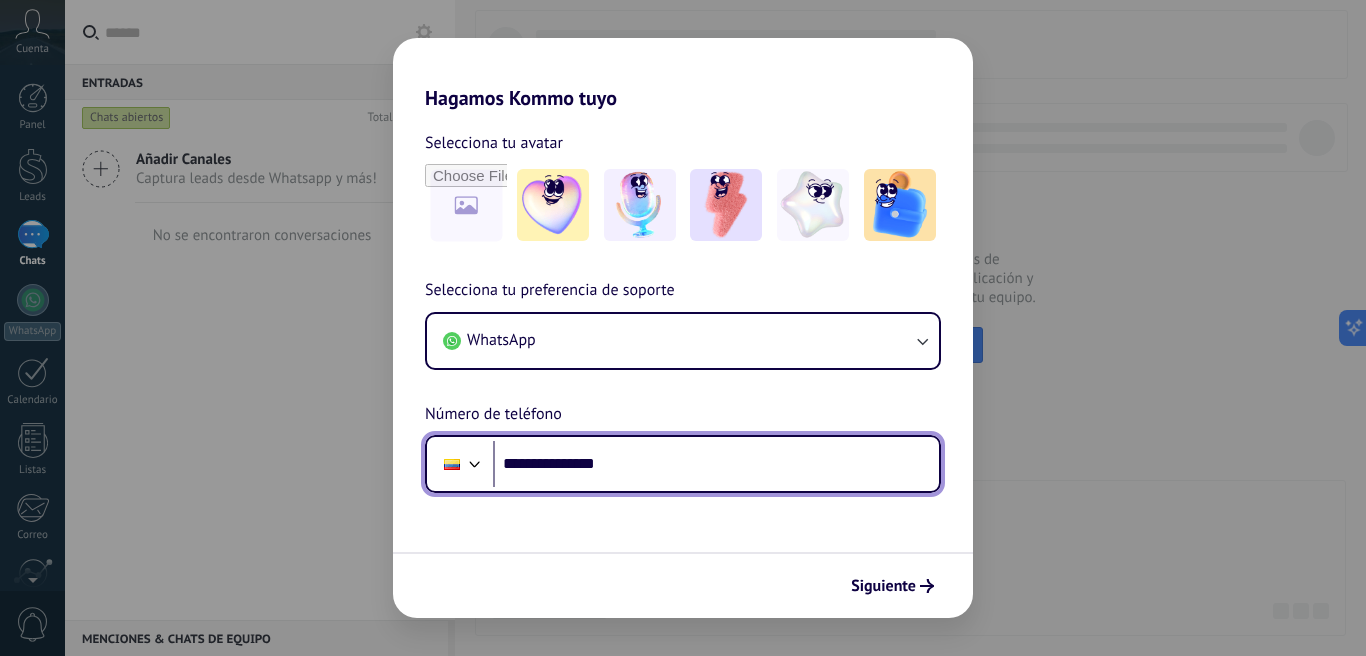 type on "**********" 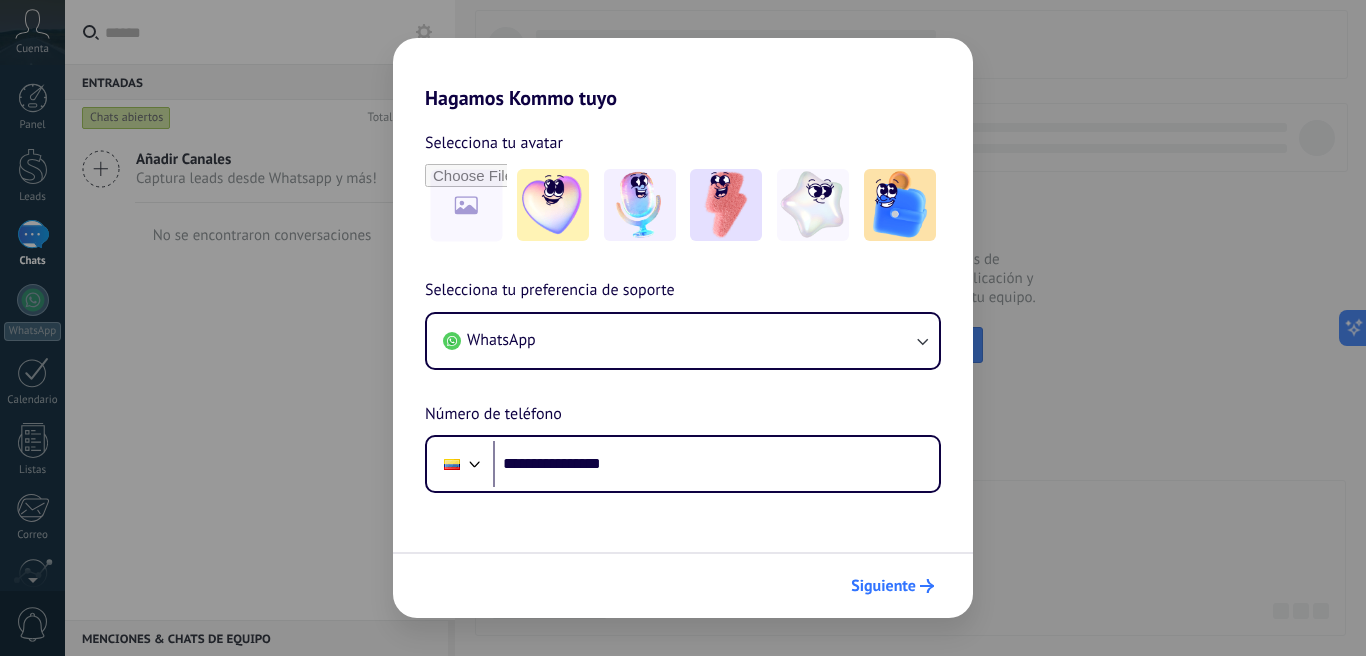 click on "Siguiente" at bounding box center [883, 586] 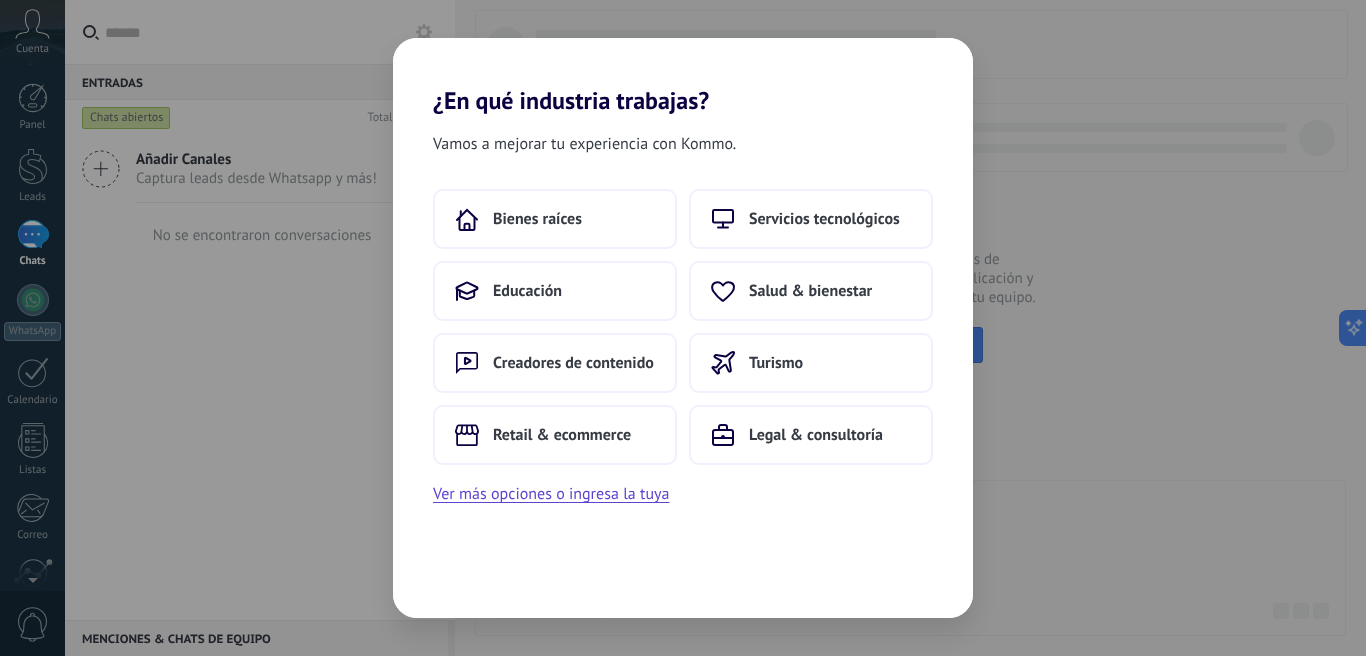 scroll, scrollTop: 0, scrollLeft: 0, axis: both 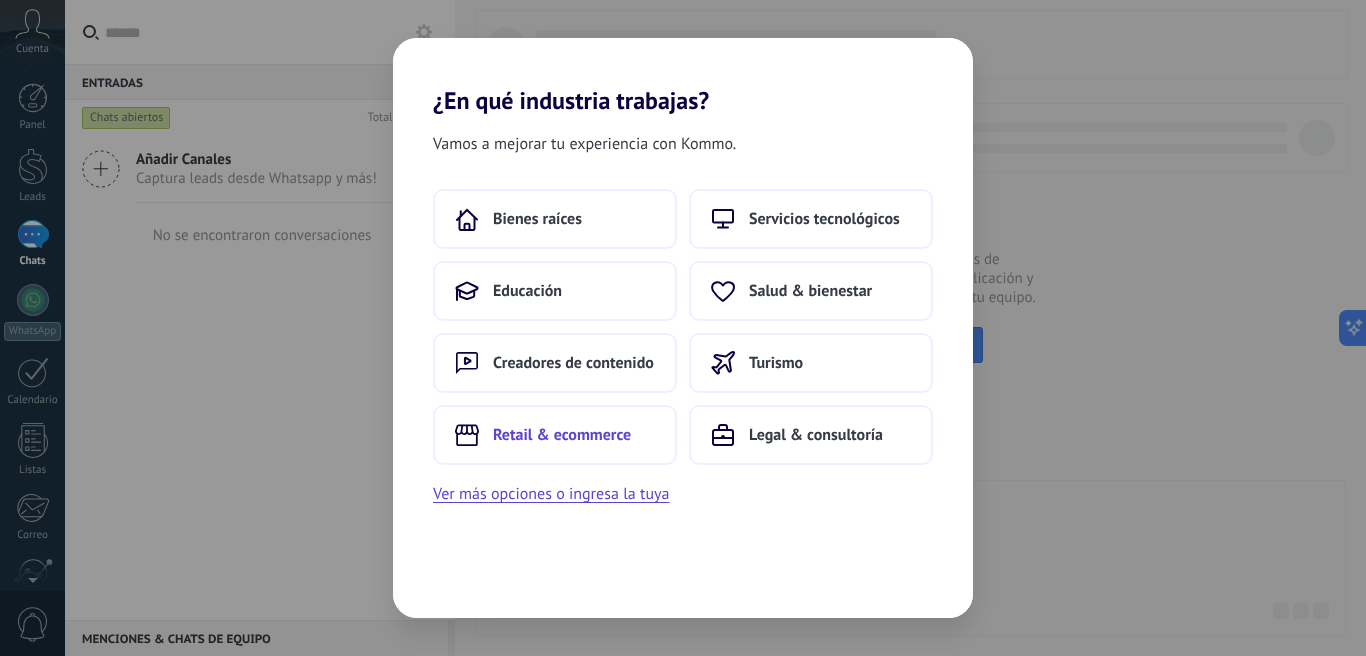 click on "Retail & ecommerce" at bounding box center [562, 435] 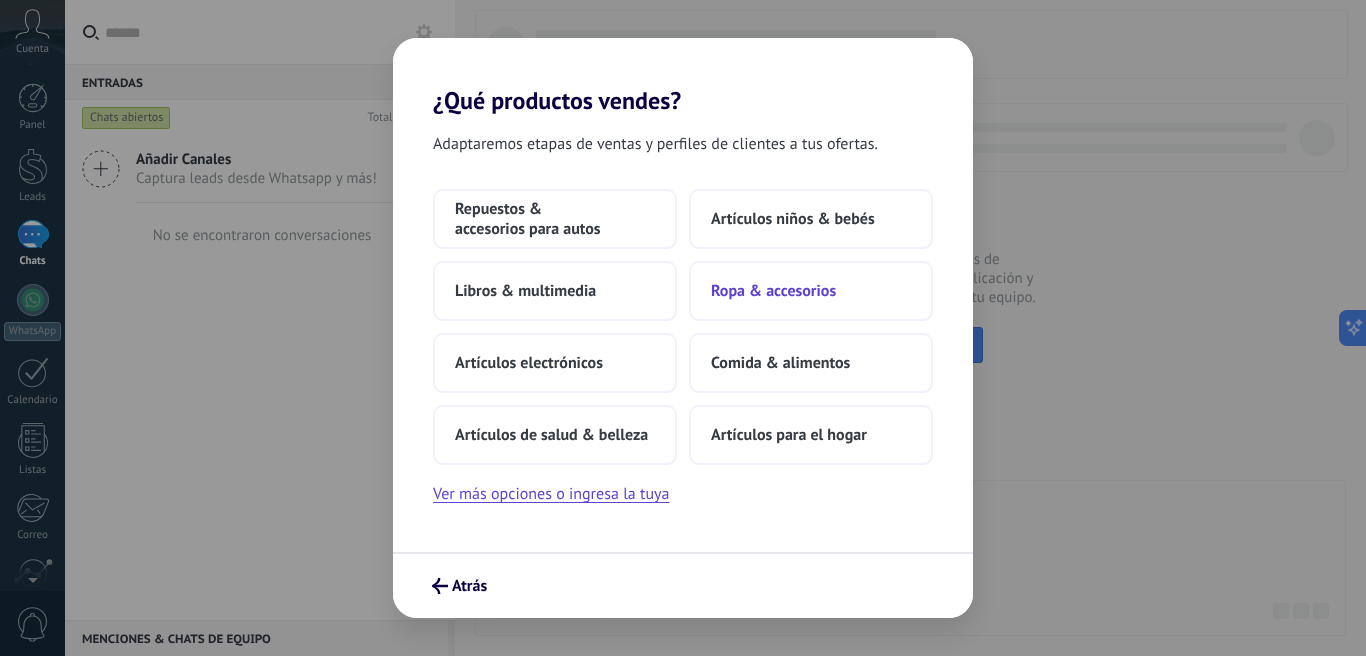 click on "Ropa & accesorios" at bounding box center (773, 291) 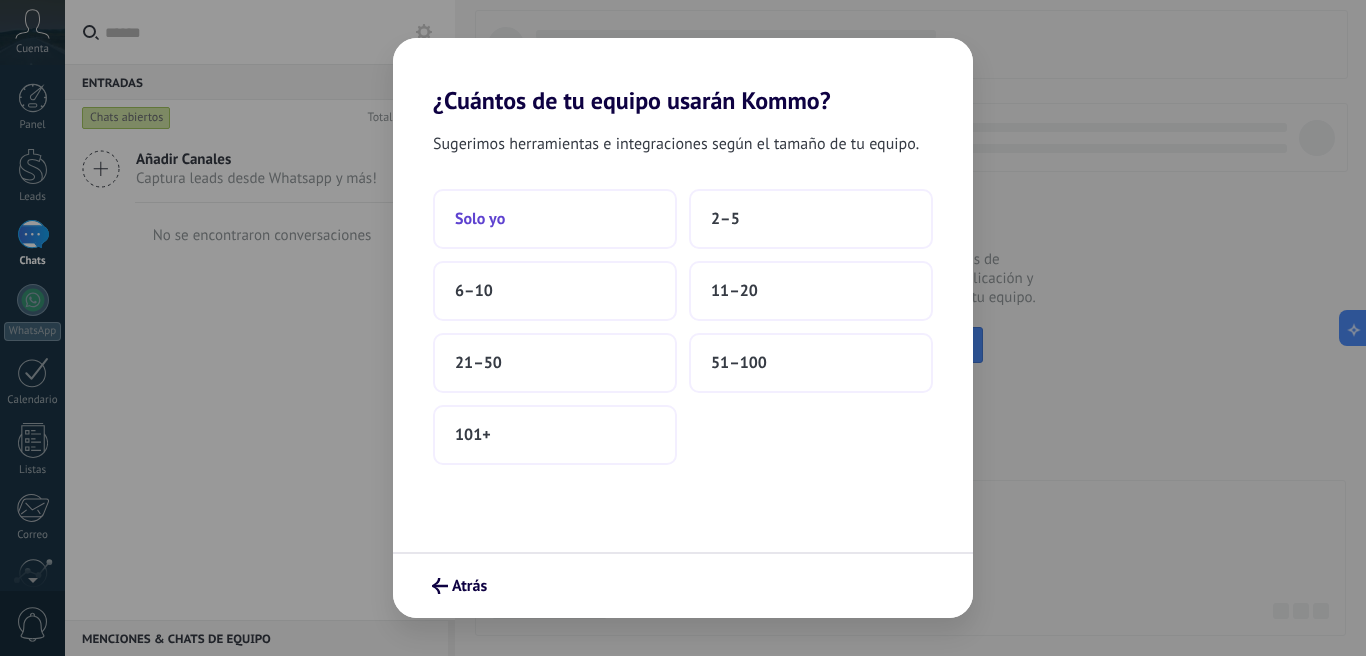 click on "Solo yo" at bounding box center (480, 219) 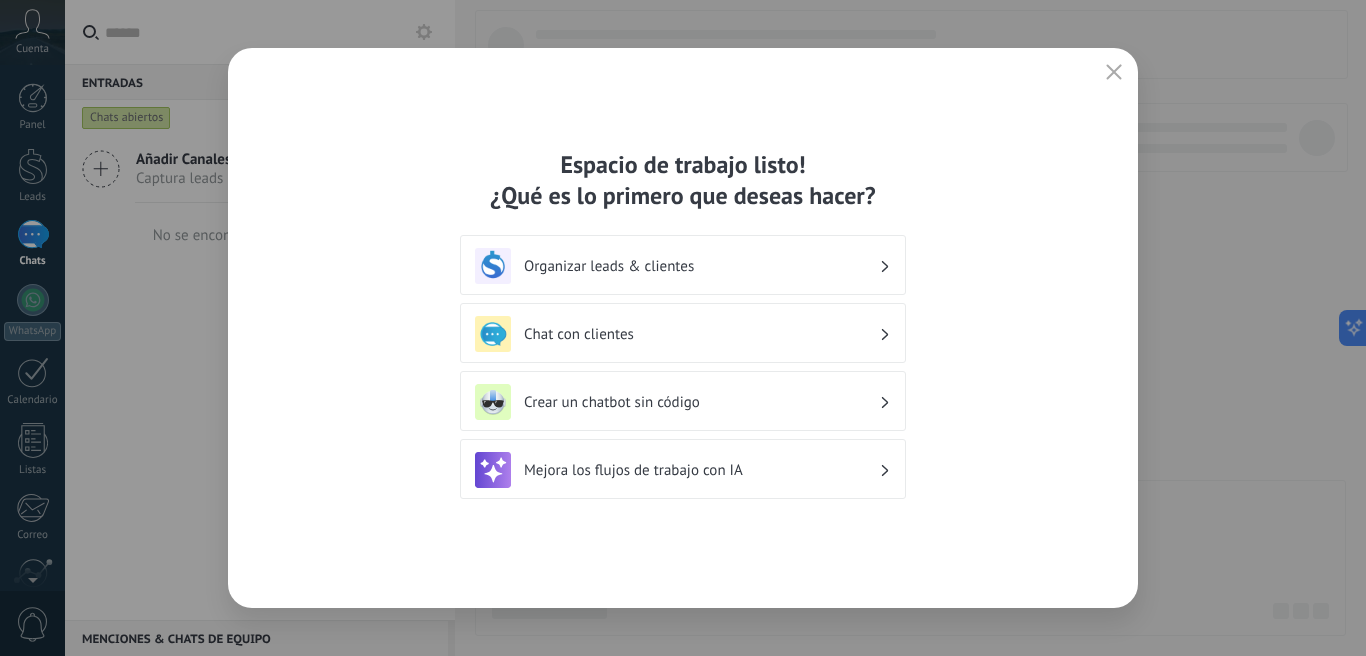 click 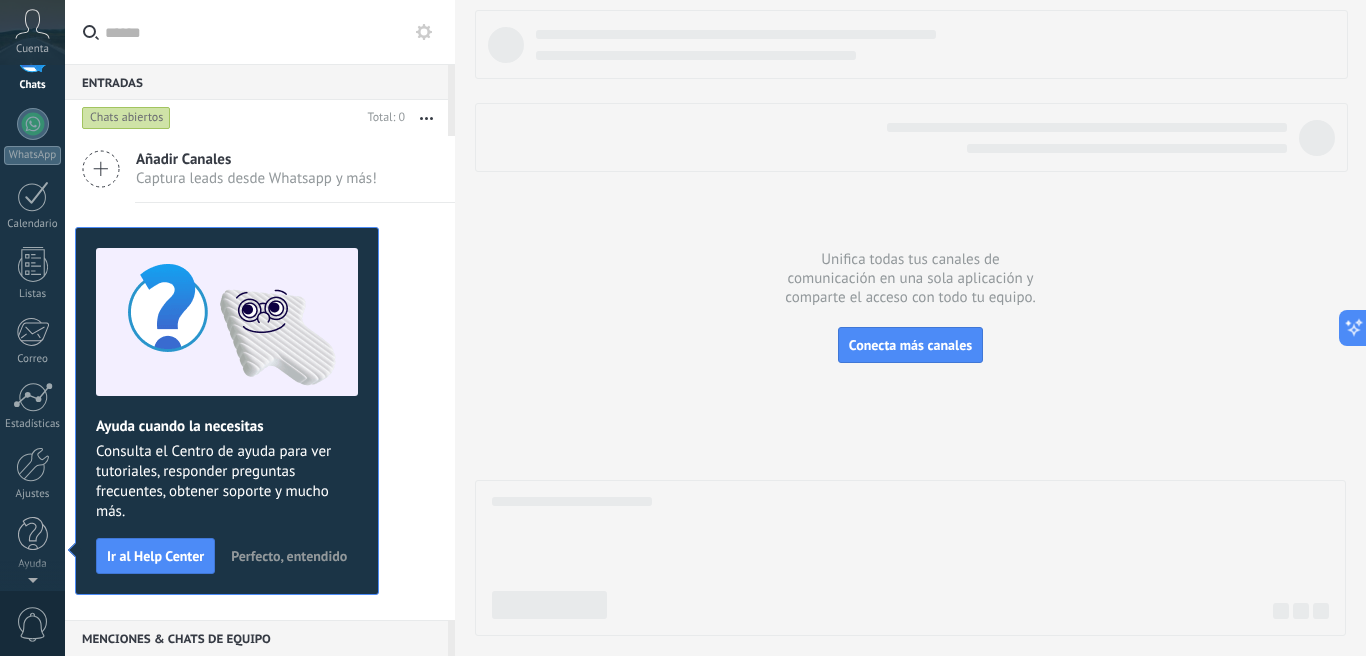 scroll, scrollTop: 0, scrollLeft: 0, axis: both 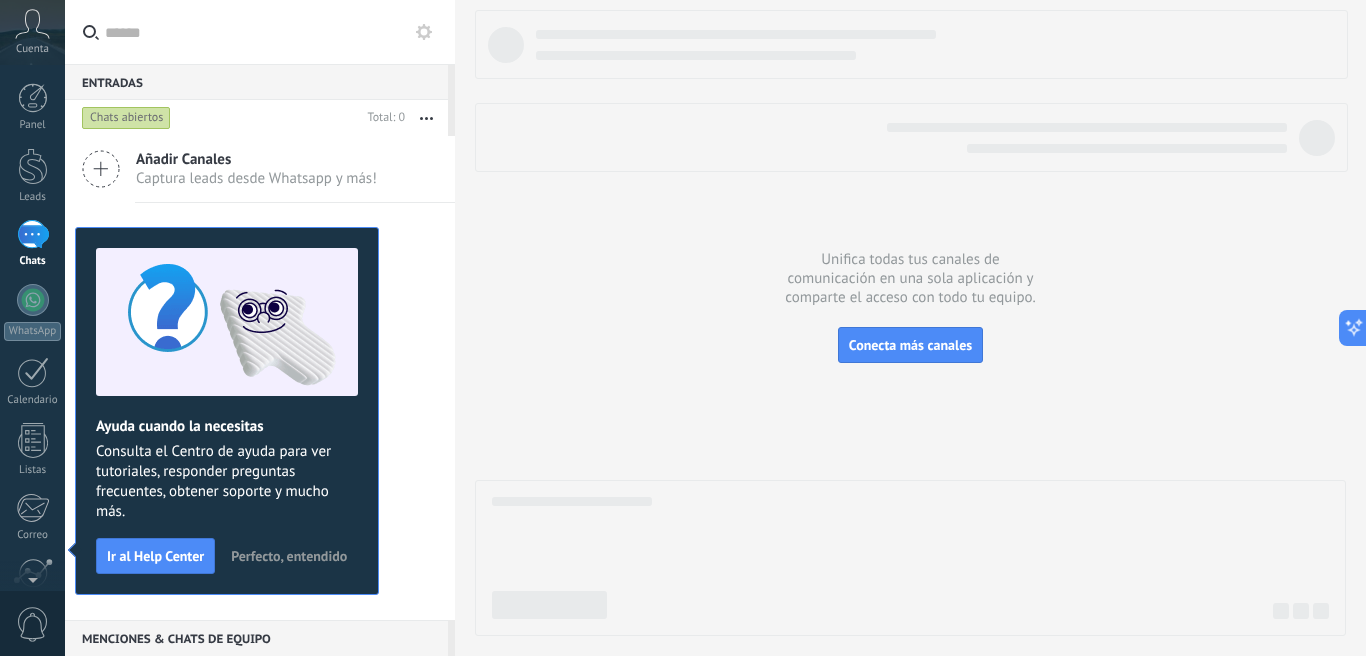 click on "Perfecto, entendido" at bounding box center (289, 556) 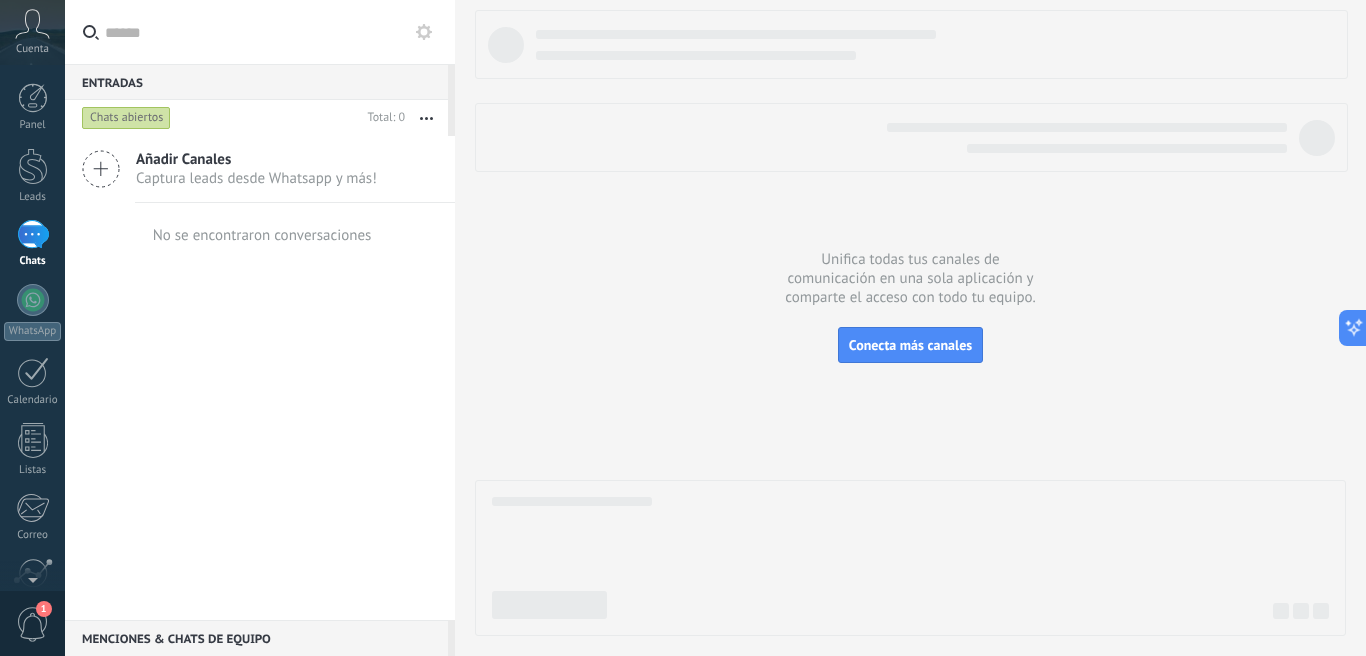 click 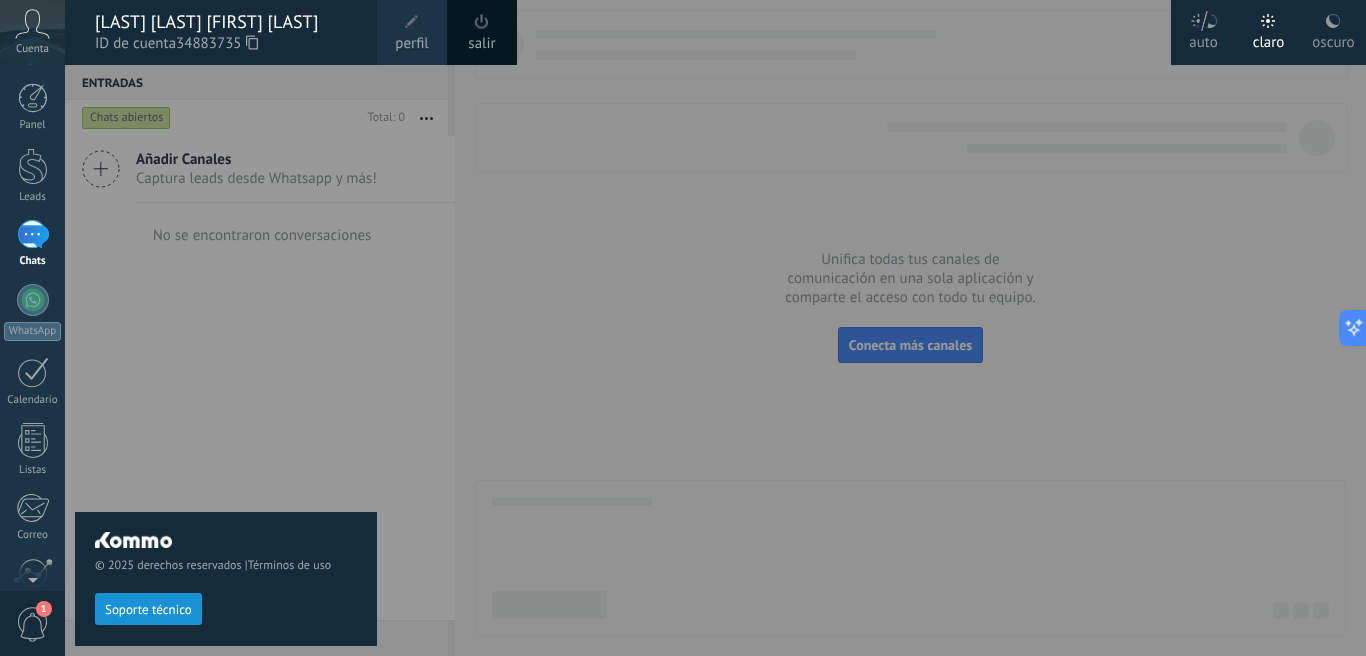 click on "perfil" at bounding box center [411, 44] 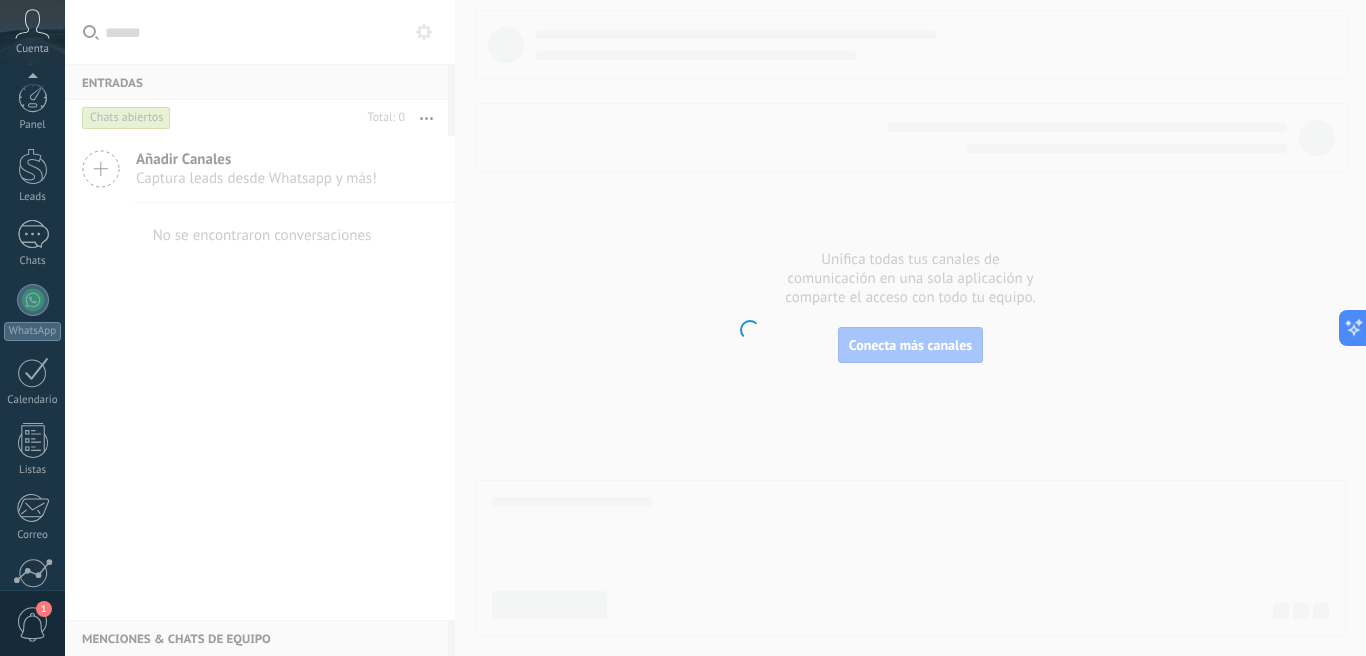 scroll, scrollTop: 176, scrollLeft: 0, axis: vertical 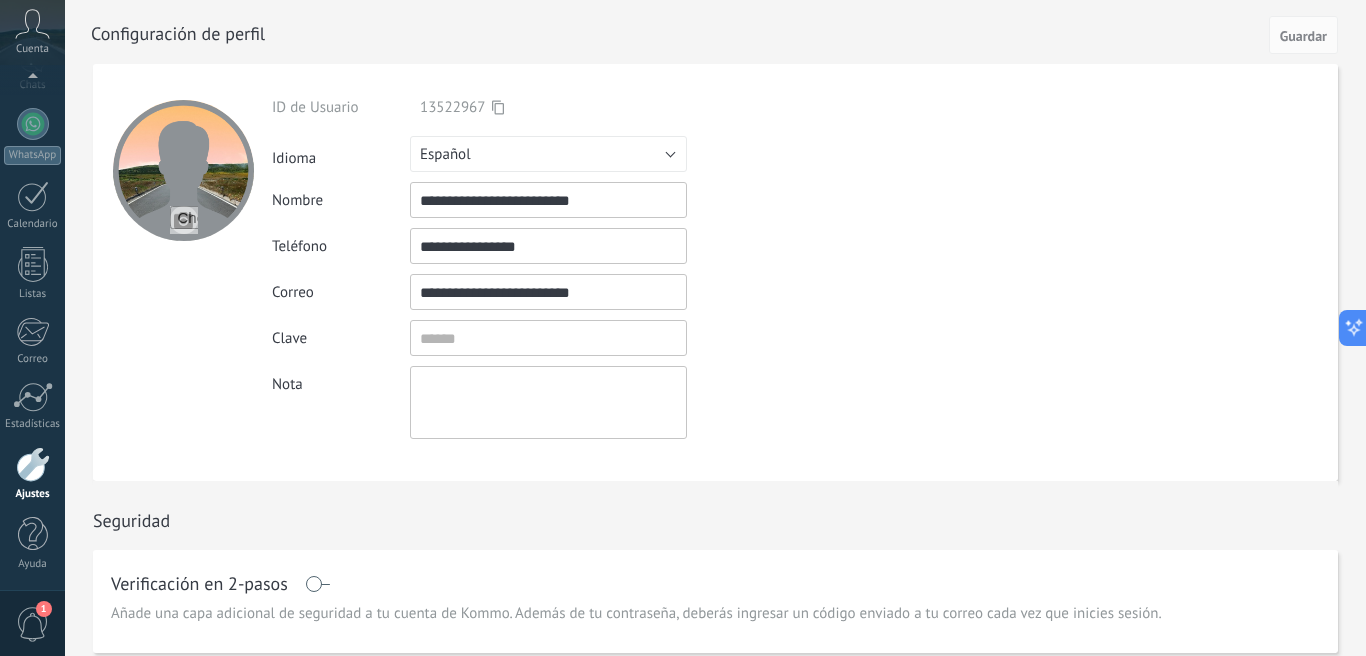 click at bounding box center (184, 220) 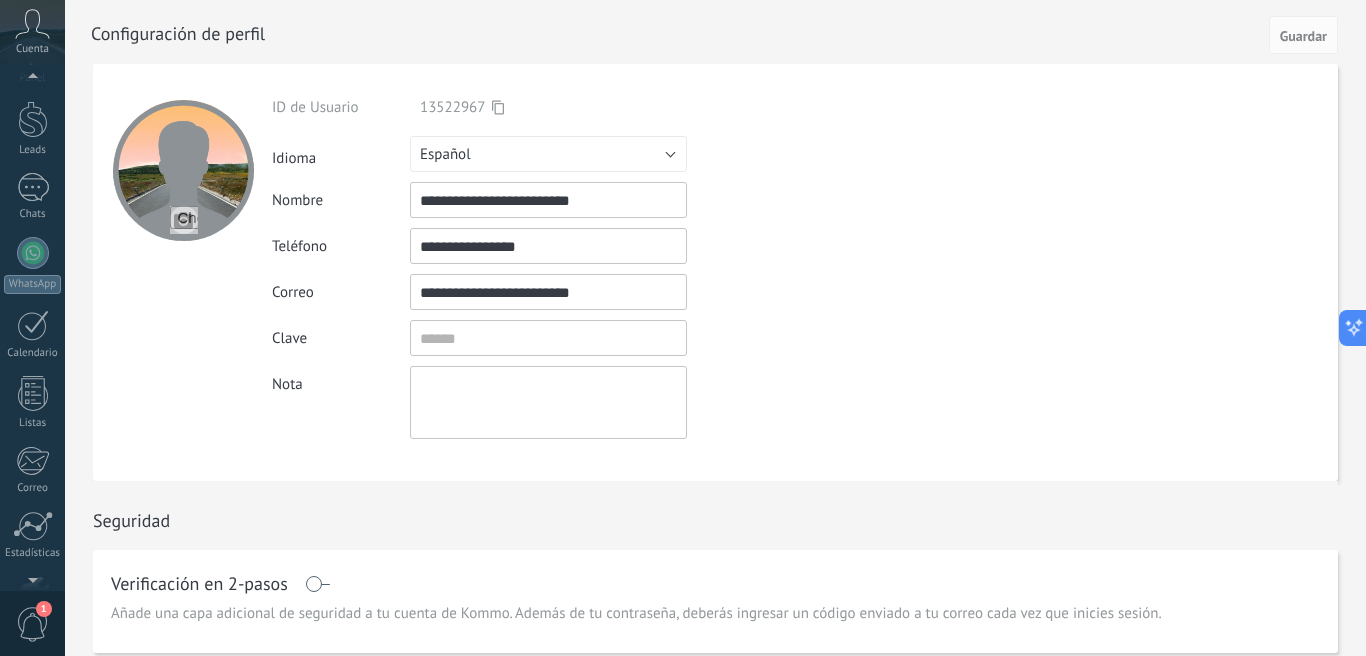 scroll, scrollTop: 0, scrollLeft: 0, axis: both 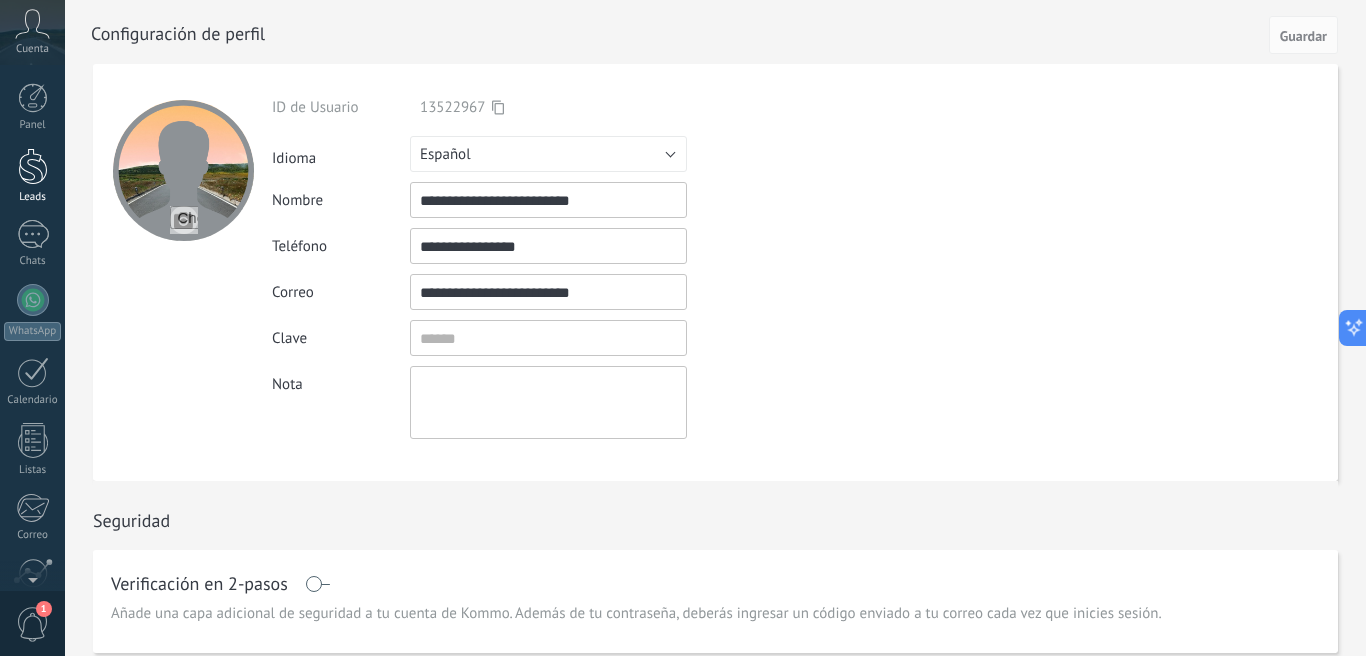 click at bounding box center (33, 166) 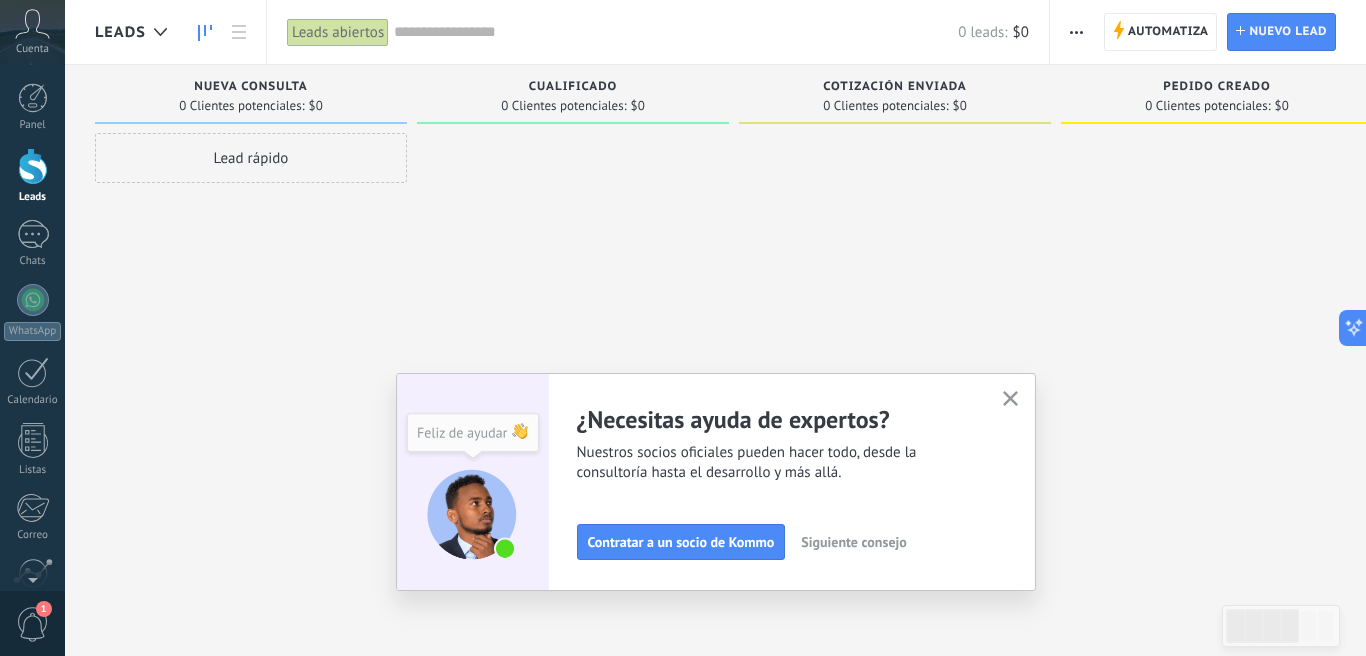 click on "Lead rápido" at bounding box center (251, 330) 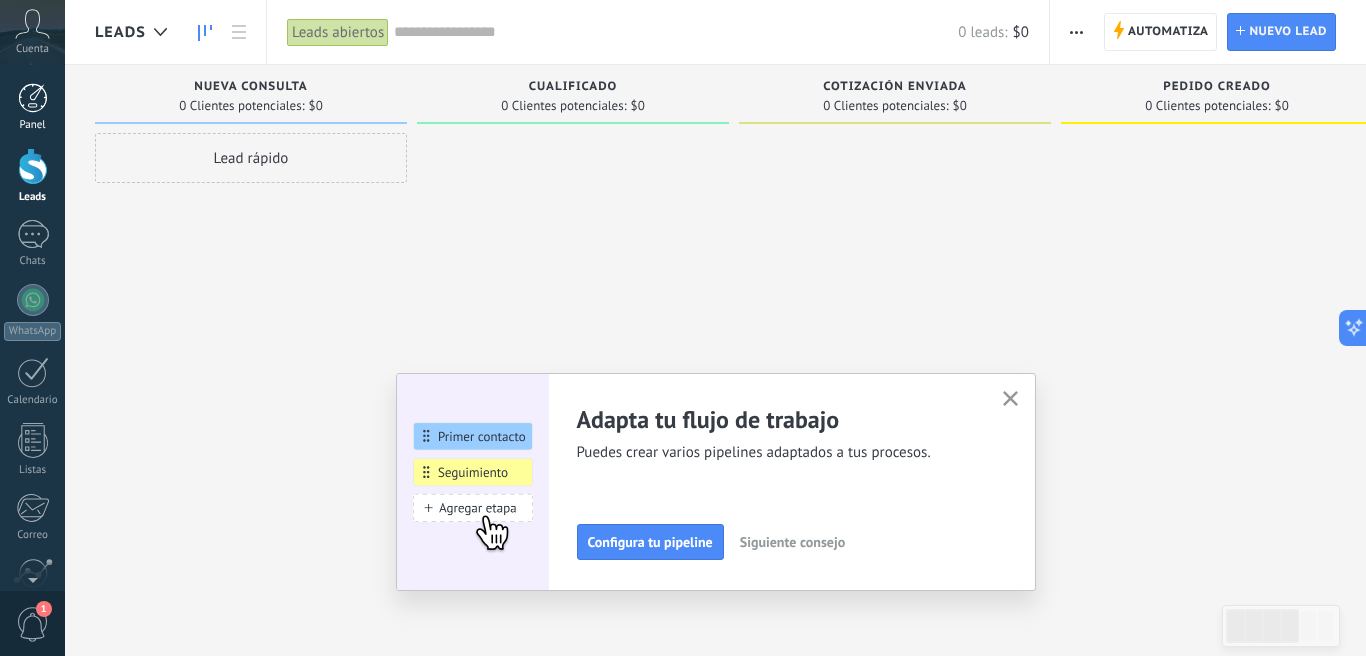 click at bounding box center [33, 98] 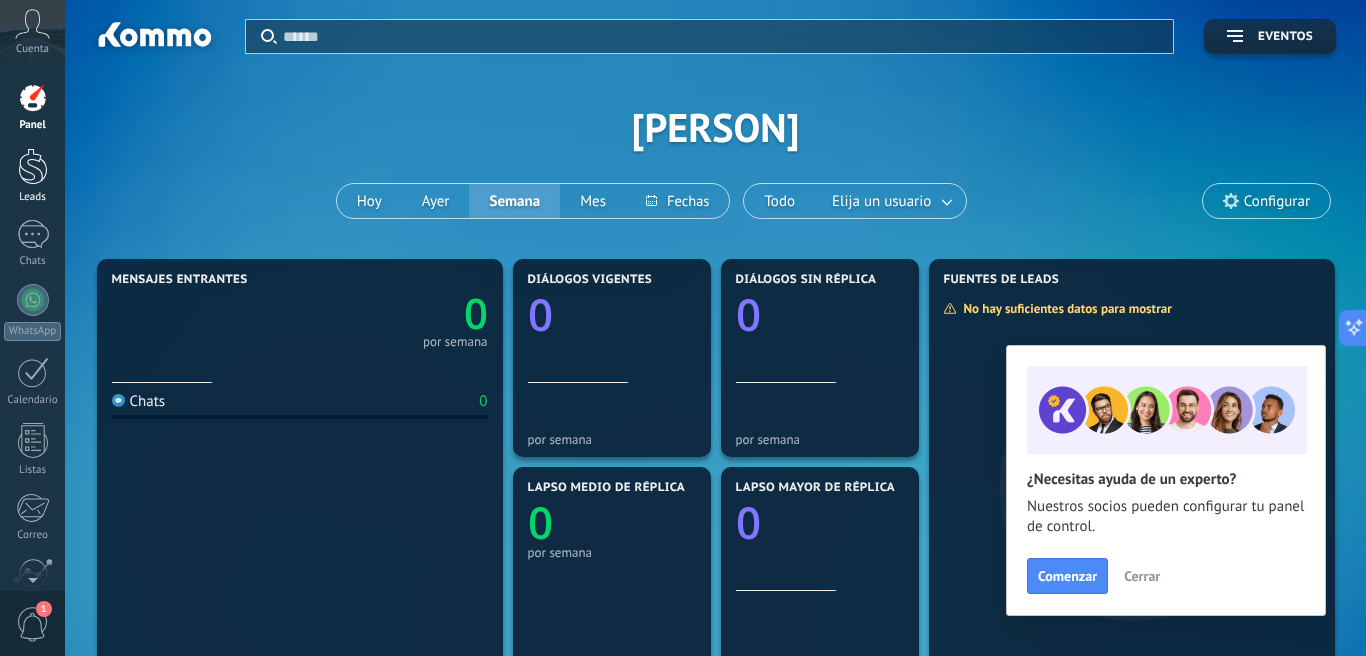 click at bounding box center (33, 166) 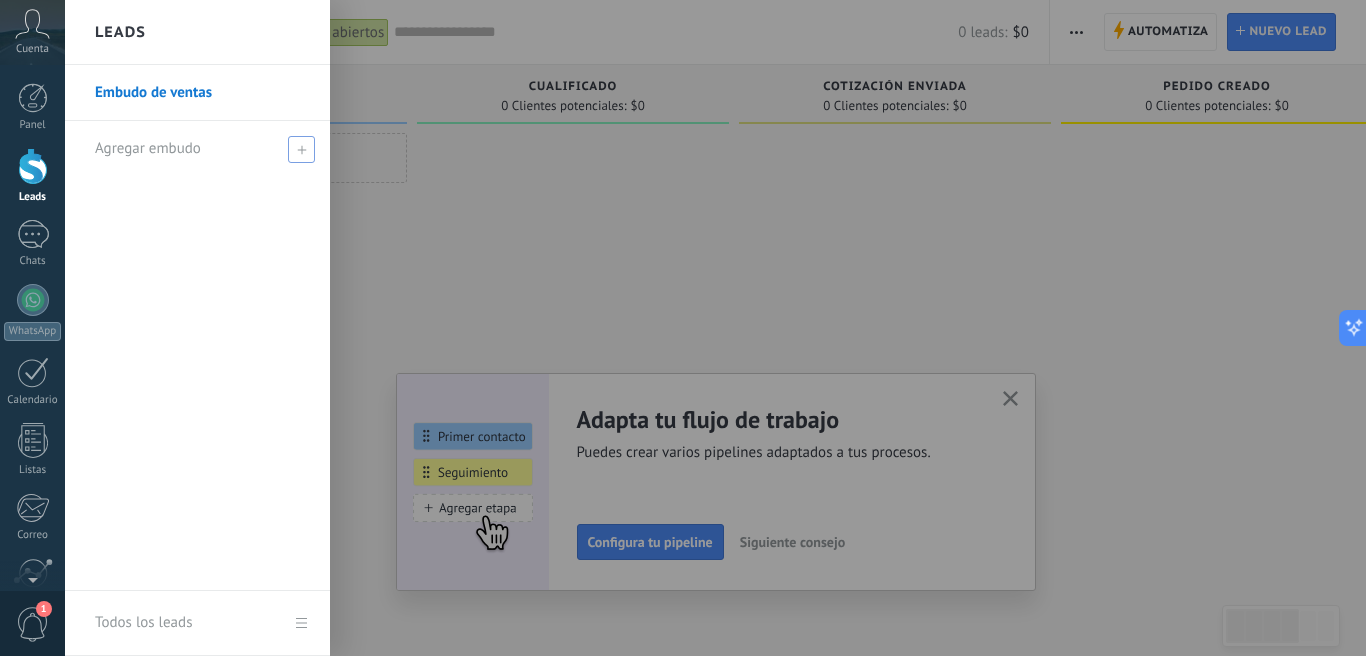 click 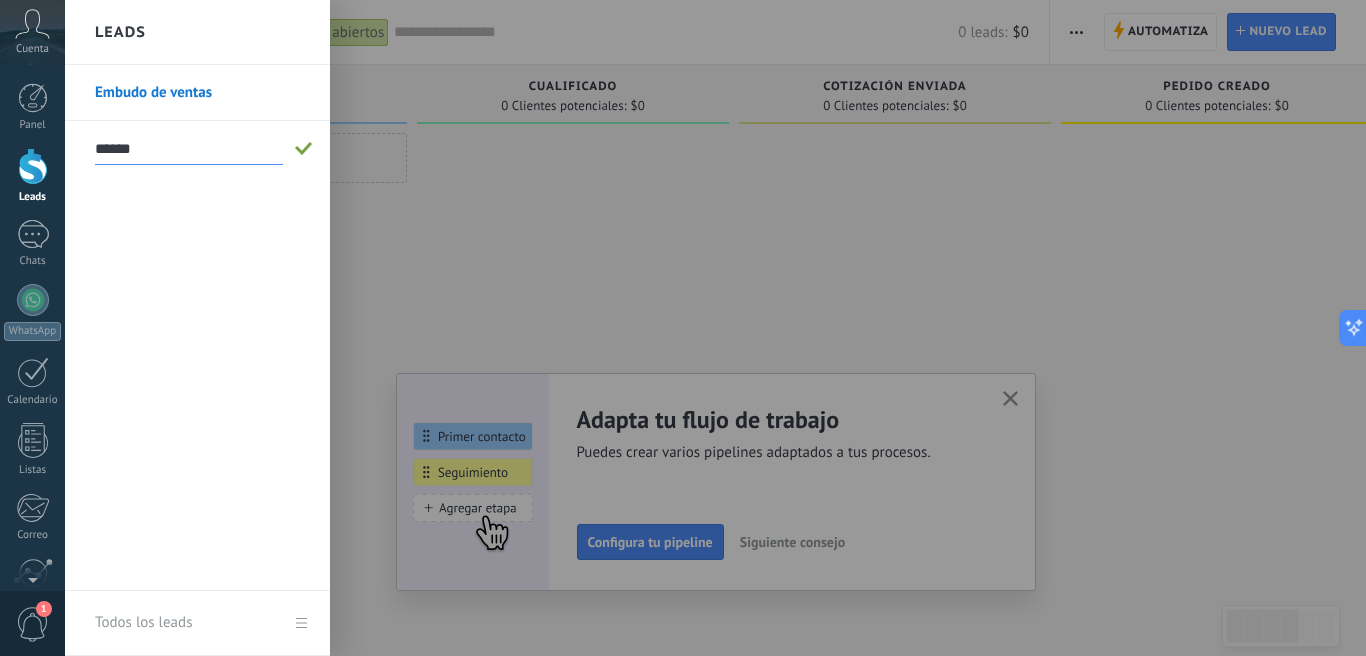 type on "******" 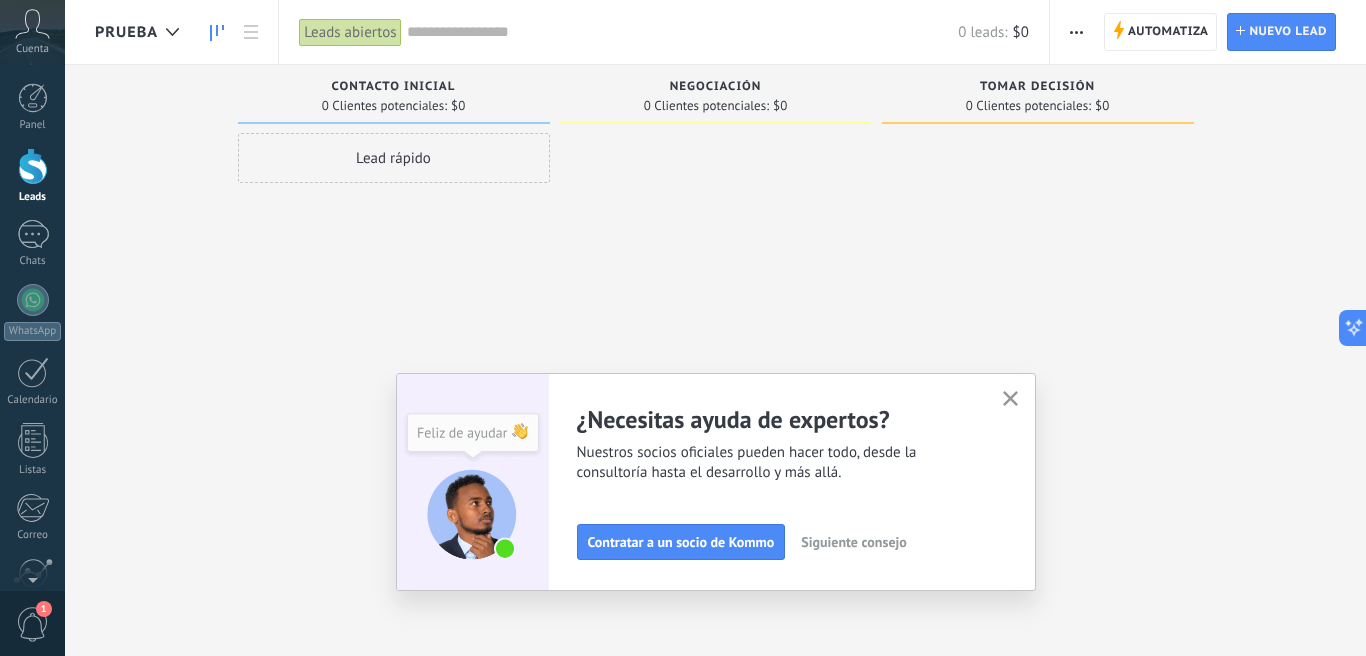 click 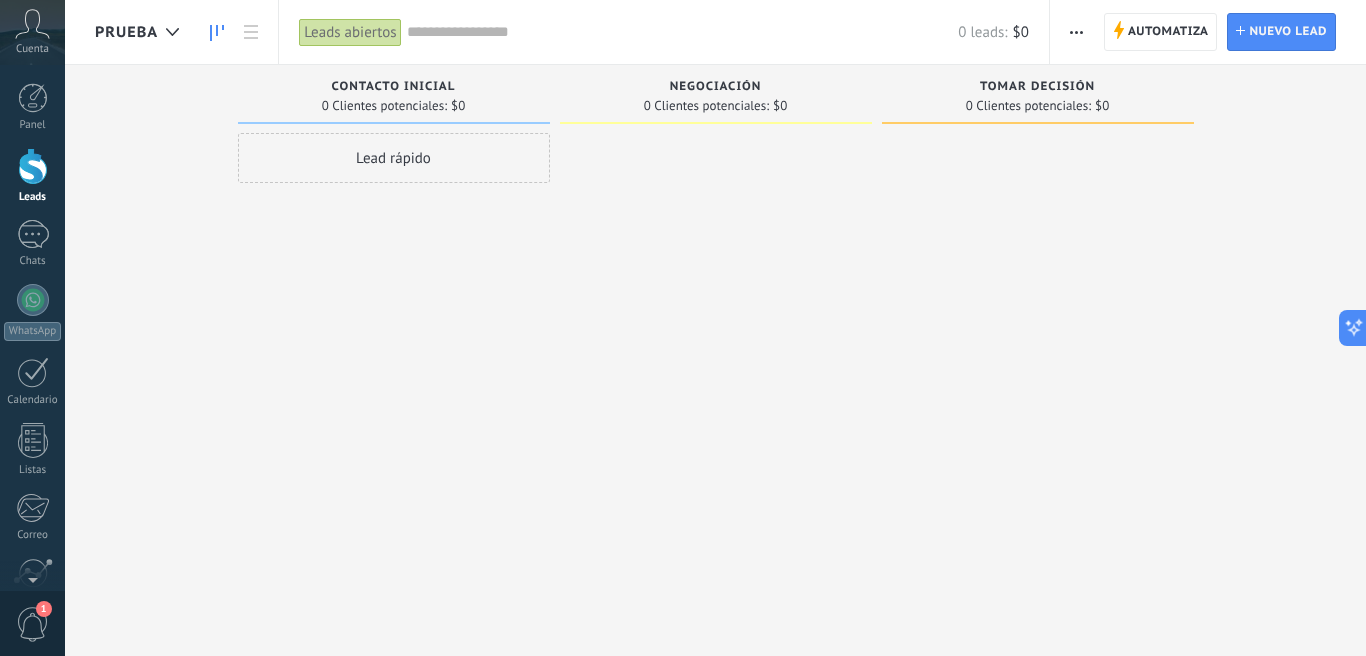 click on "Contacto inicial" at bounding box center [394, 87] 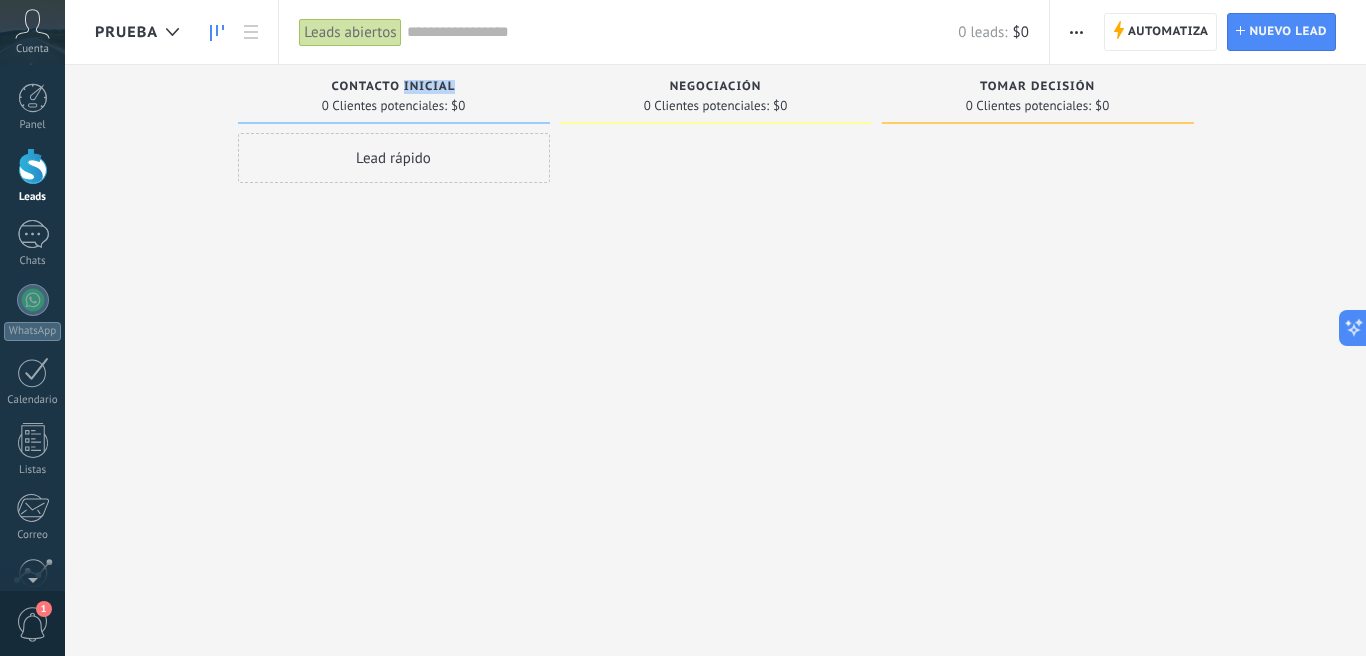 click on "0  Clientes potenciales:" at bounding box center [384, 106] 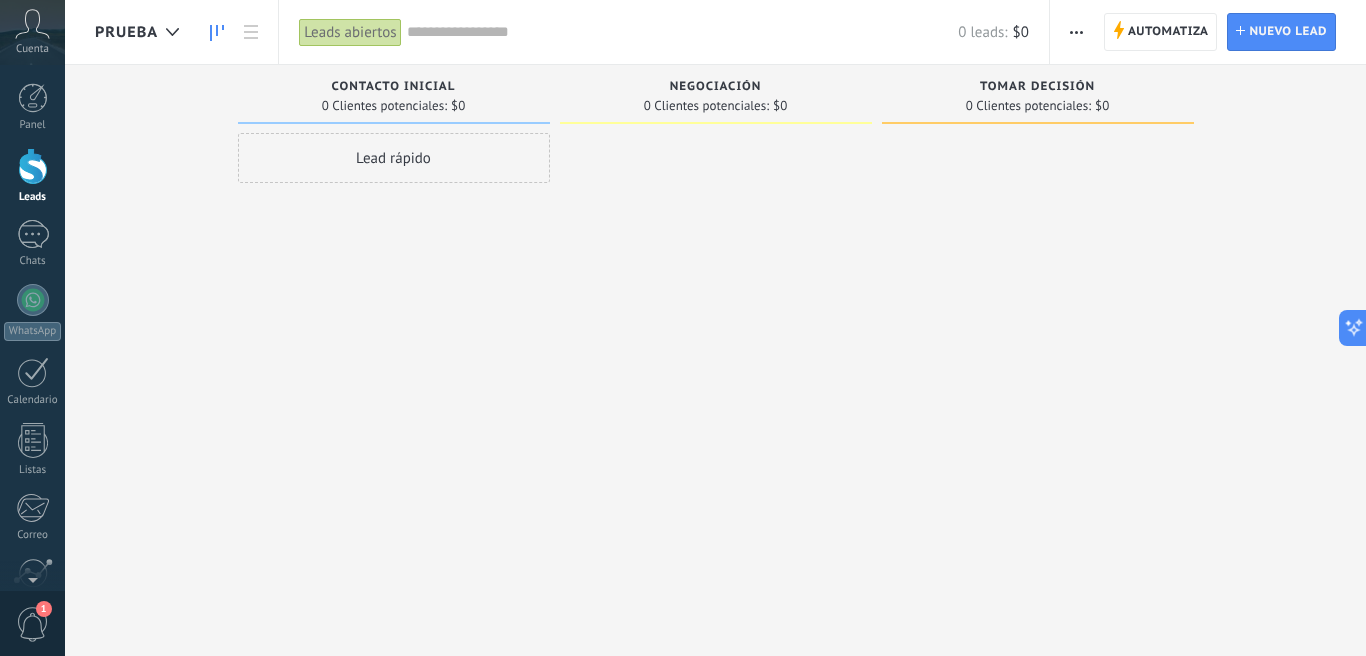 click on "Lead rápido" at bounding box center [394, 158] 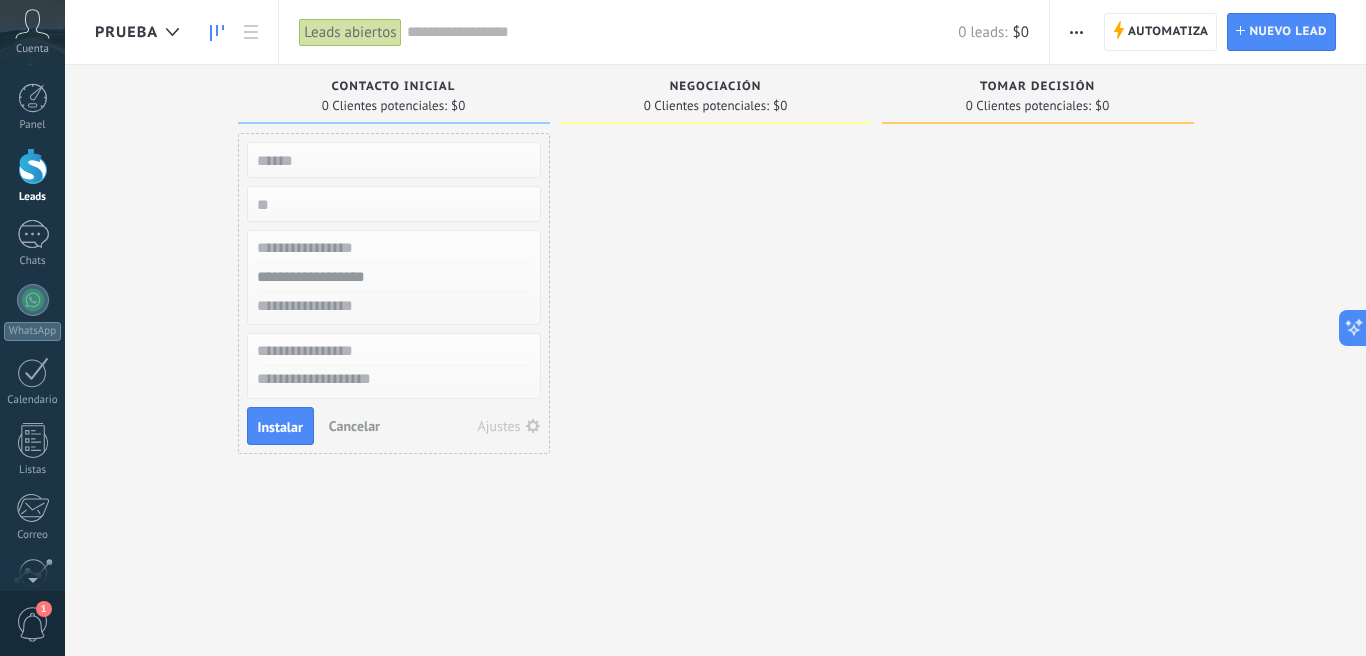 click at bounding box center (716, 330) 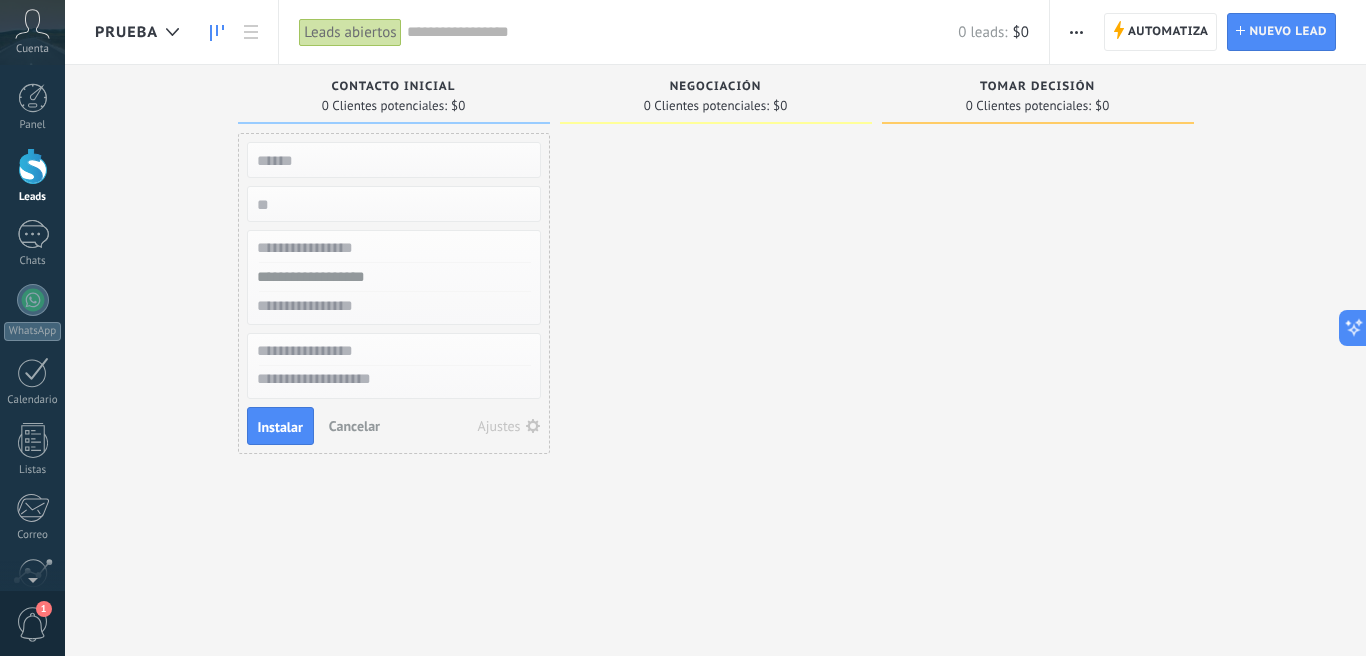 click on "Leads abiertos" at bounding box center [350, 32] 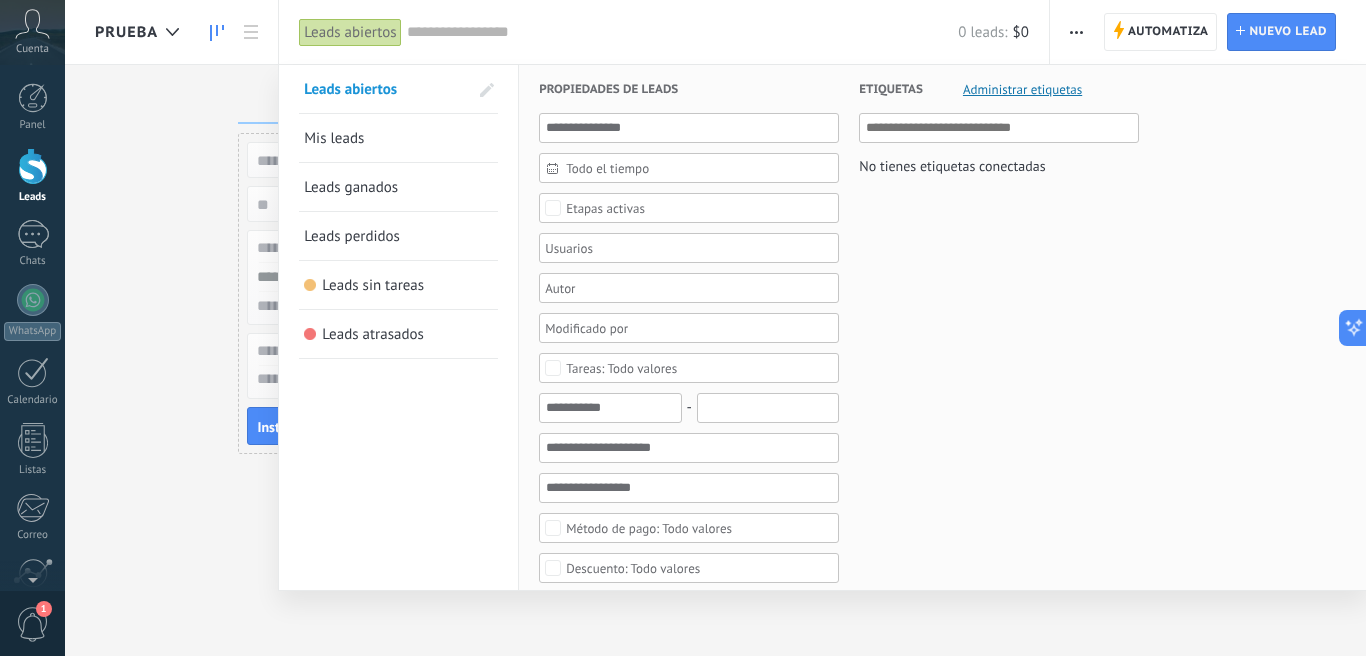 click at bounding box center (683, 328) 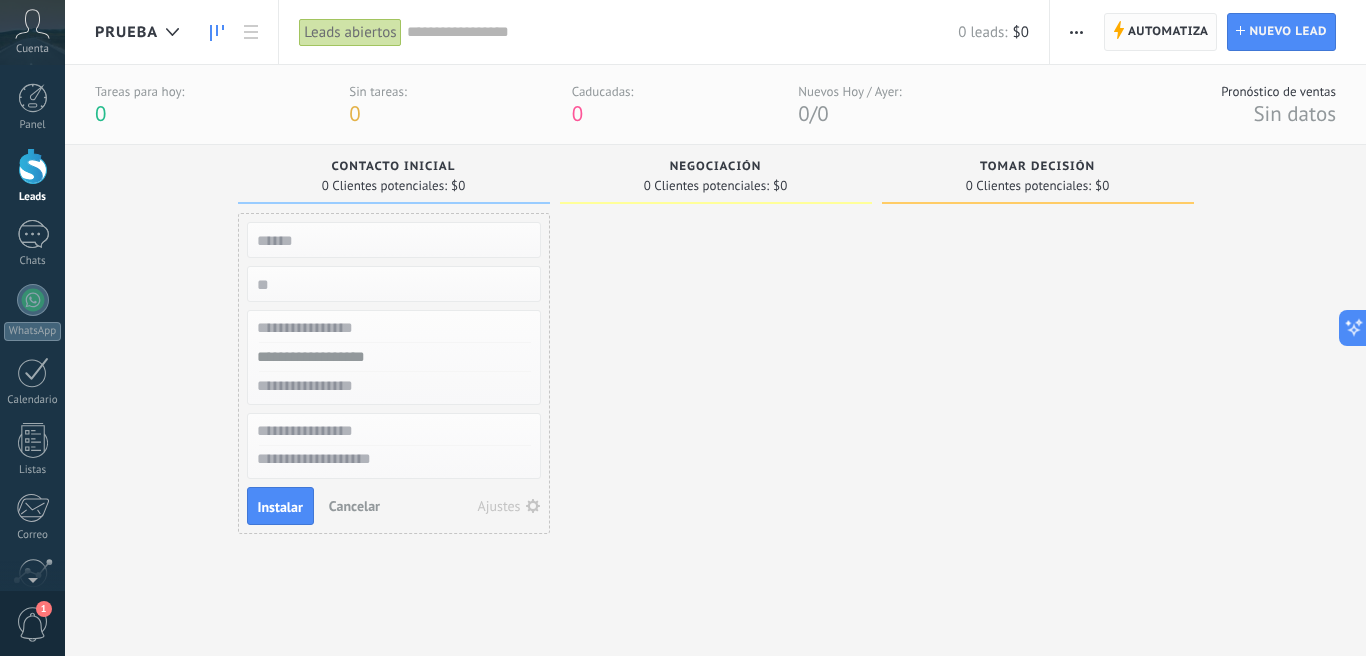 click on "Automatiza" at bounding box center (1168, 32) 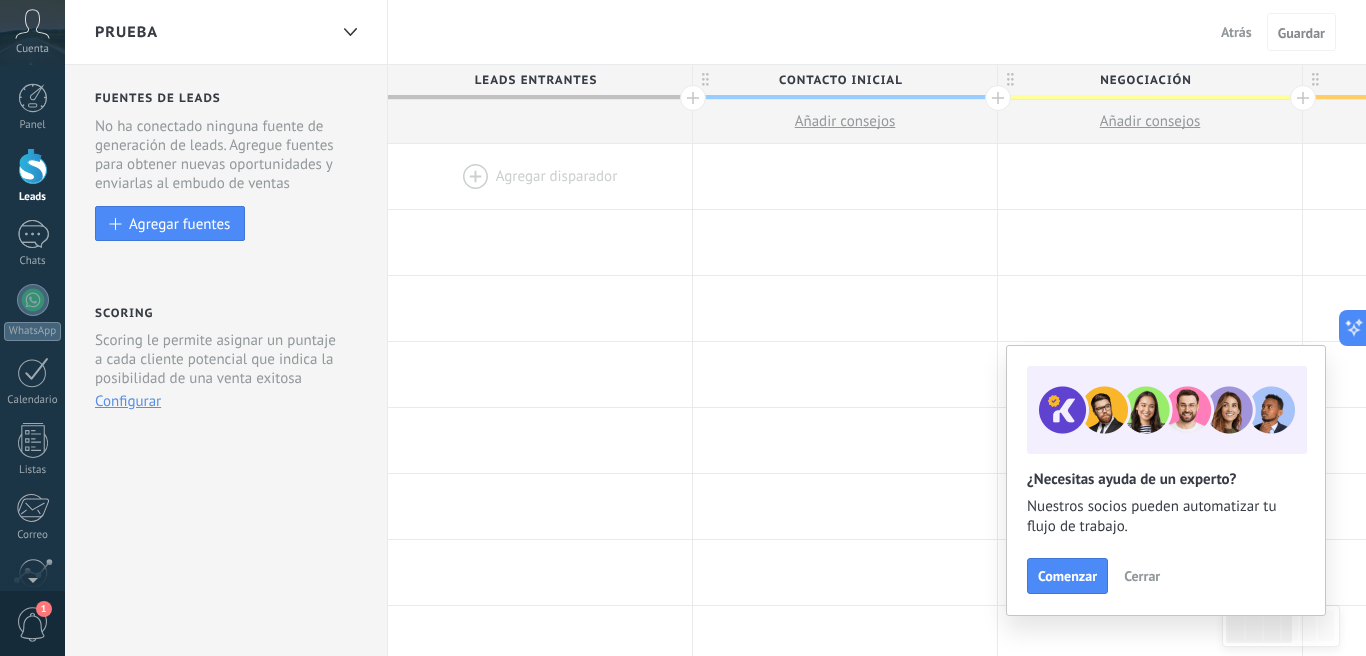 click at bounding box center (998, 98) 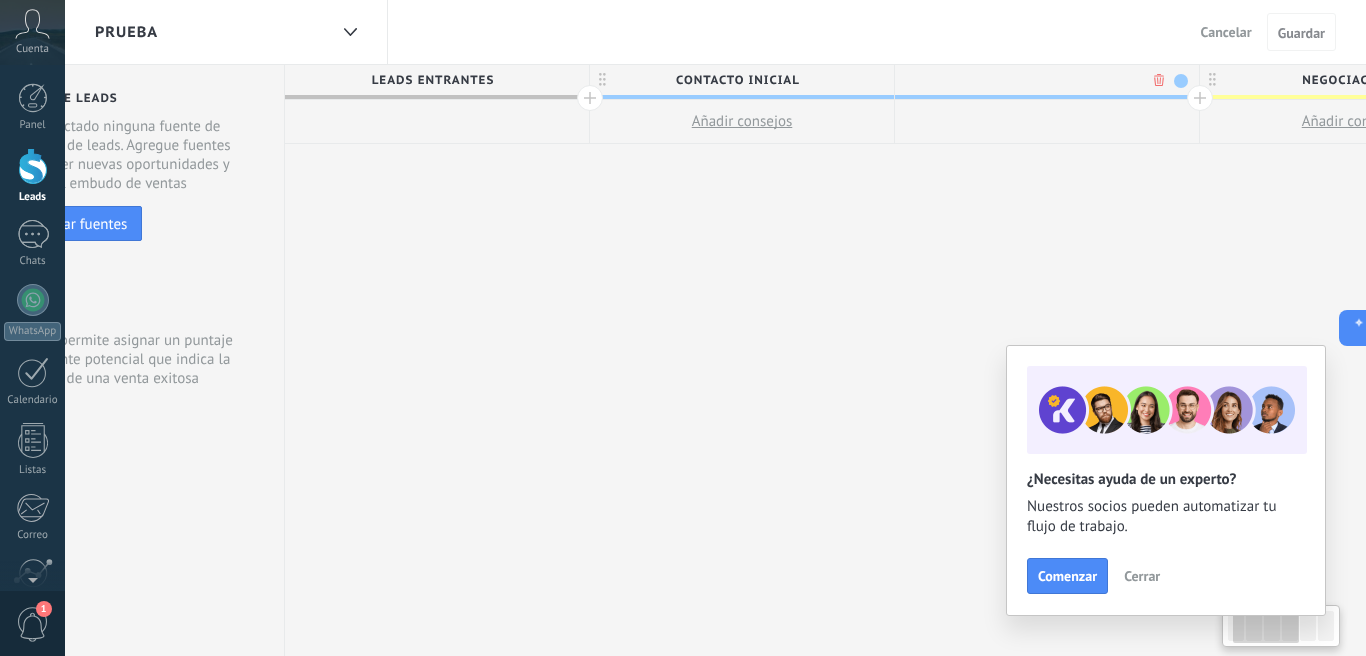 scroll, scrollTop: 0, scrollLeft: 148, axis: horizontal 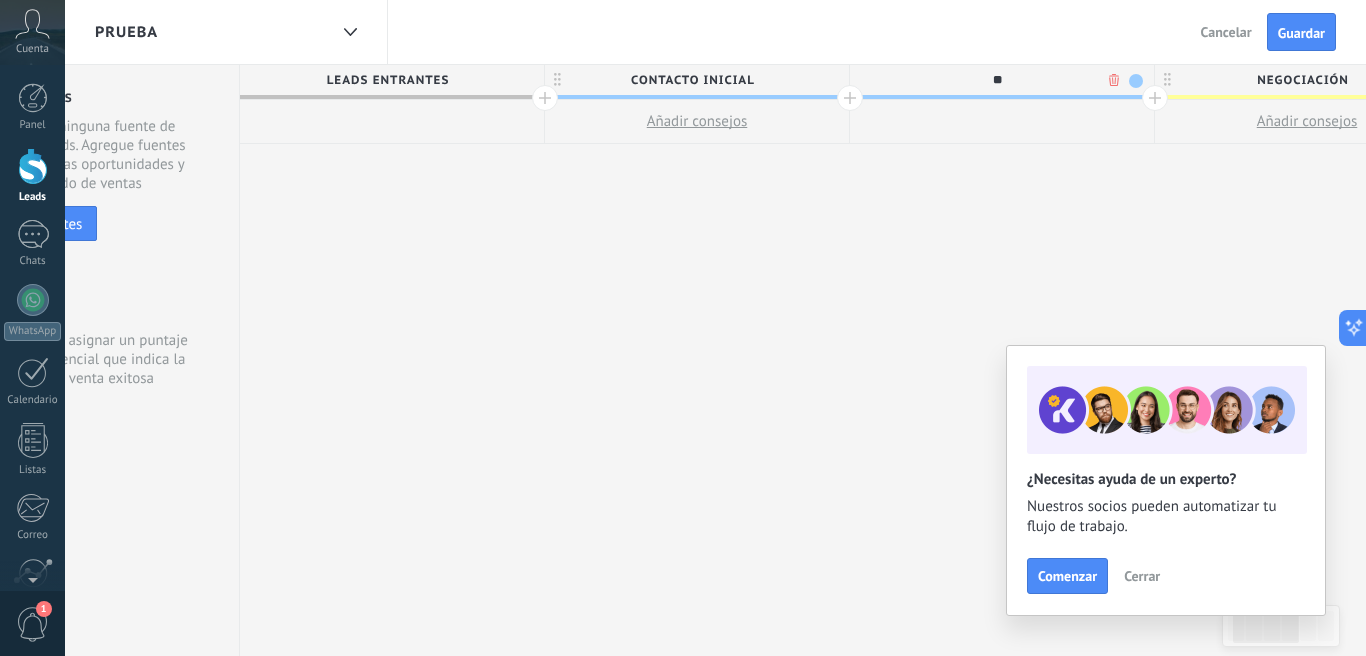 type on "*" 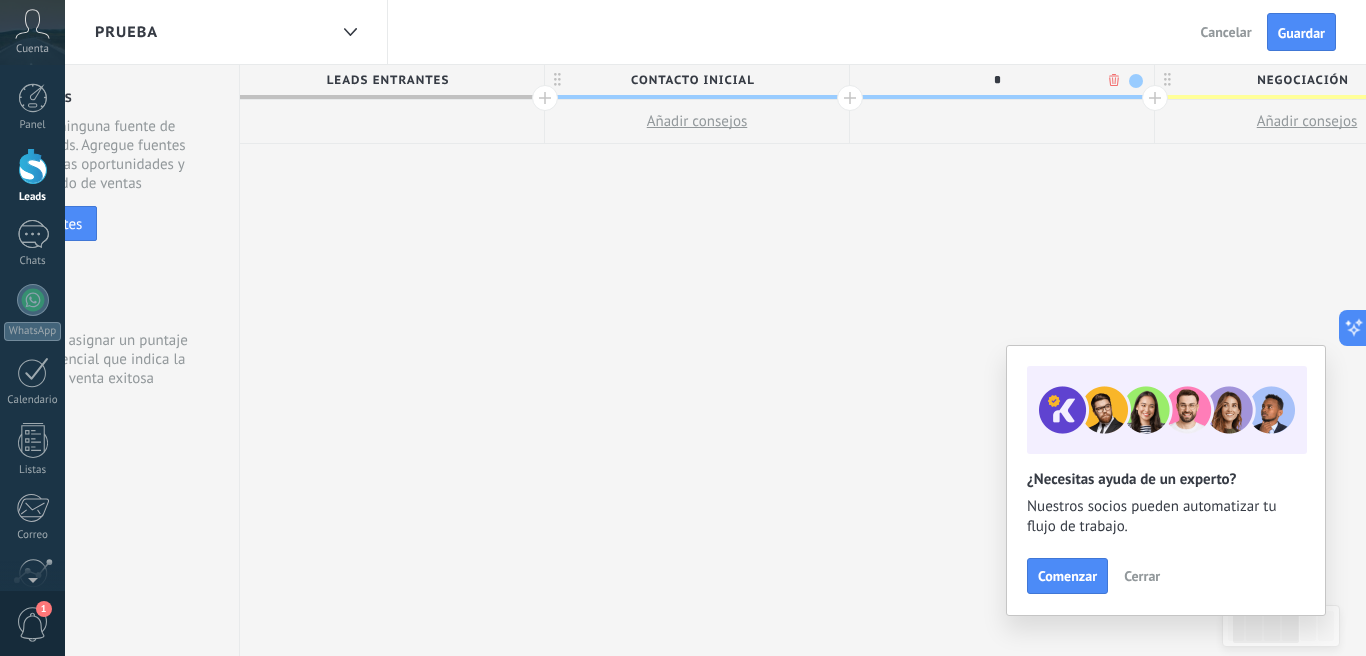 type 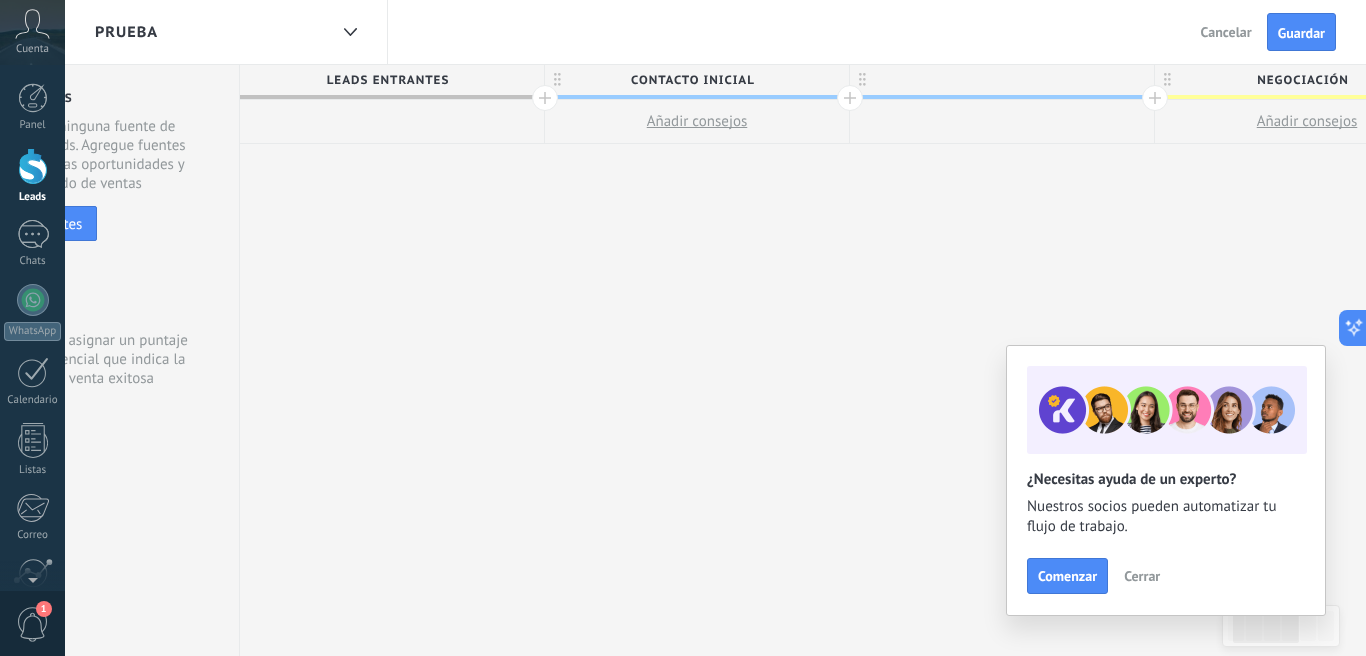 scroll, scrollTop: 0, scrollLeft: 147, axis: horizontal 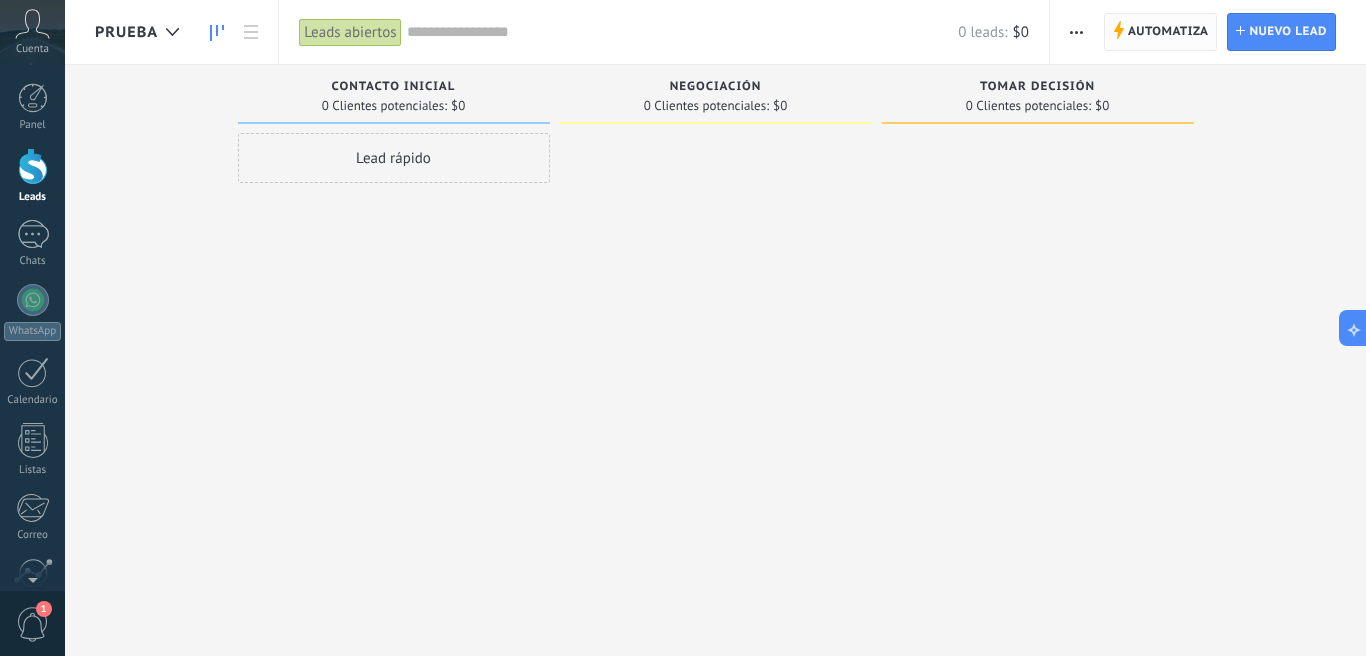 click on "Automatiza" at bounding box center [1168, 32] 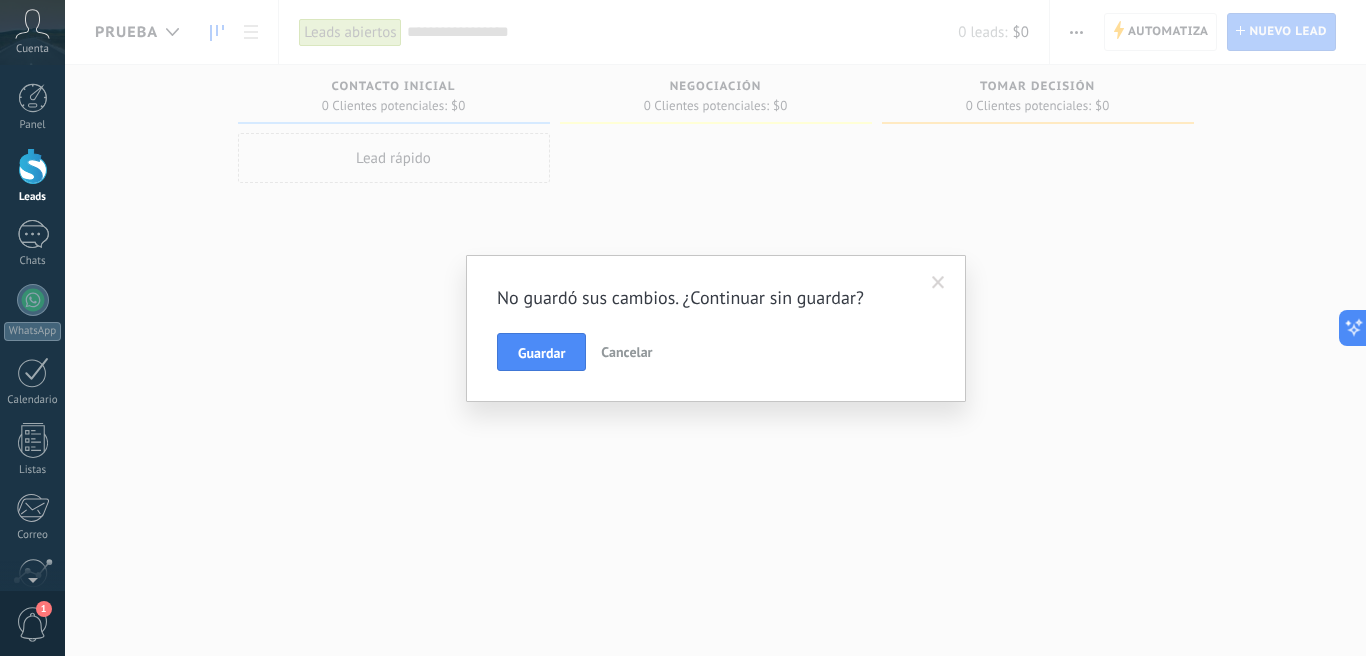 click on "Cancelar" at bounding box center (626, 352) 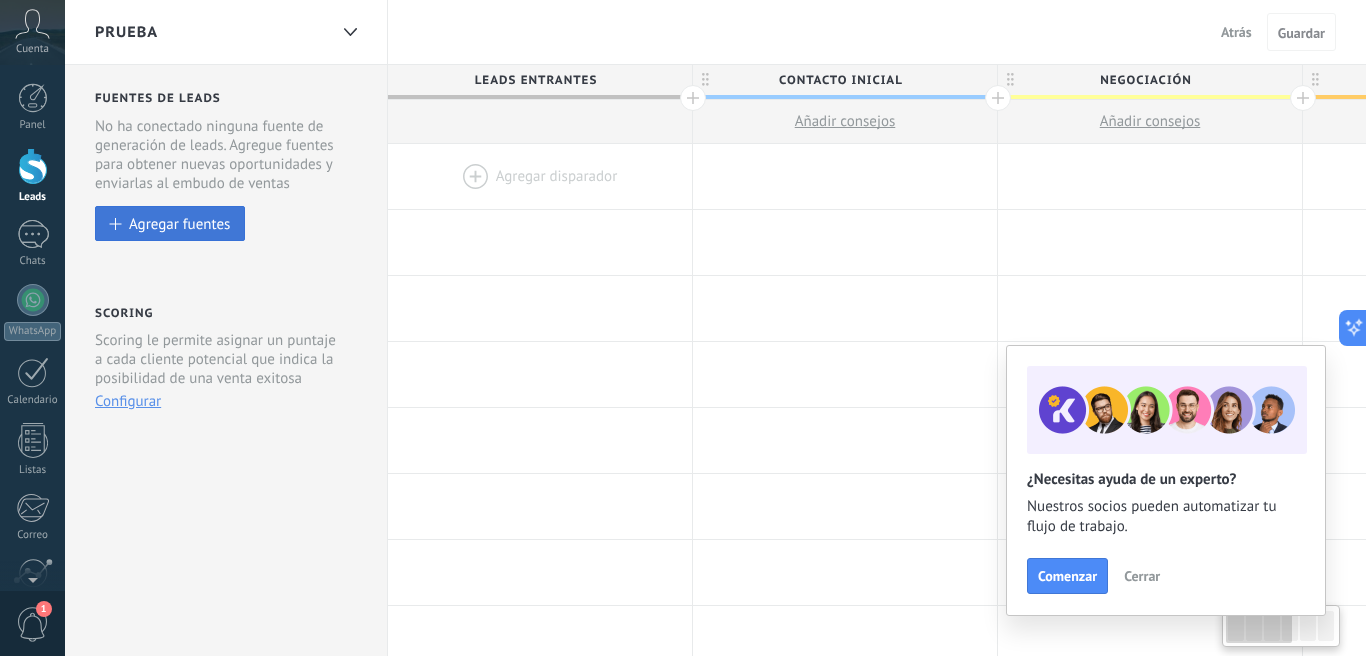 click on "Agregar fuentes" at bounding box center [179, 223] 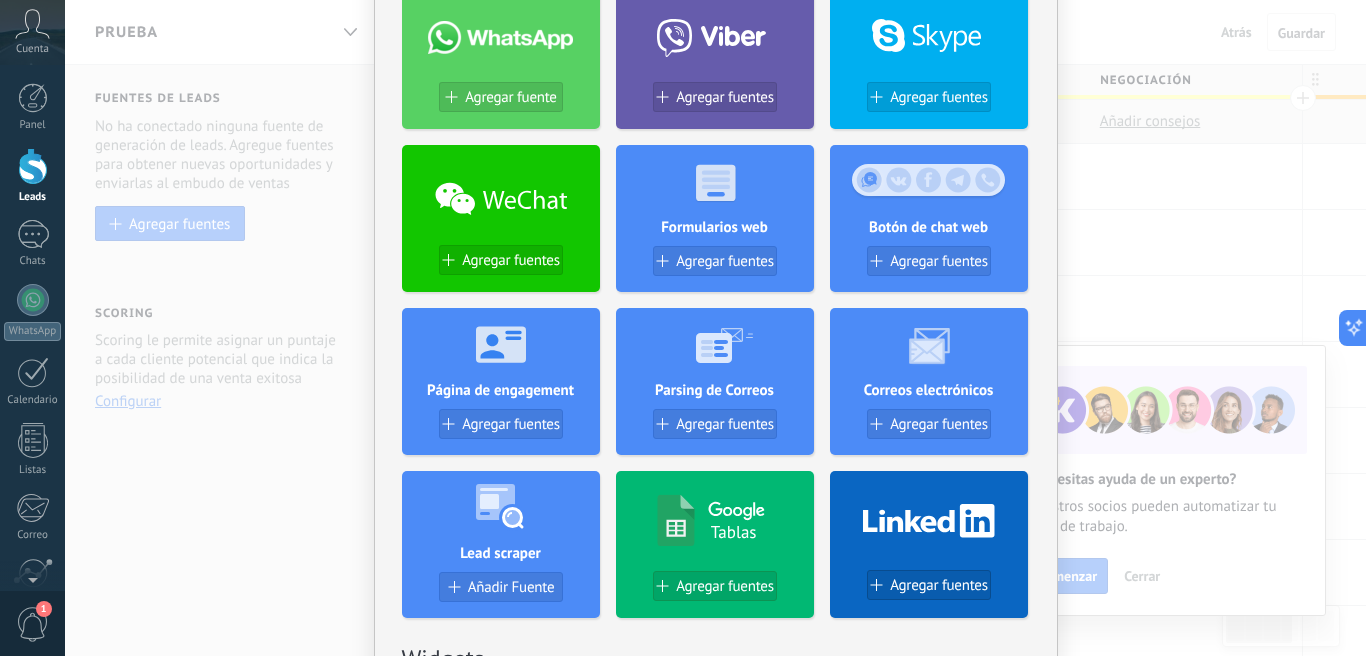 scroll, scrollTop: 324, scrollLeft: 0, axis: vertical 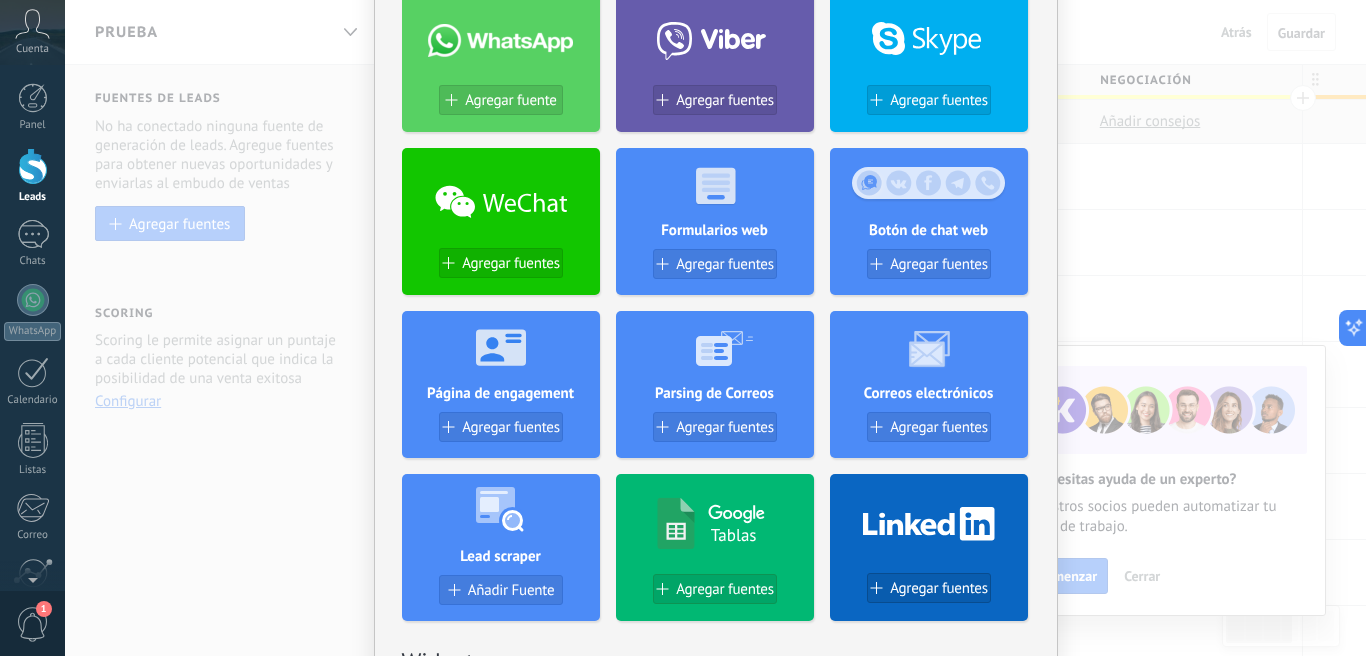 click on "No hay resultados Fuentes de leads Agregar fuentes Agregar fuentes Agregar fuentes Agregar fuente Agregar fuentes Agregar fuentes Agregar fuentes Formularios web Agregar fuentes Botón de chat web Agregar fuentes Página de engagement Agregar fuentes Parsing de Correos Agregar fuentes Correos electrónicos Agregar fuentes Lead scraper Añadir Fuente Tablas Agregar fuentes Agregar fuentes Widgets WebConnect por KWID Reciba datos de cualquier fuente Instalar Avito por Whatcrm Conecta la integración de Avito en un minuto Instalar Chatter - WA+ChatGPT via Komanda F5 Integración de WhatsApp, Telegram, Avito & VK Instalar Whatsapp de YouMessages Integración de Whatsapp y creador de bots Instalar WPForms Wordpress via CRMapp Conecta formularios en minutos Instalar Woocommerce Wordpress via CRMapp Conecte la tienda en minutos Instalar" at bounding box center [716, 436] 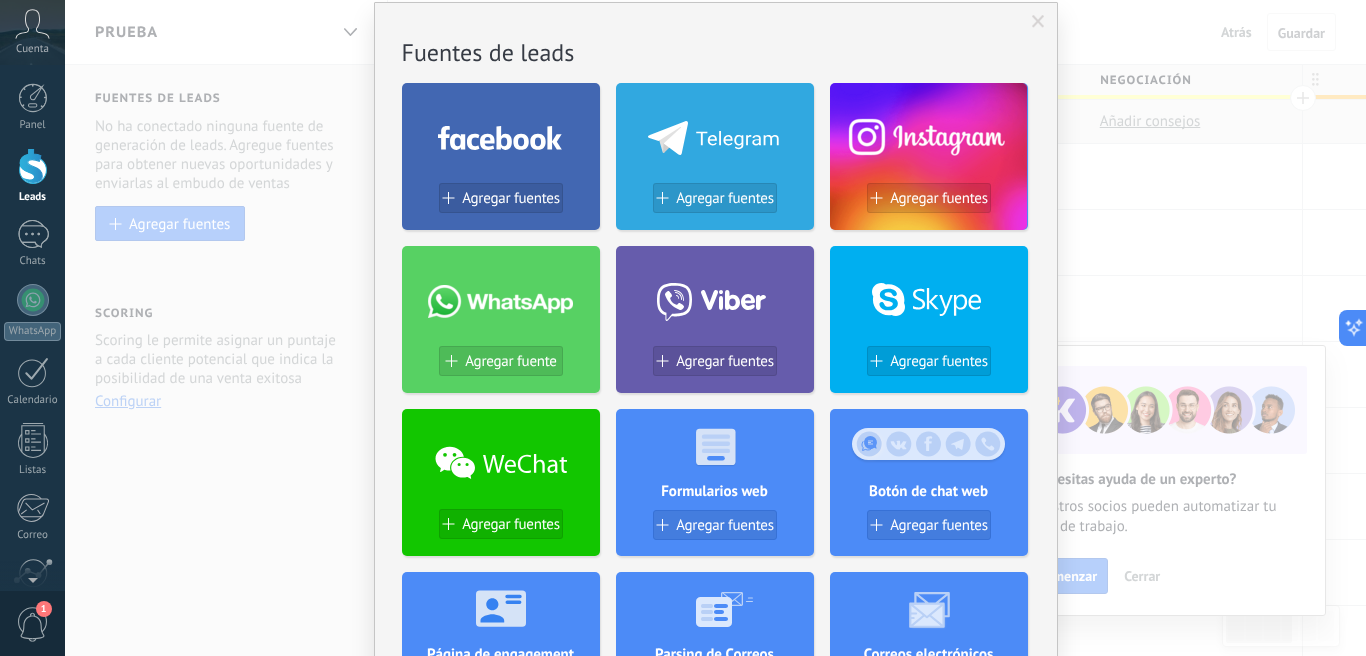 scroll, scrollTop: 65, scrollLeft: 0, axis: vertical 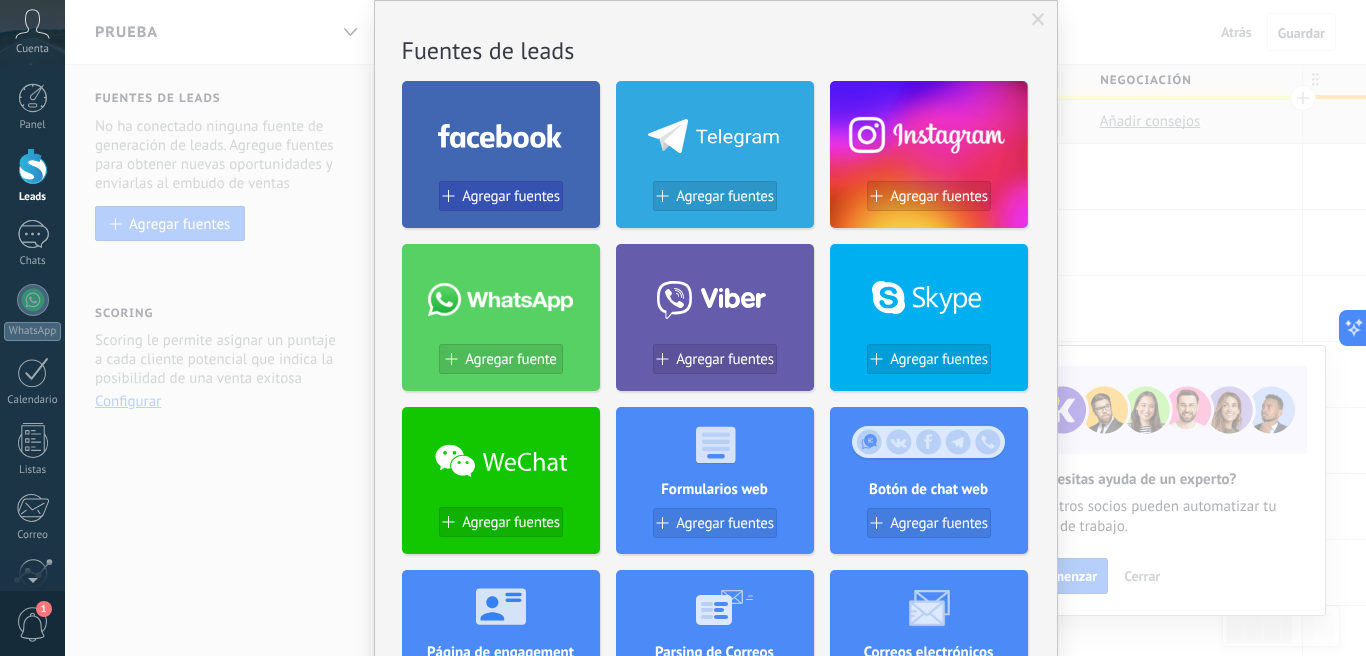 click on "Agregar fuentes" at bounding box center [511, 196] 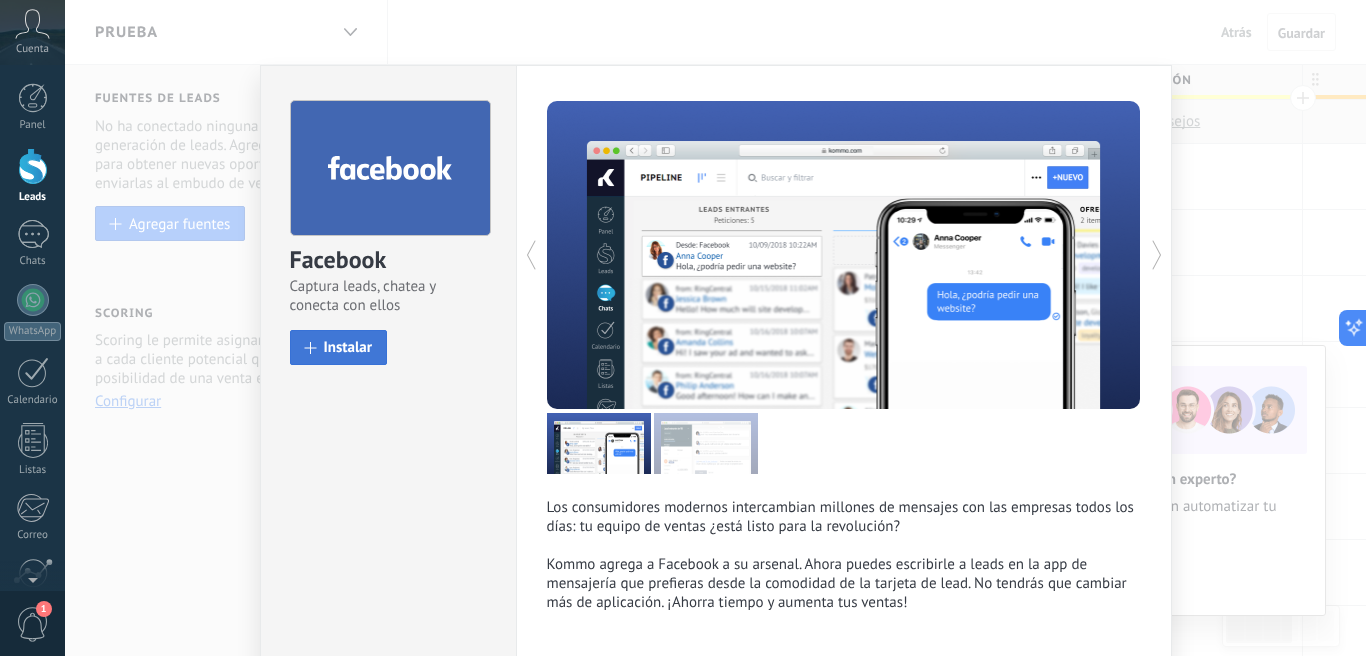 click on "Instalar" at bounding box center [339, 347] 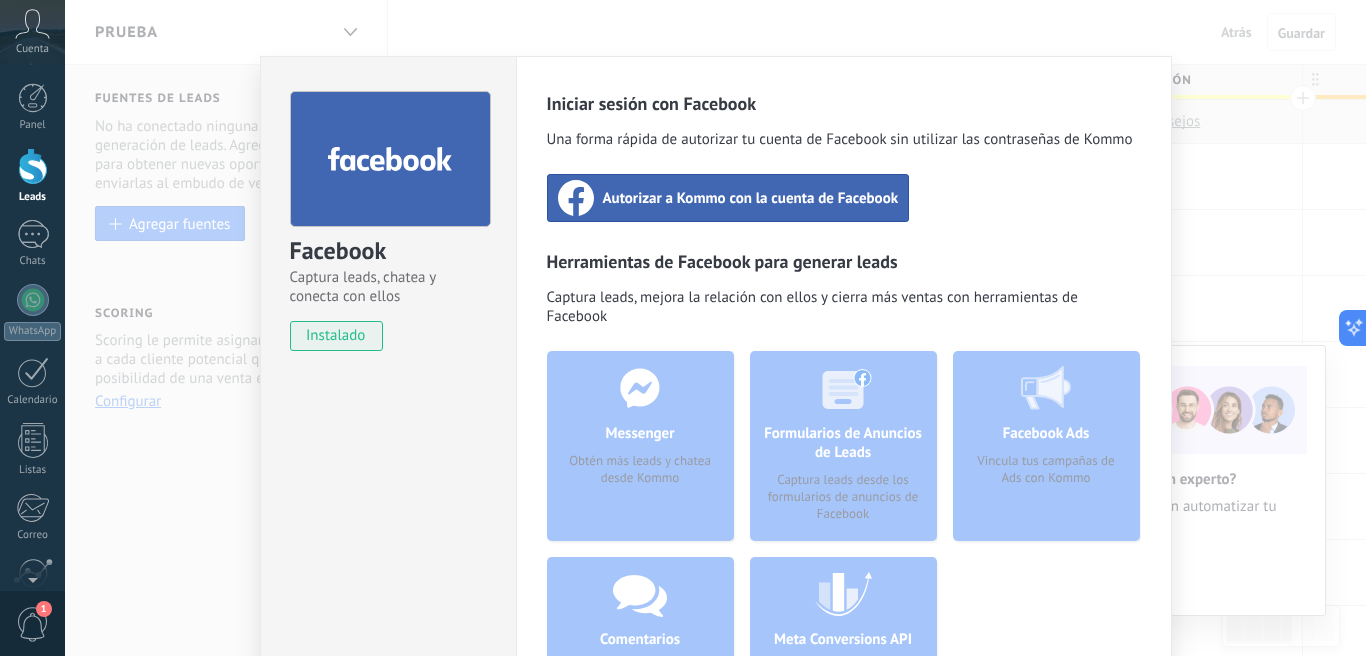 scroll, scrollTop: 0, scrollLeft: 0, axis: both 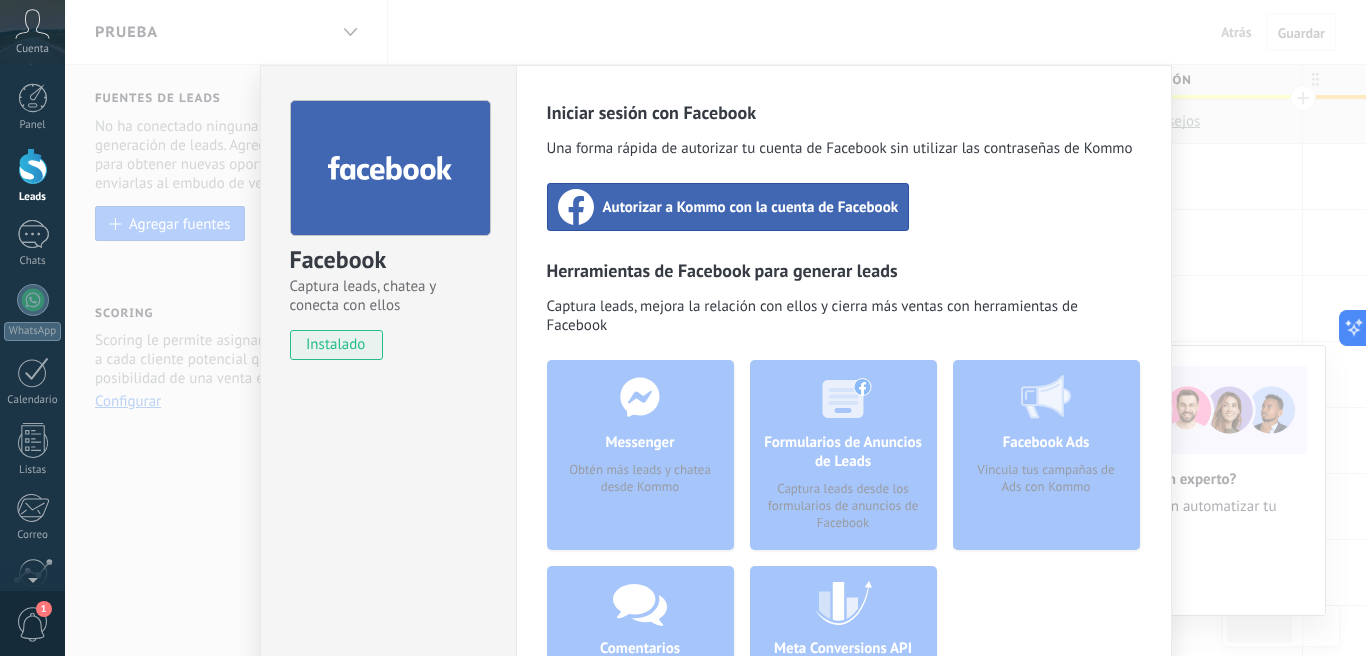 click on "Autorizar a Kommo con la cuenta de Facebook" at bounding box center [751, 207] 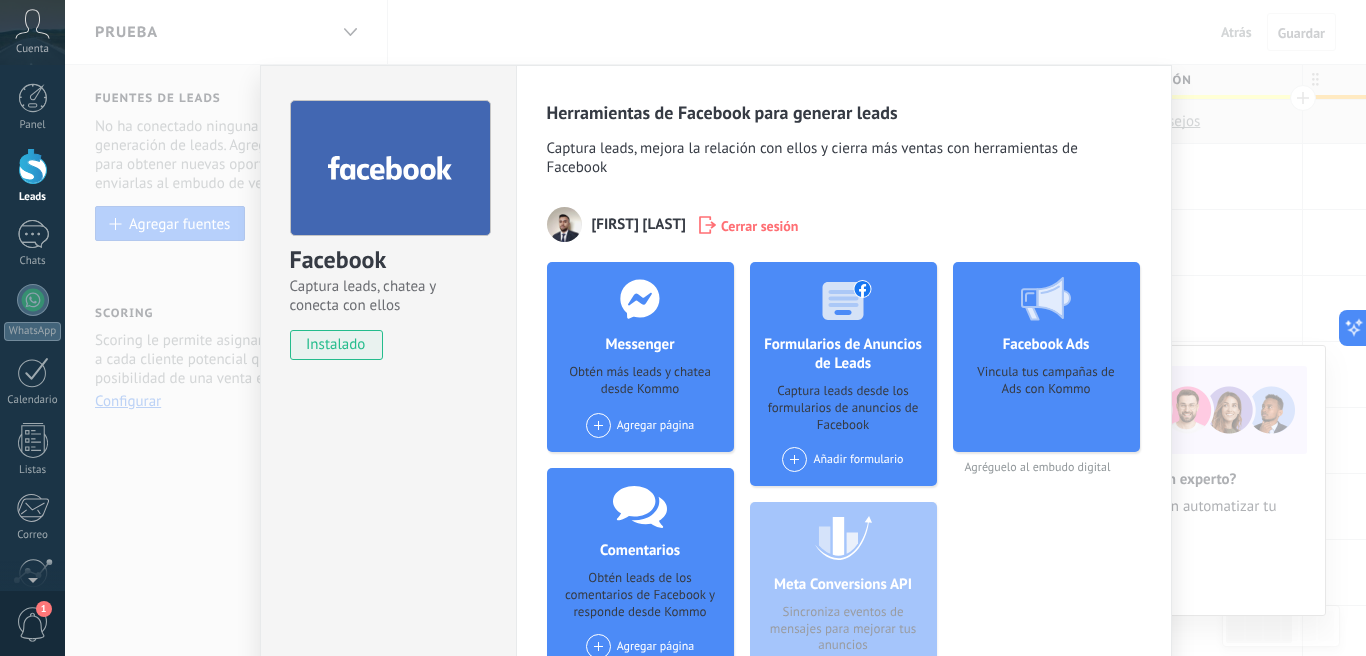 click at bounding box center (598, 425) 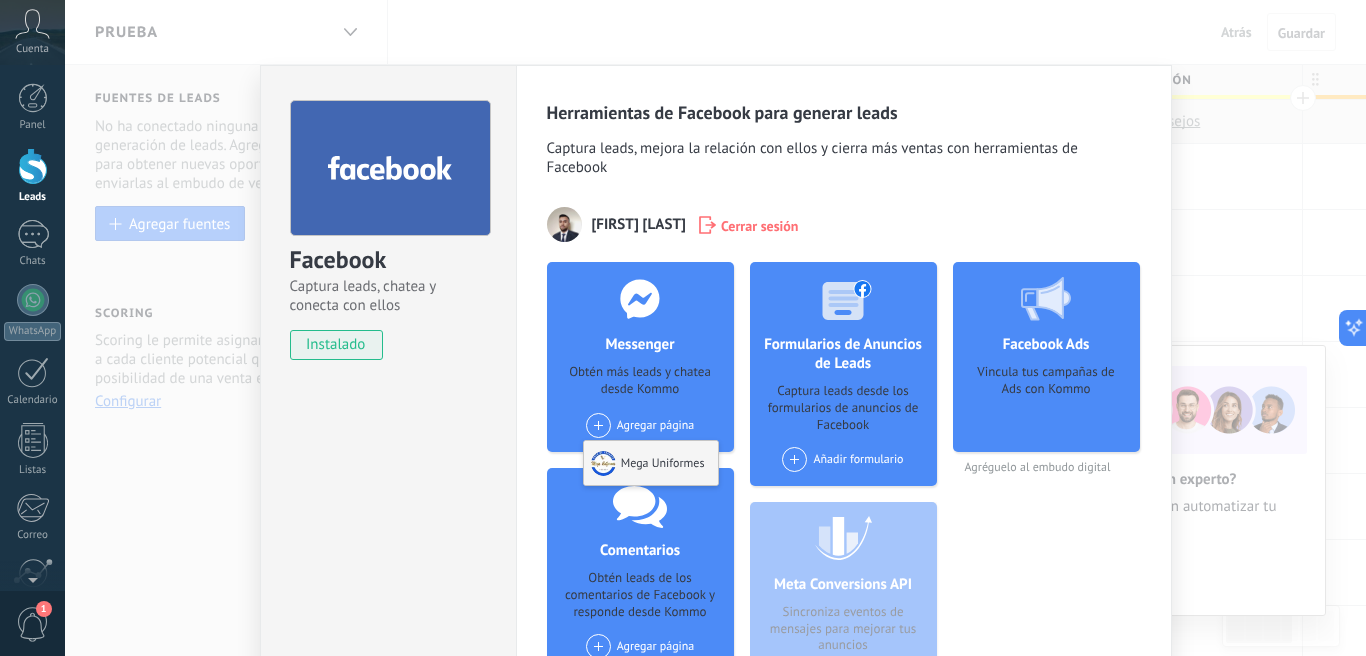 click on "Mega Uniformes" at bounding box center [651, 463] 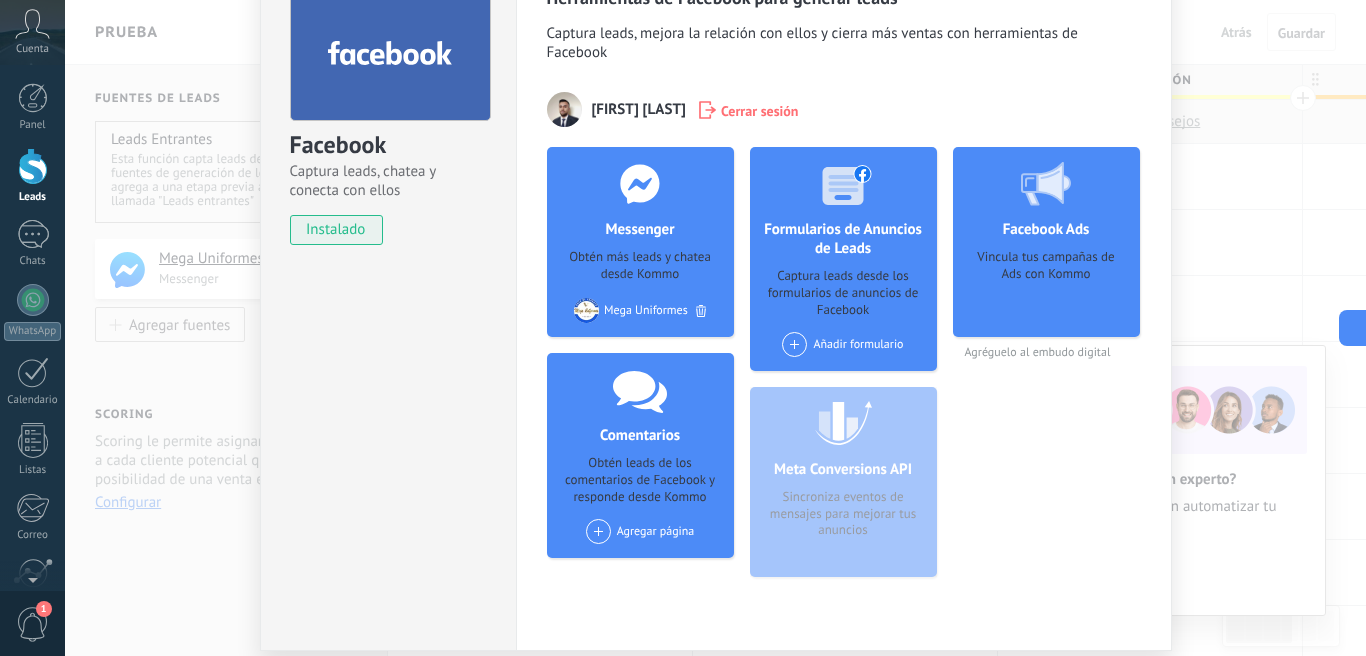 scroll, scrollTop: 109, scrollLeft: 0, axis: vertical 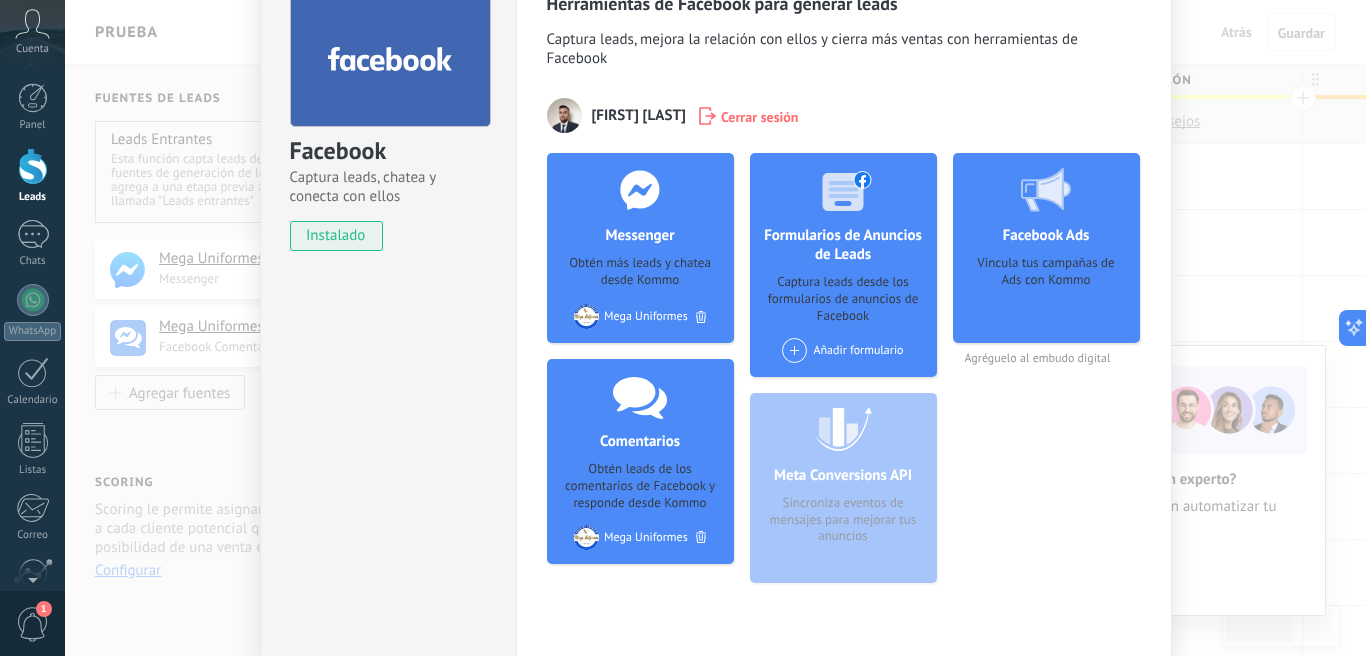 click at bounding box center [794, 350] 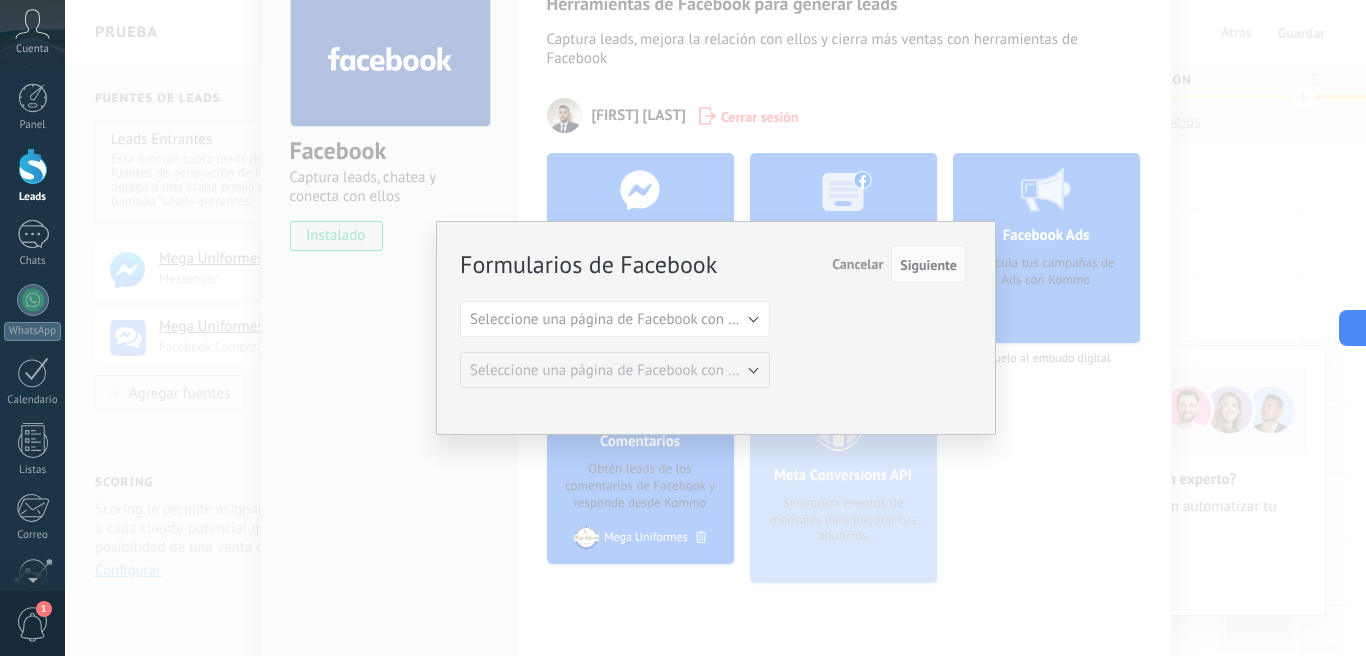 click on "Cancelar" at bounding box center [857, 264] 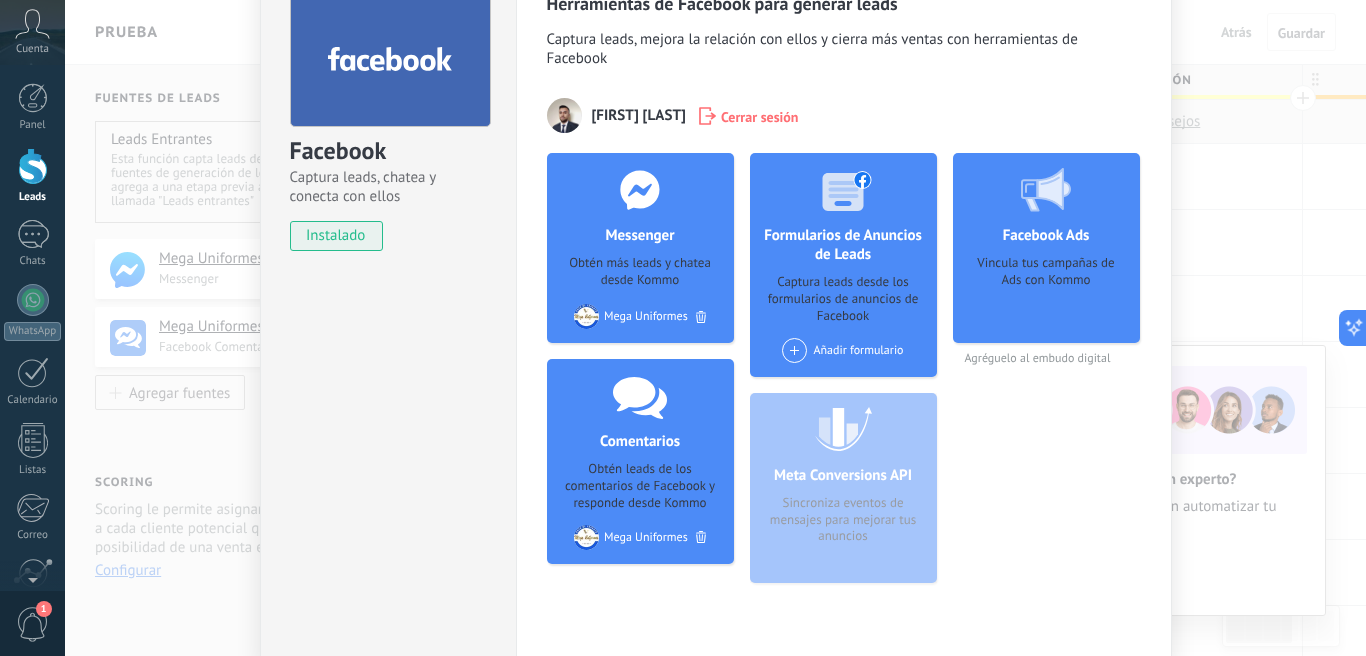 click on "Facebook Captura leads, chatea y conecta con ellos instalado Desinstalar Herramientas de Facebook para generar leads Captura leads, mejora la relación con ellos y cierra más ventas con herramientas de Facebook [PERSON] Cerrar sesión Messenger Obtén más leads y chatea desde Kommo Agregar página Mega Uniformes Comentarios Obtén leads de los comentarios de Facebook y responde desde Kommo Agregar página Mega Uniformes Formularios de Anuncios de Leads Captura leads desde los formularios de anuncios de Facebook Añadir formulario Meta Conversions API Sincroniza eventos de mensajes para mejorar tus anuncios Facebook Ads Vincula tus campañas de Ads con Kommo Agréguelo al embudo digital más" at bounding box center (715, 328) 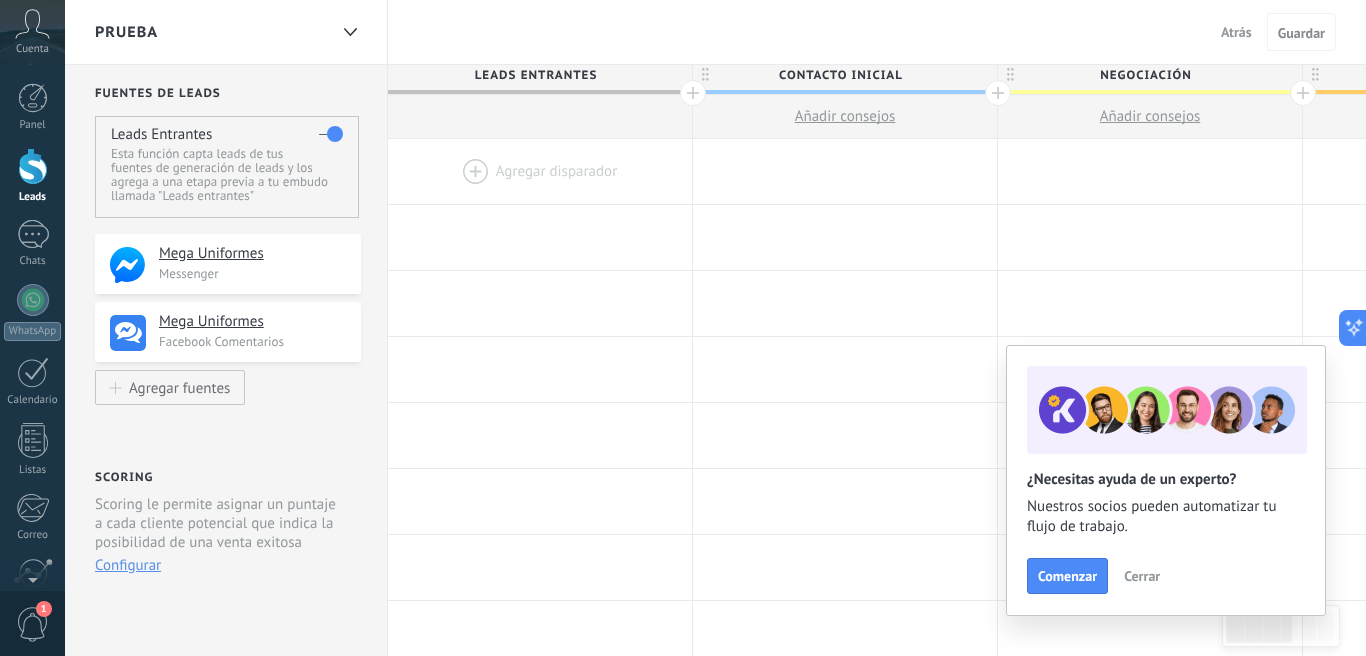 scroll, scrollTop: 0, scrollLeft: 0, axis: both 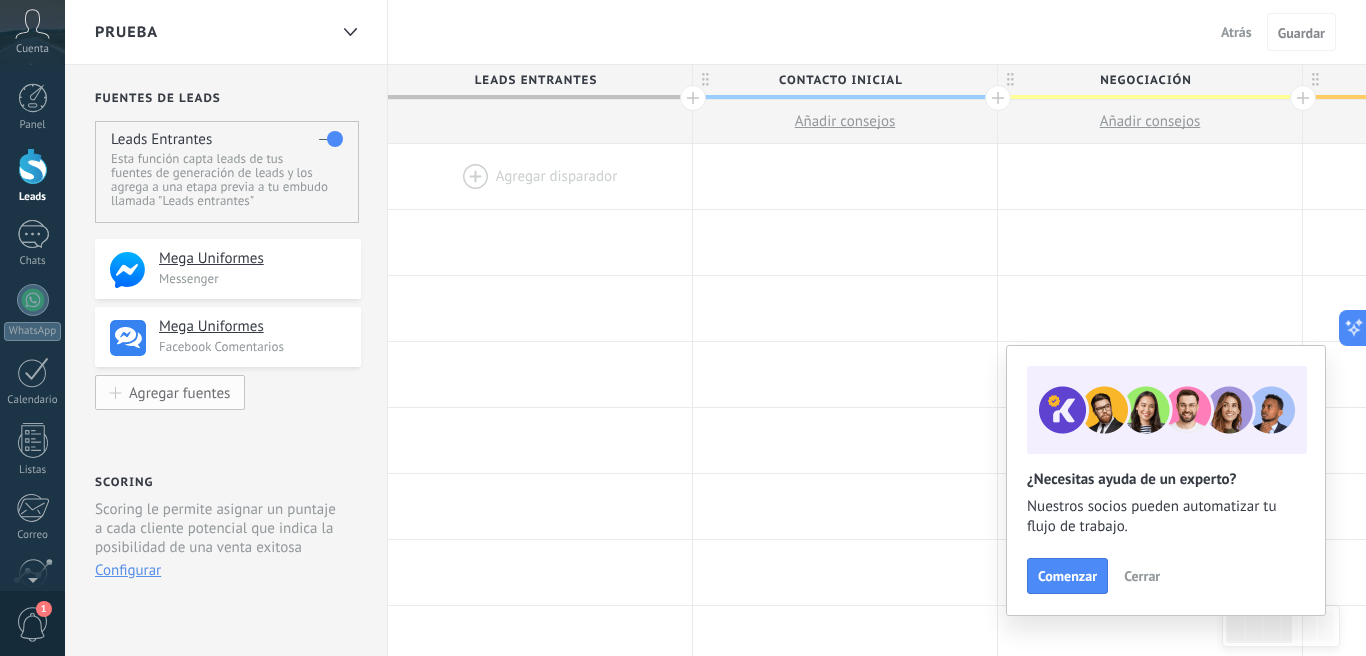 click on "Agregar fuentes" at bounding box center [179, 392] 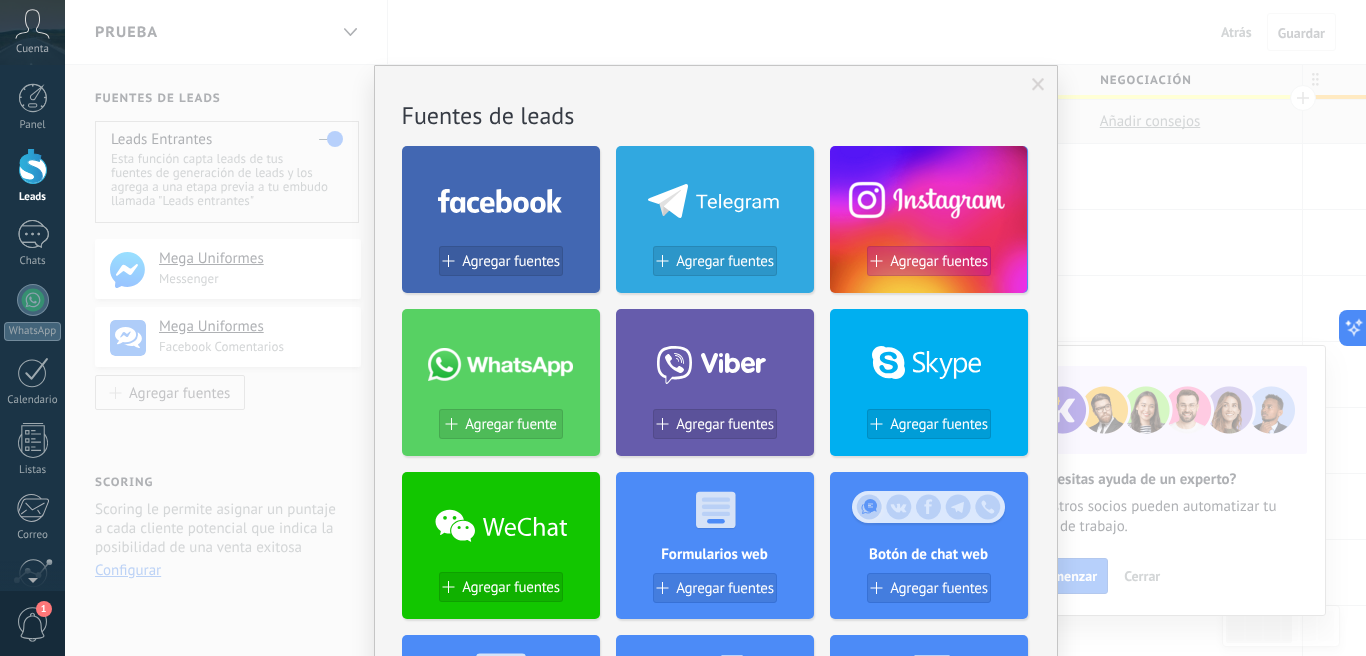 click on "Agregar fuentes" at bounding box center [939, 261] 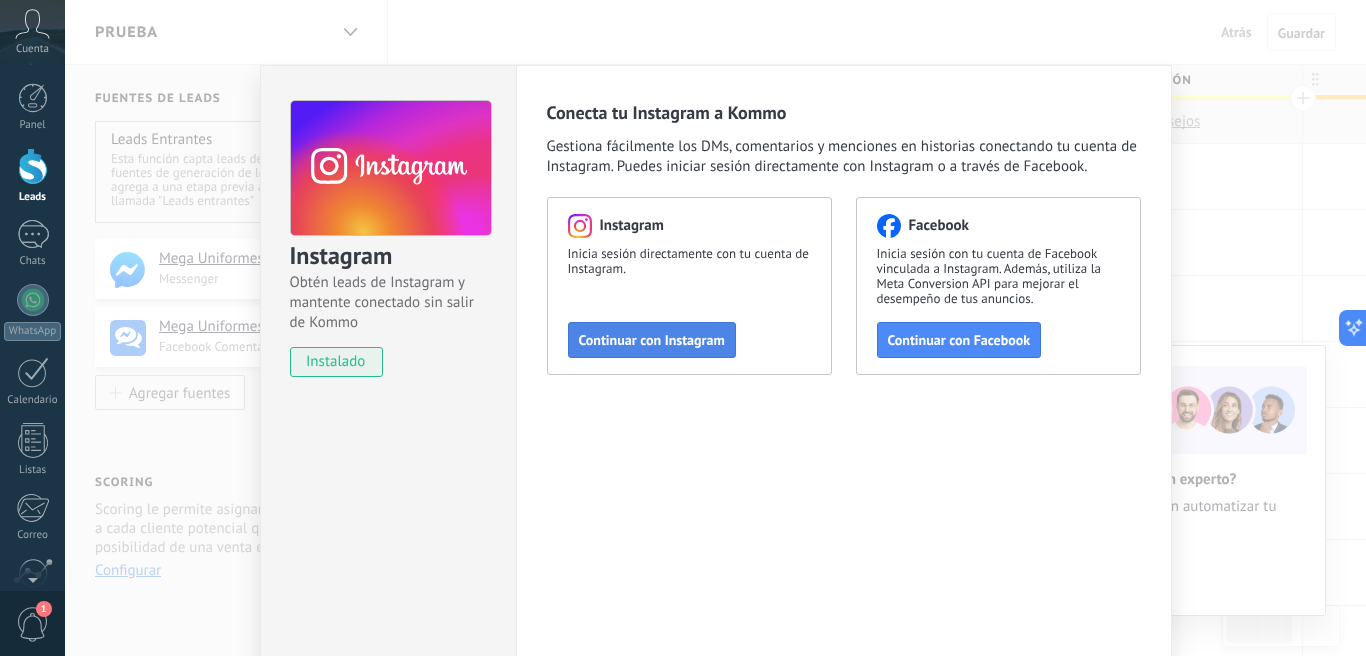 click on "Continuar con Instagram" at bounding box center [652, 340] 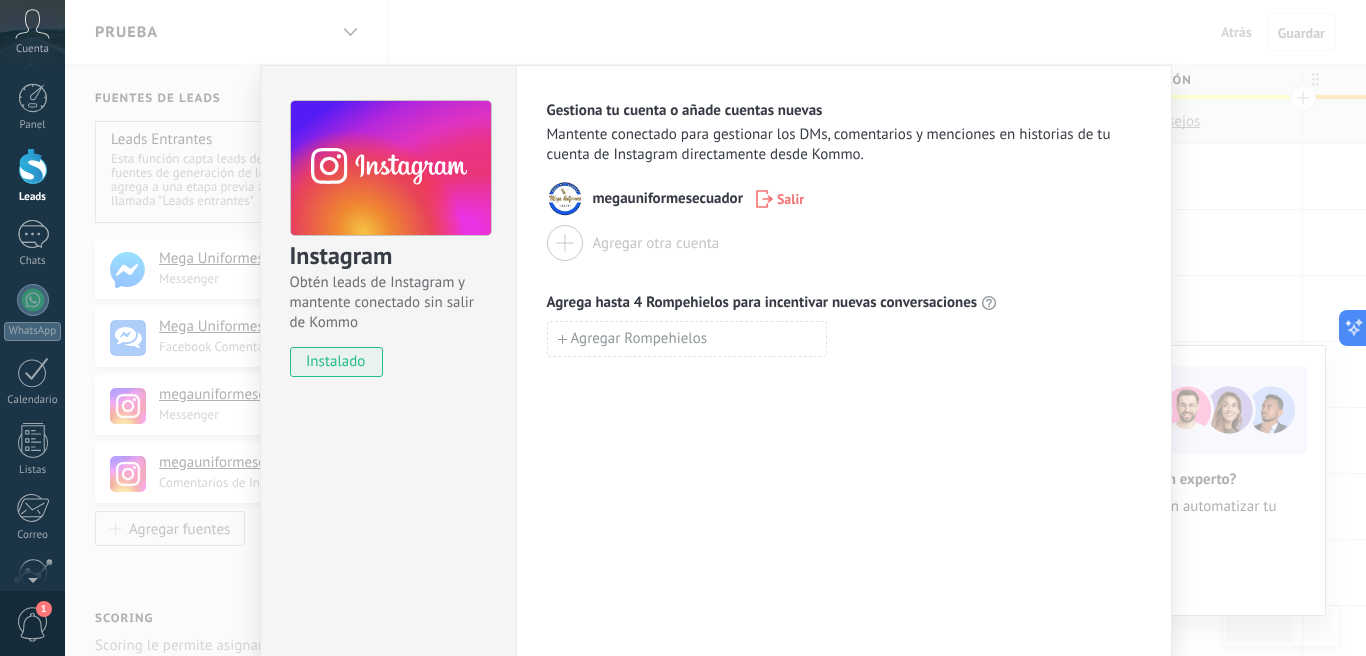 click on "Instagram Obtén leads de Instagram y mantente conectado sin salir de Kommo instalado Gestiona tu cuenta o añade cuentas nuevas Mantente conectado para gestionar los DMs, comentarios y menciones en historias de tu cuenta de Instagram directamente desde Kommo. megauniformesecuador Salir Agregar otra cuenta Agrega hasta 4 Rompehielos para incentivar nuevas conversaciones Agregar Rompehielos" at bounding box center (715, 328) 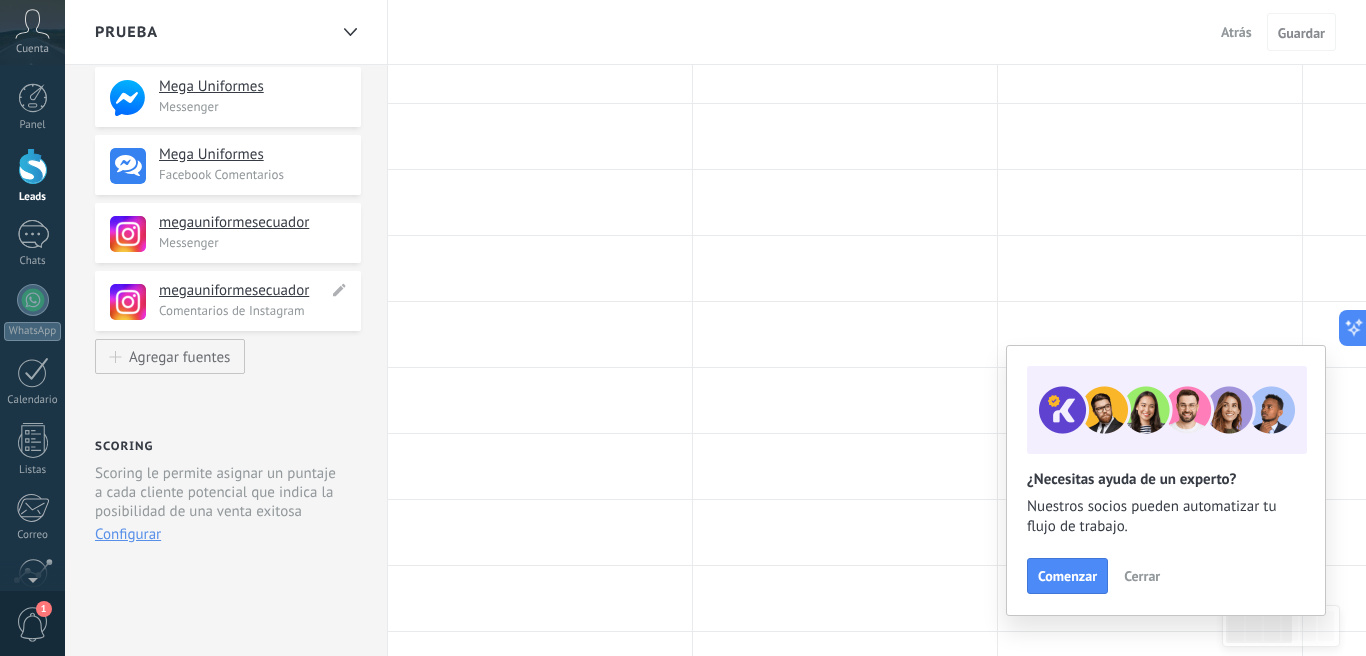 scroll, scrollTop: 292, scrollLeft: 0, axis: vertical 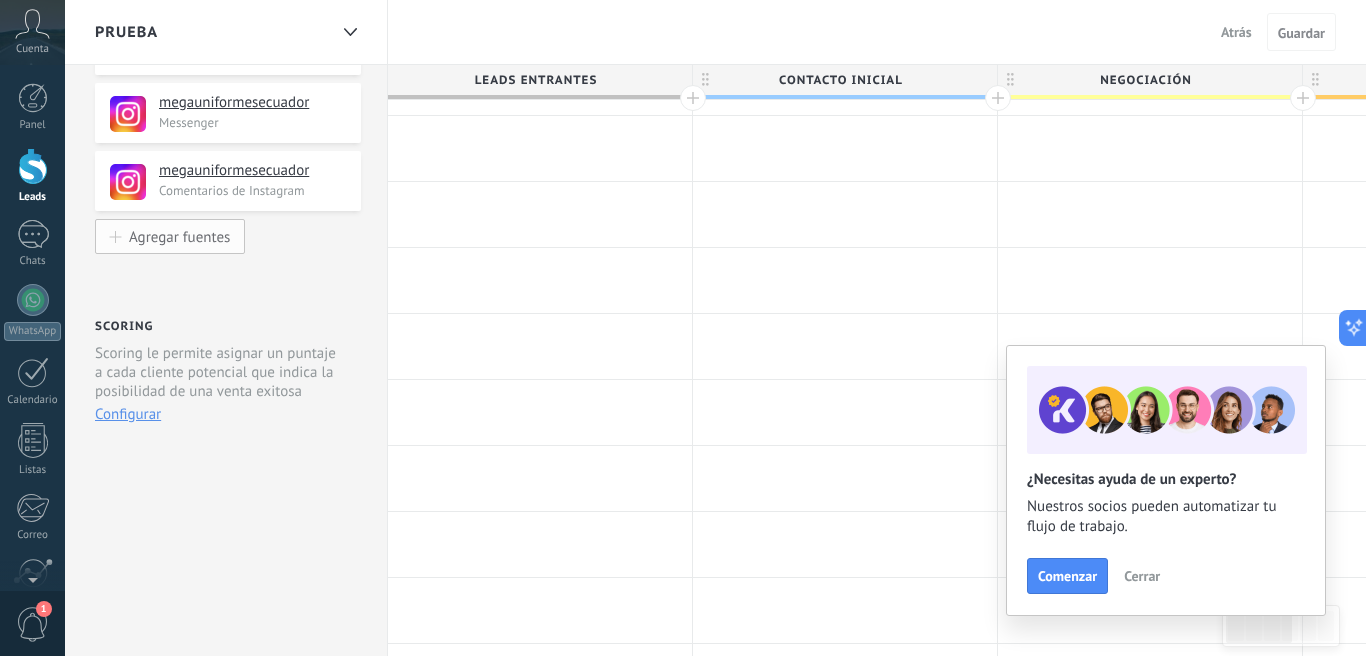 click on "Agregar fuentes" at bounding box center (179, 236) 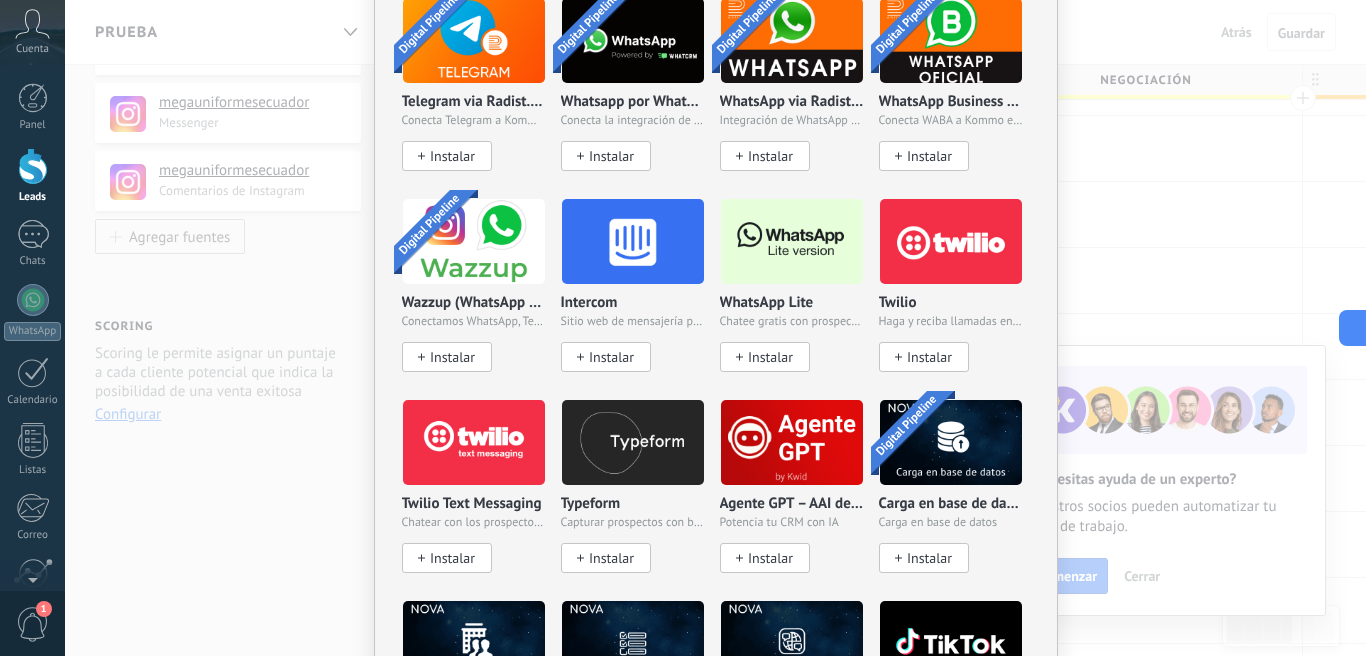 scroll, scrollTop: 1624, scrollLeft: 0, axis: vertical 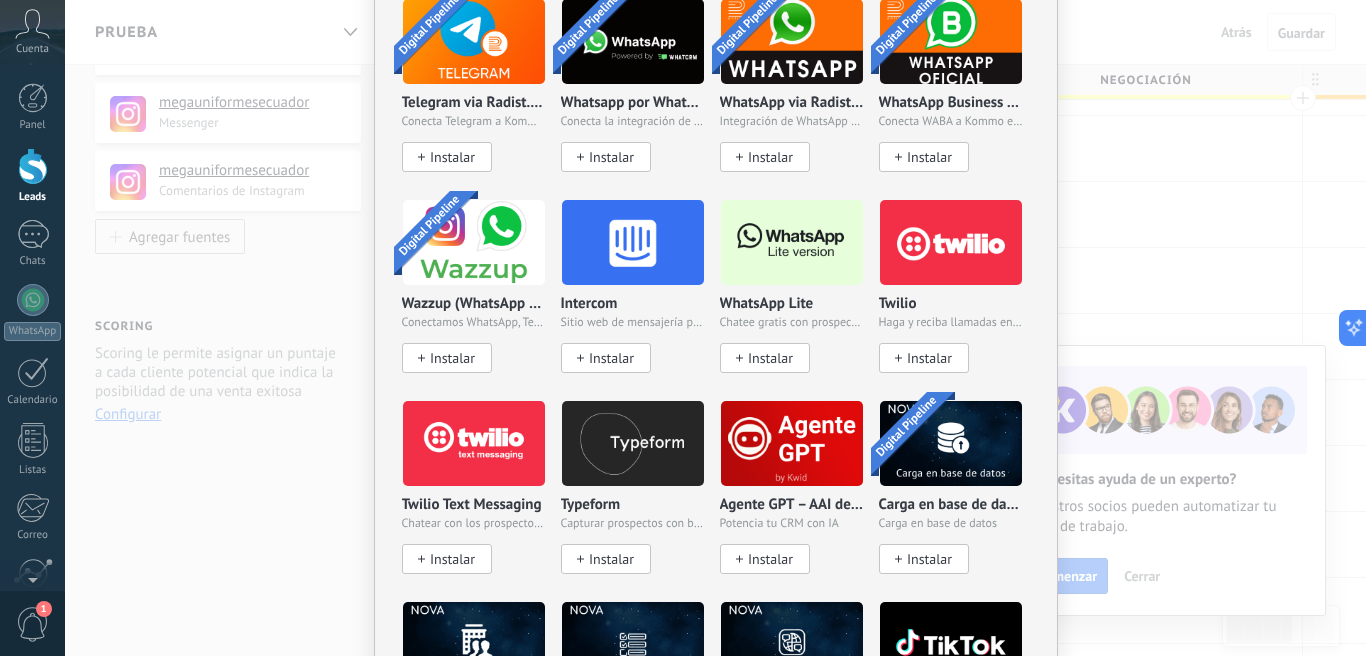 click at bounding box center [792, 242] 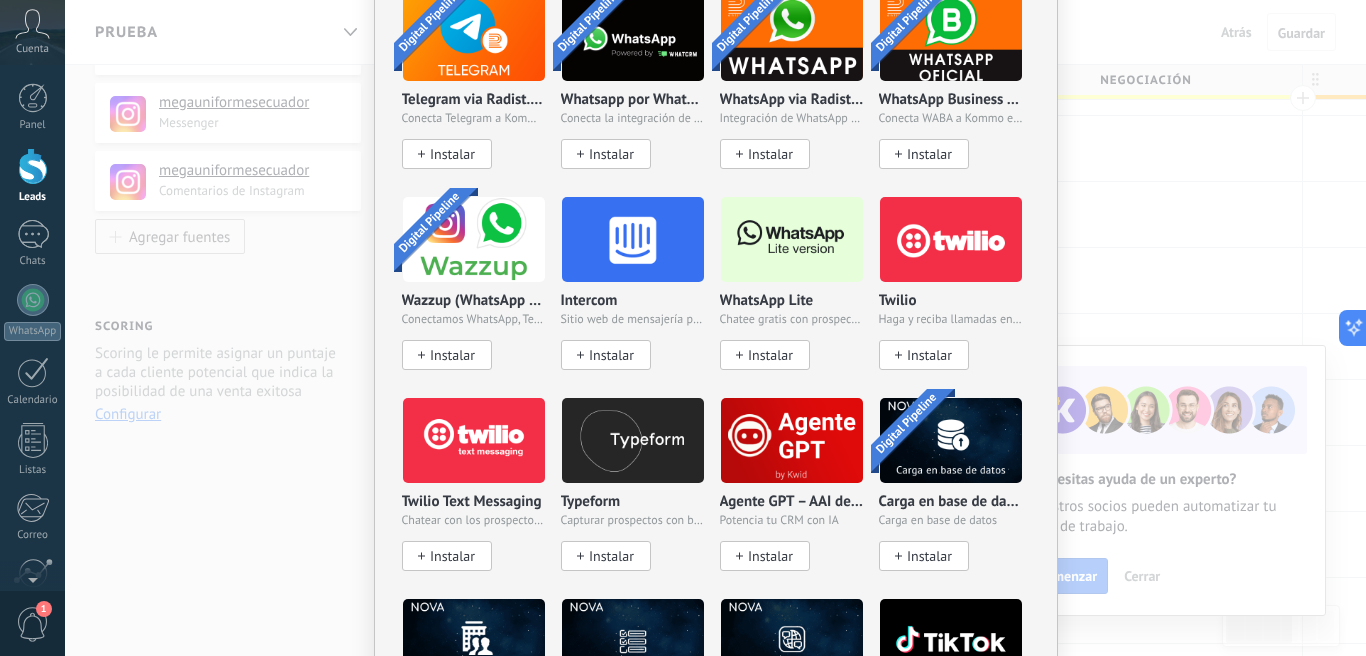 click on "Instalar" at bounding box center [770, 355] 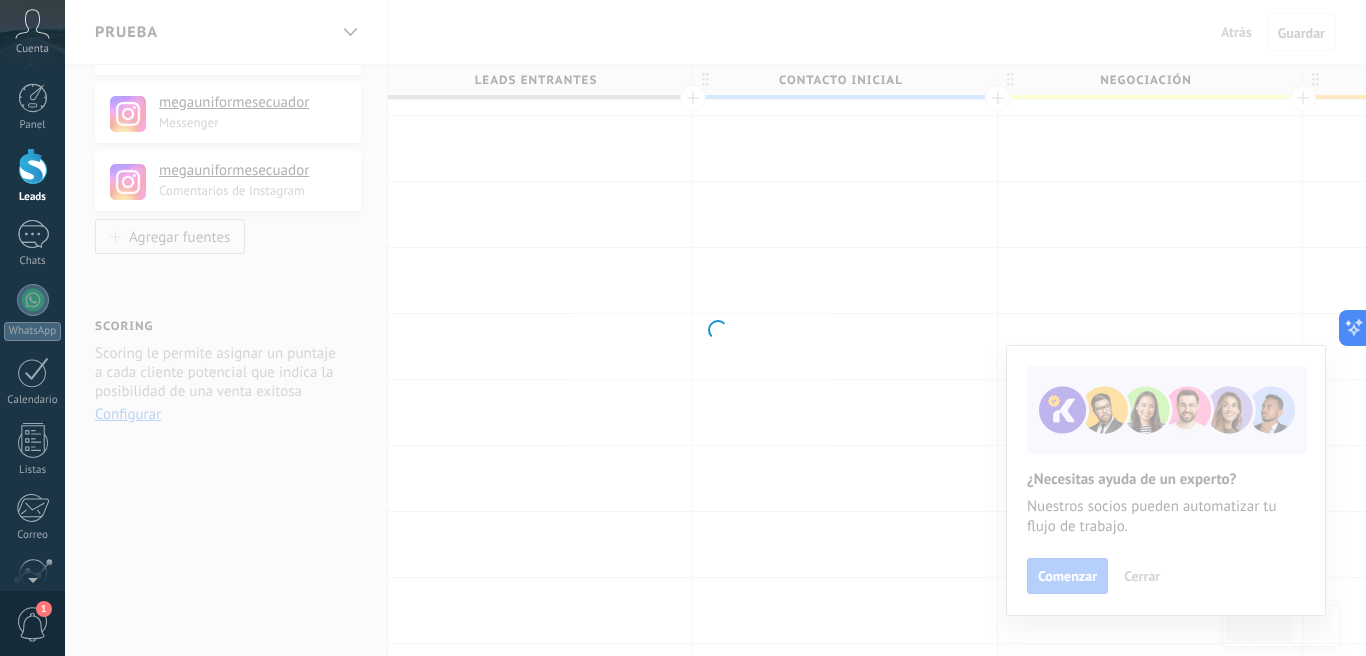 scroll, scrollTop: 0, scrollLeft: 0, axis: both 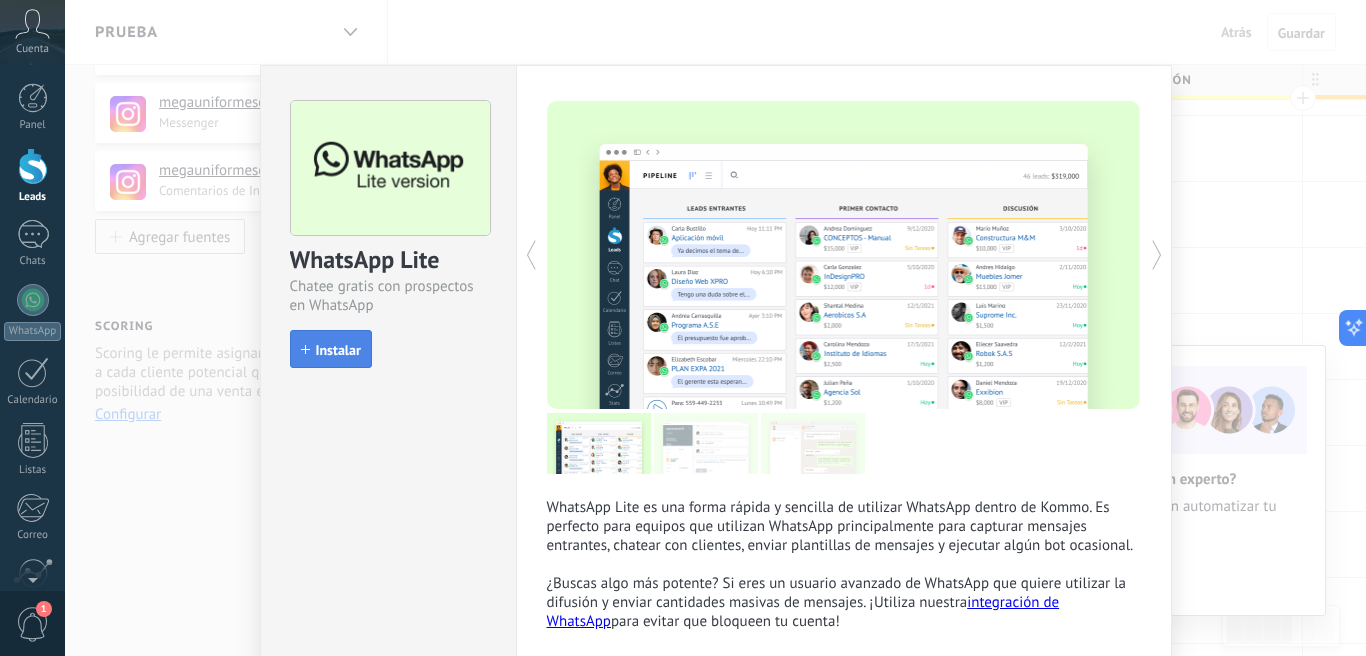 click on "Instalar" at bounding box center (338, 350) 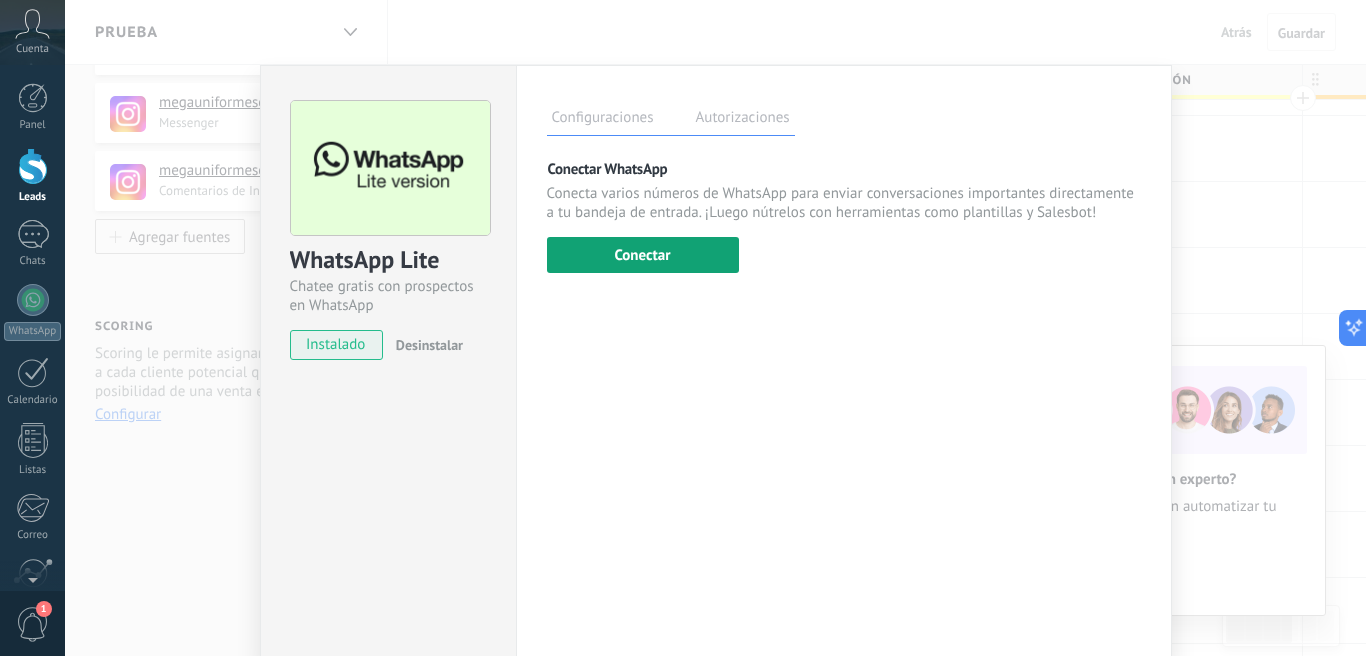 click on "Conectar" at bounding box center (643, 255) 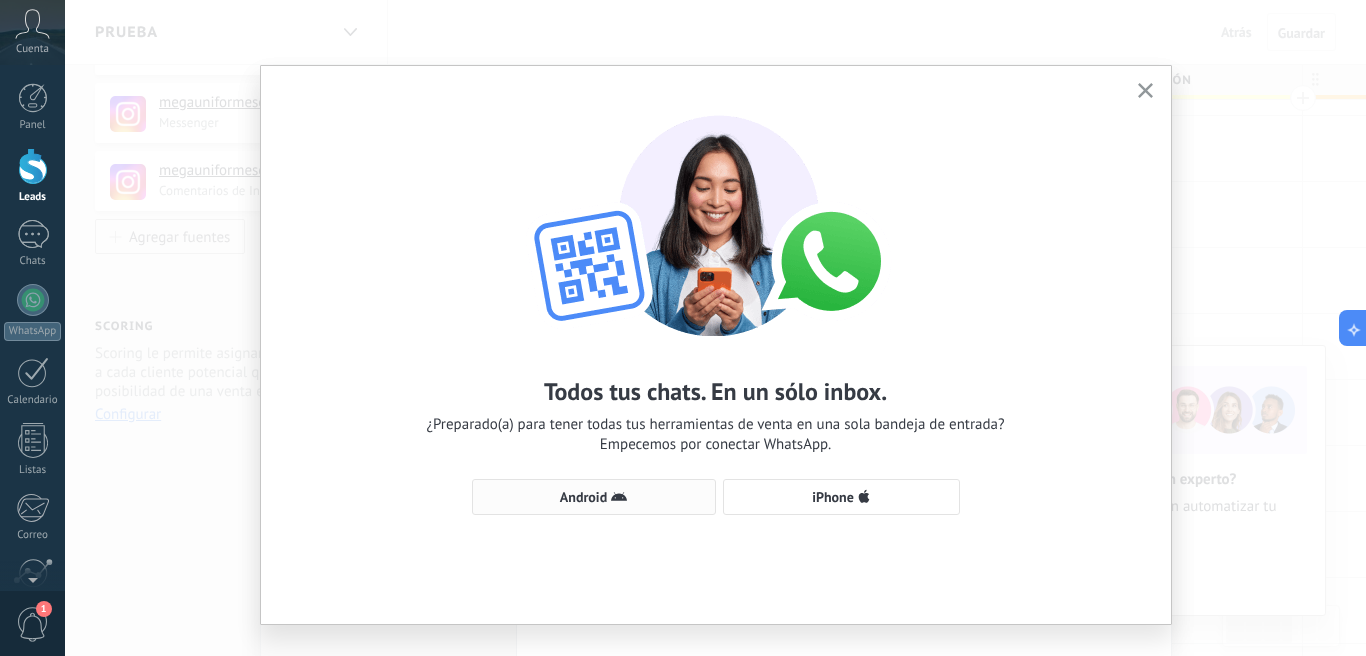 click on "Android" at bounding box center [583, 497] 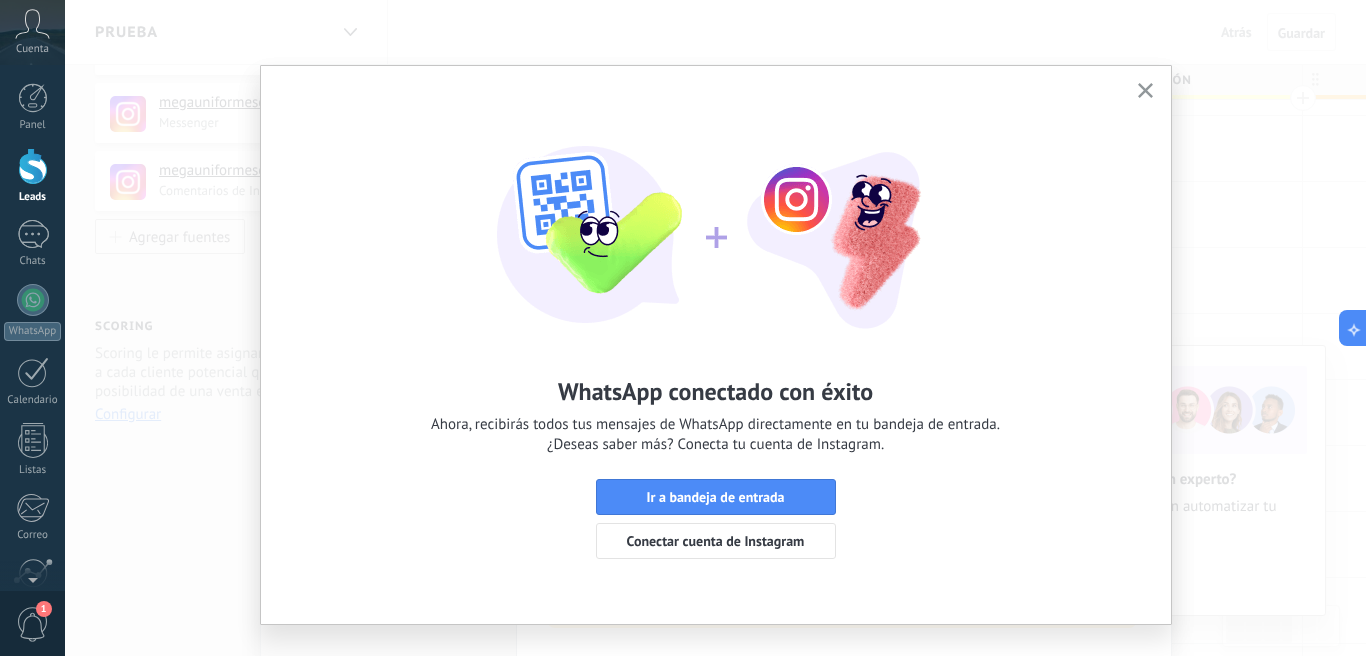 click on "WhatsApp conectado con éxito Ahora, recibirás todos tus mensajes de WhatsApp directamente en tu bandeja de entrada. ¿Deseas saber más? Conecta tu cuenta de Instagram. Ir a bandeja de entrada Conectar cuenta de Instagram" at bounding box center [715, 328] 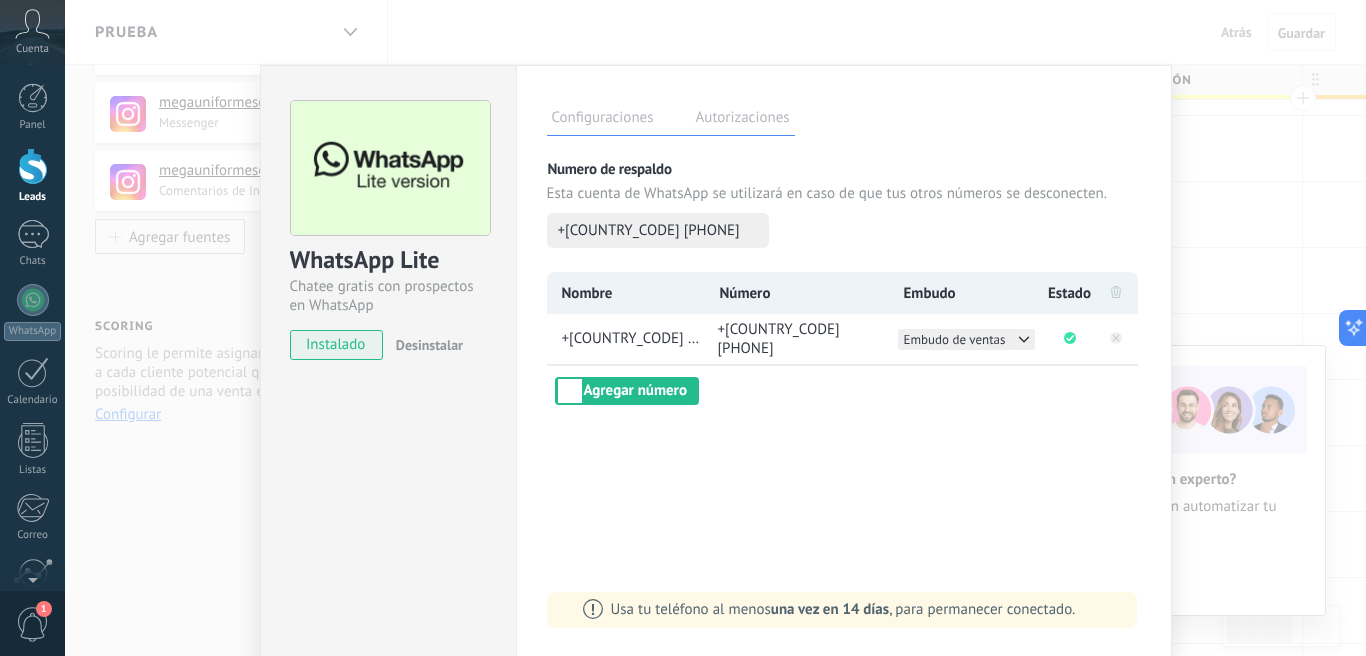 click on "WhatsApp Lite Chatee gratis con prospectos en WhatsApp instalado Desinstalar Configuraciones Autorizaciones Esta pestaña registra a los usuarios que han concedido acceso a las integración a esta cuenta. Si deseas remover la posibilidad que un usuario pueda enviar solicitudes a la cuenta en nombre de esta integración, puedes revocar el acceso. Si el acceso a todos los usuarios es revocado, la integración dejará de funcionar. Esta aplicacion está instalada, pero nadie le ha dado acceso aun. Más de 2 mil millones de personas utilizan activamente WhatsApp para conectarse con amigos, familiares y empresas. Esta integración agrega el chat más popular a tu arsenal de comunicación: captura automáticamente leads desde los mensajes entrantes, comparte el acceso al chat con todo tu equipo y potencia todo con las herramientas integradas de Kommo, como el botón de compromiso y Salesbot. más _:  Guardar Numero de respaldo Esta cuenta de WhatsApp se utilizará en caso de que tus otros números se desconecten." at bounding box center (715, 328) 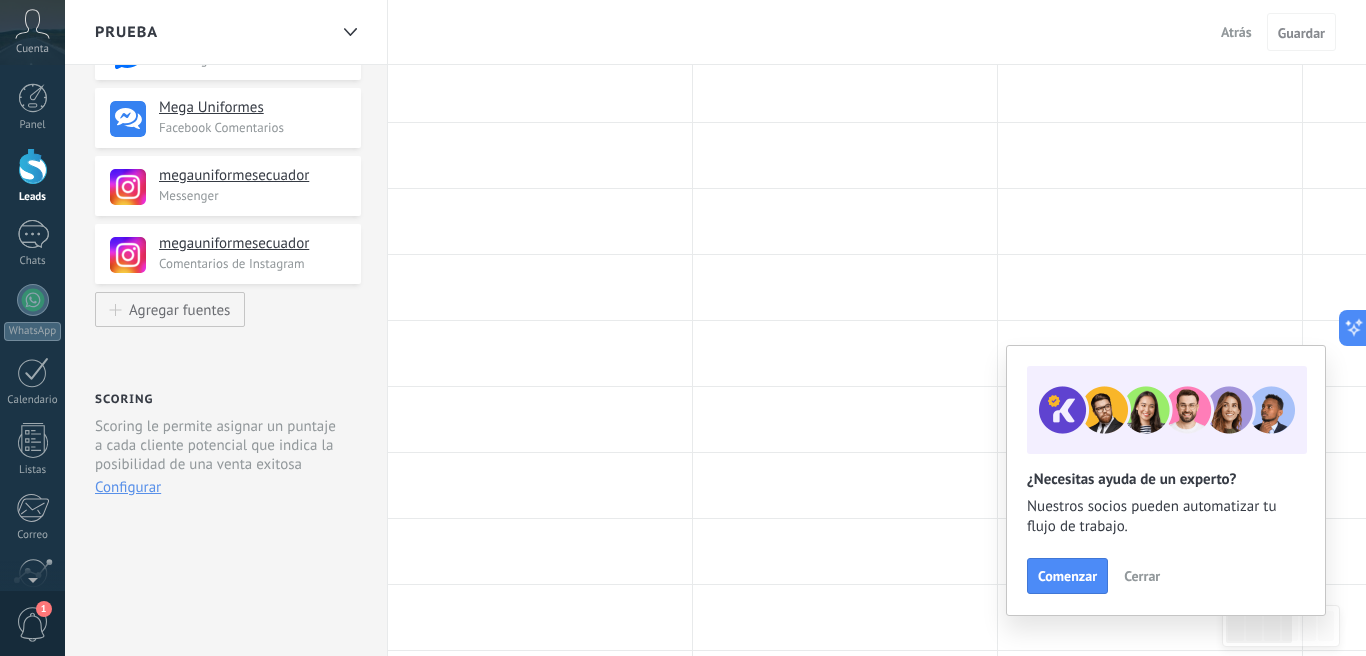 scroll, scrollTop: 216, scrollLeft: 0, axis: vertical 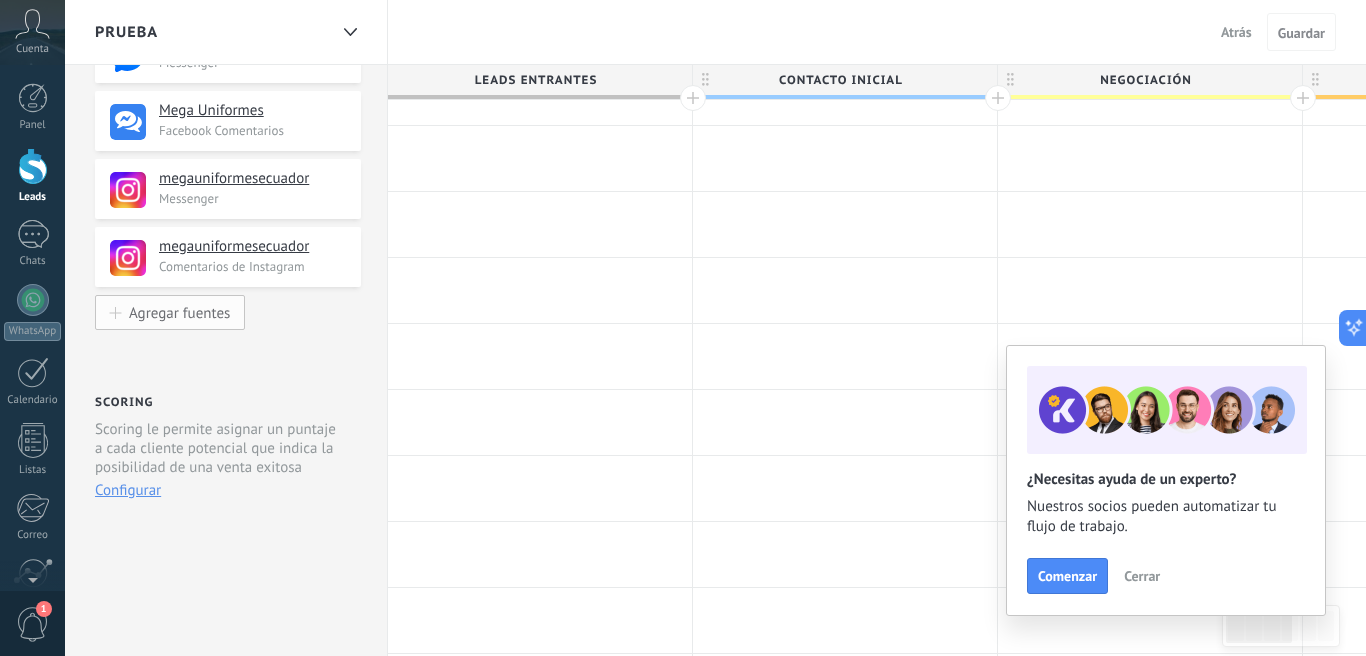 click on "Agregar fuentes" at bounding box center (179, 312) 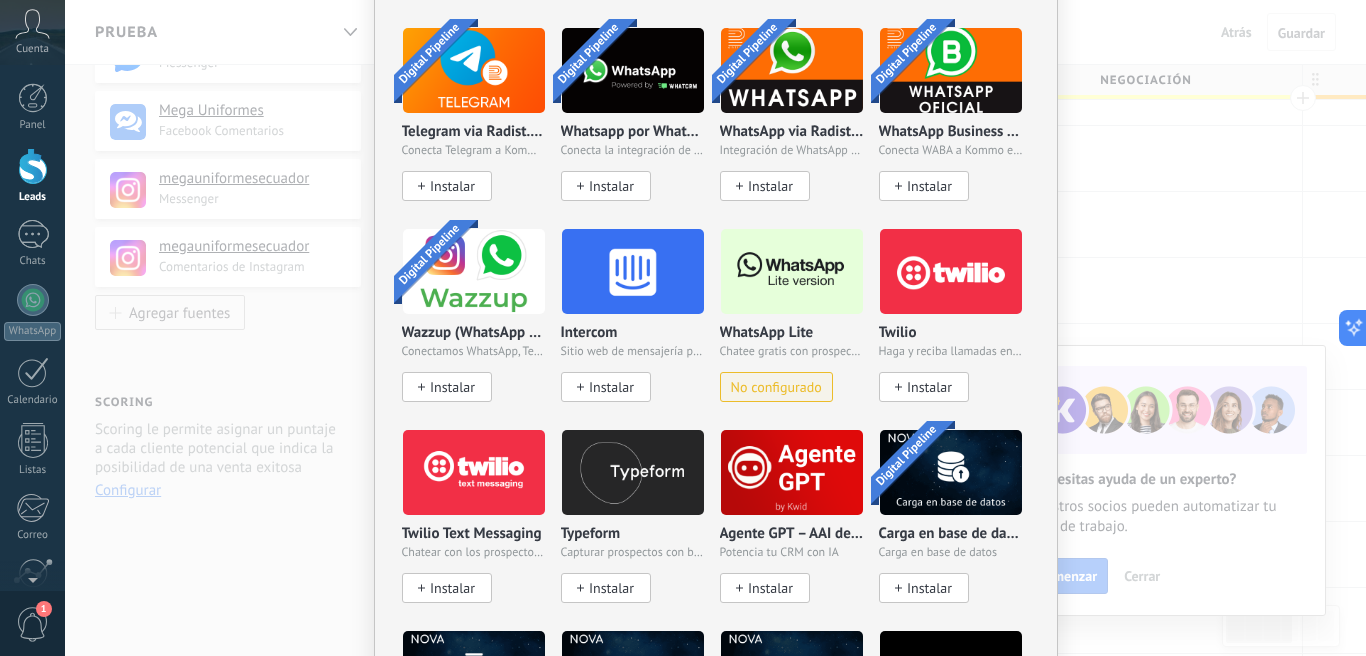scroll, scrollTop: 1612, scrollLeft: 0, axis: vertical 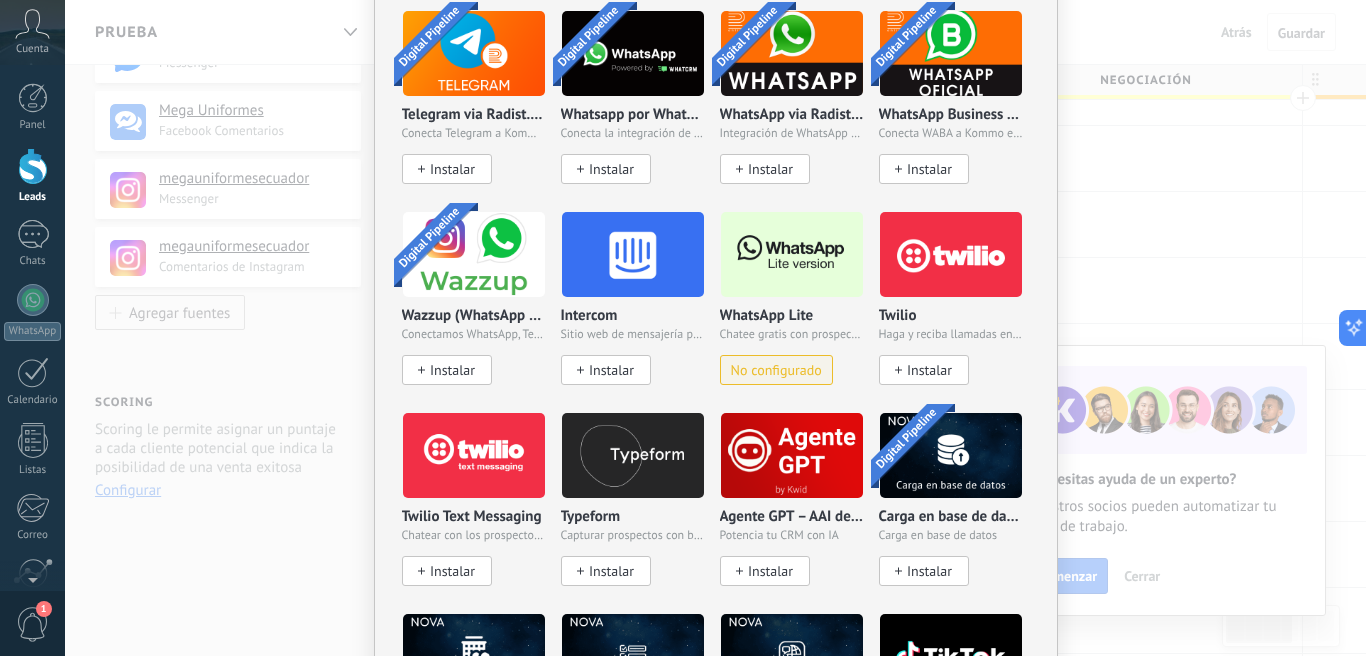 click on "No configurado" at bounding box center (776, 370) 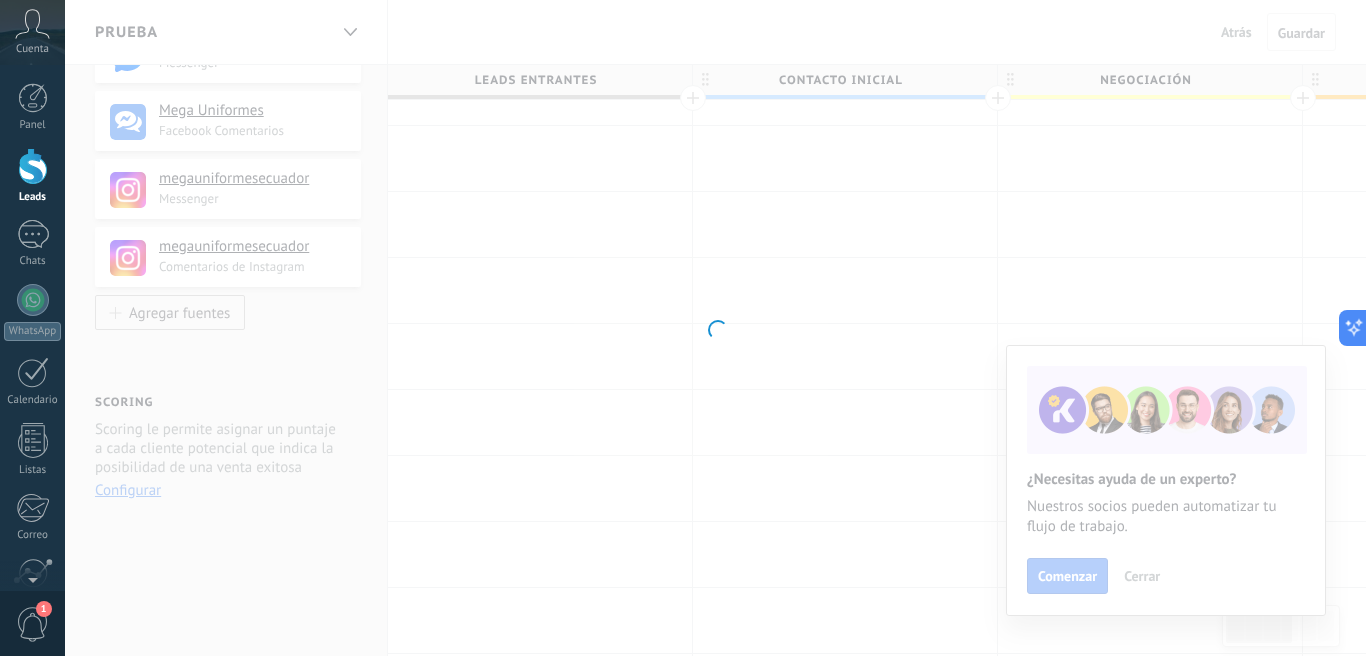 scroll, scrollTop: 0, scrollLeft: 0, axis: both 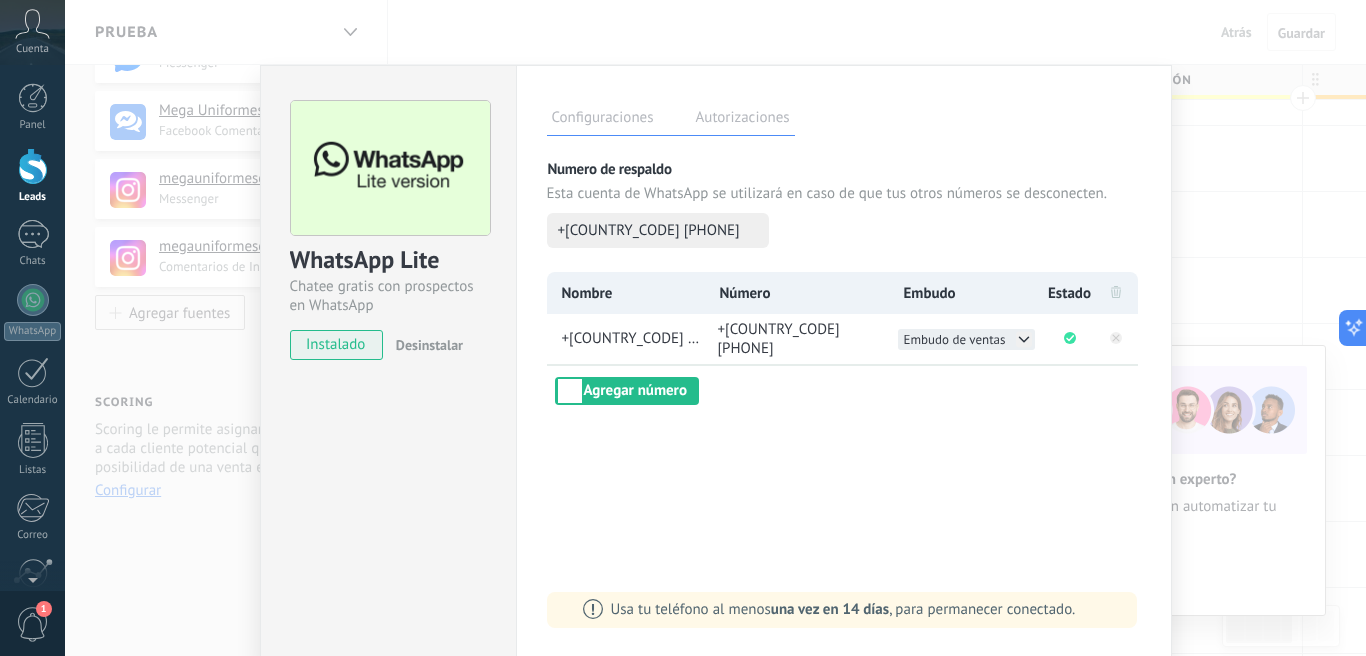 click 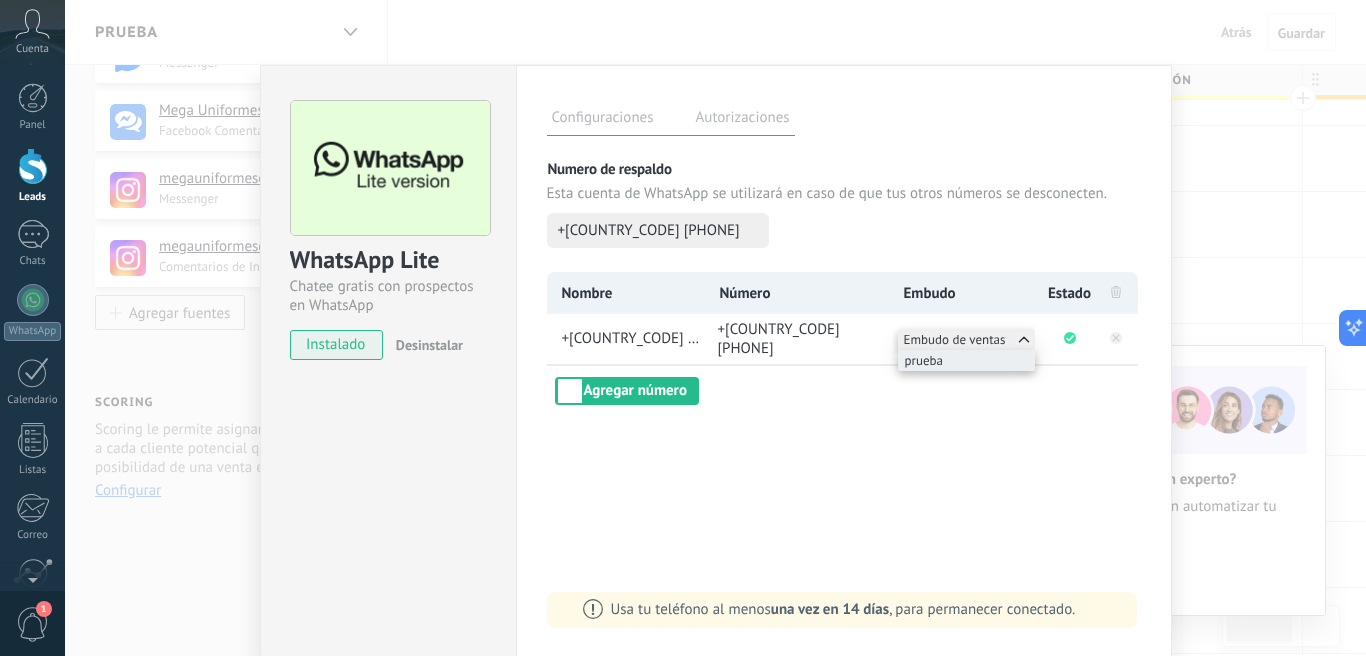 click on "prueba" at bounding box center [966, 360] 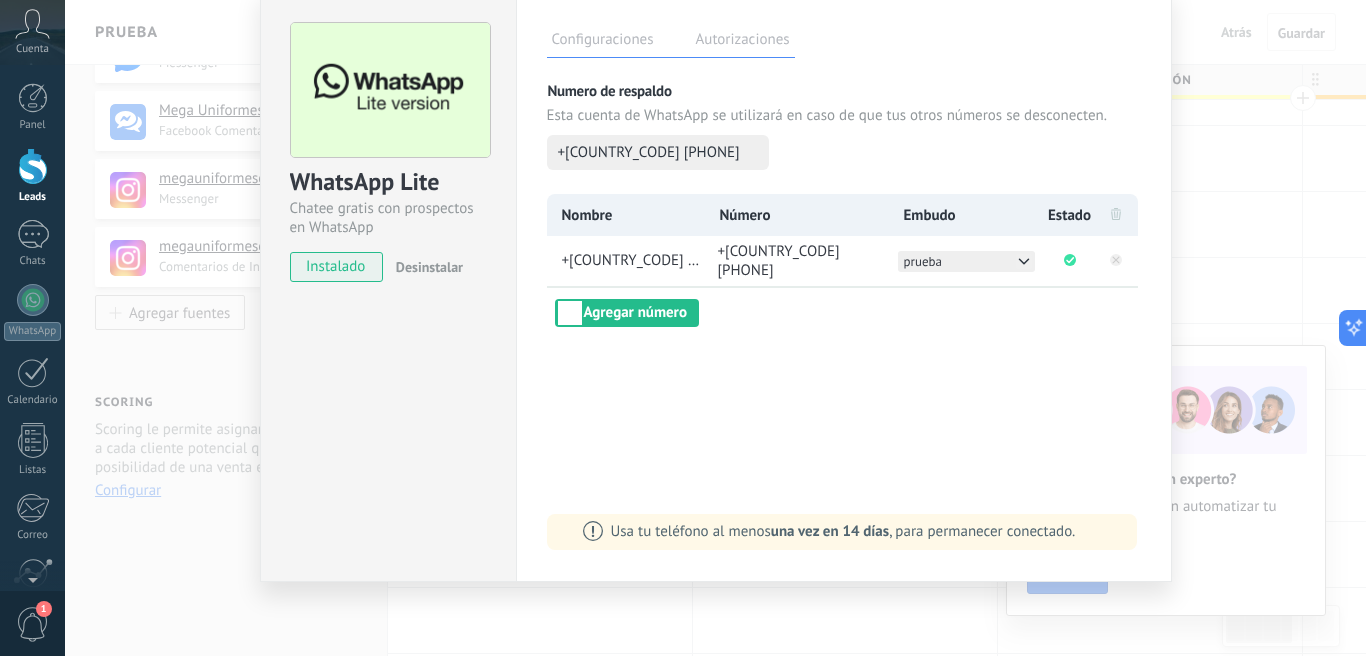 scroll, scrollTop: 0, scrollLeft: 0, axis: both 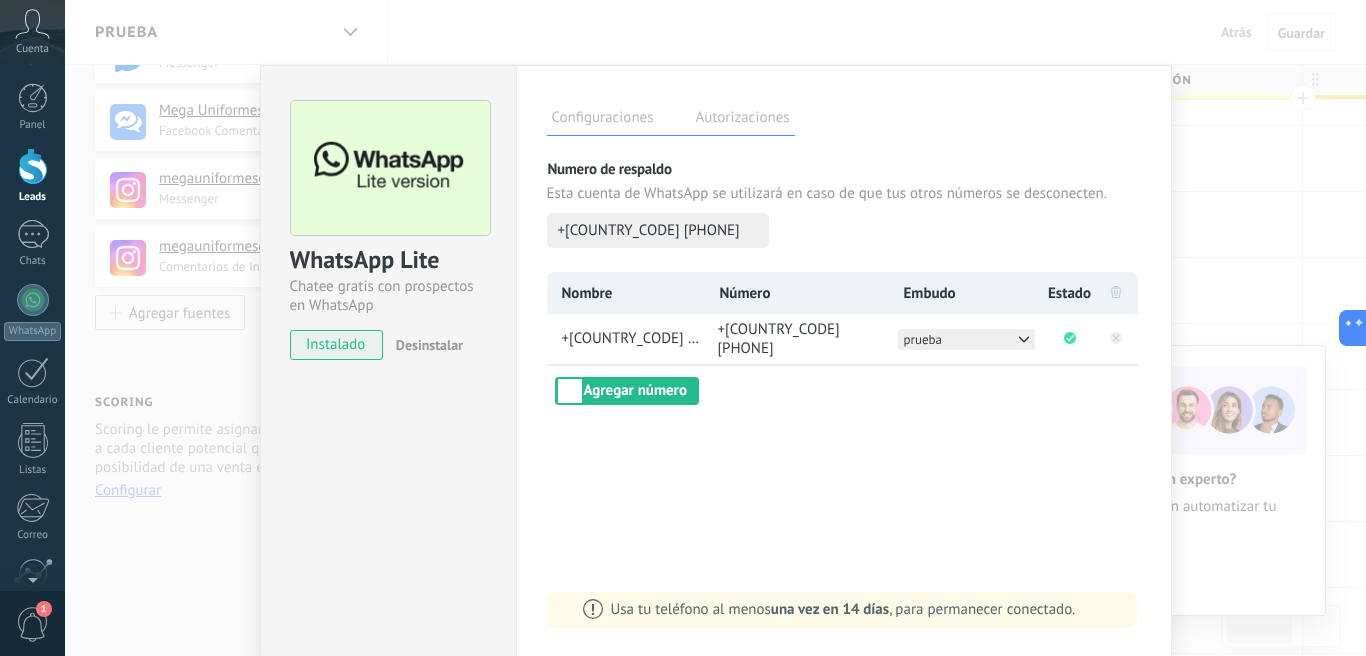 click on "WhatsApp Lite Chatee gratis con prospectos en WhatsApp instalado Desinstalar Configuraciones Autorizaciones Esta pestaña registra a los usuarios que han concedido acceso a las integración a esta cuenta. Si deseas remover la posibilidad que un usuario pueda enviar solicitudes a la cuenta en nombre de esta integración, puedes revocar el acceso. Si el acceso a todos los usuarios es revocado, la integración dejará de funcionar. Esta aplicacion está instalada, pero nadie le ha dado acceso aun. Más de 2 mil millones de personas utilizan activamente WhatsApp para conectarse con amigos, familiares y empresas. Esta integración agrega el chat más popular a tu arsenal de comunicación: captura automáticamente leads desde los mensajes entrantes, comparte el acceso al chat con todo tu equipo y potencia todo con las herramientas integradas de Kommo, como el botón de compromiso y Salesbot. más _:  Guardar Numero de respaldo Esta cuenta de WhatsApp se utilizará en caso de que tus otros números se desconecten." at bounding box center [715, 328] 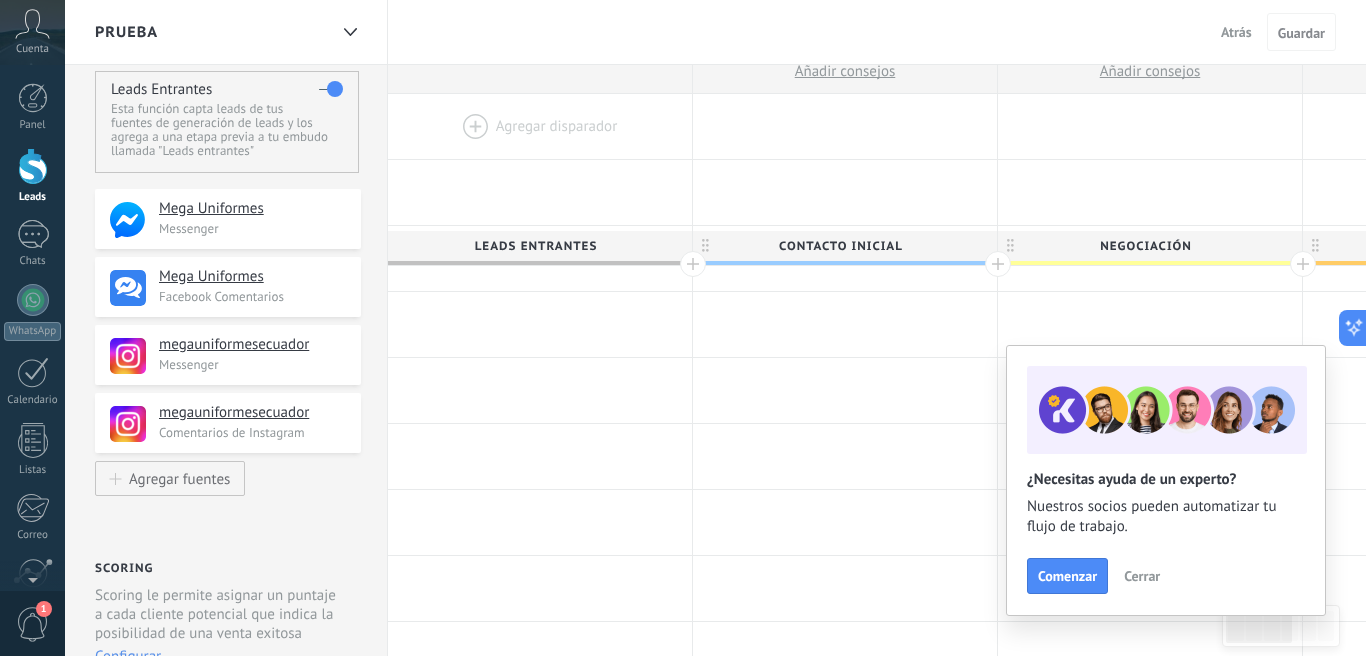 scroll, scrollTop: 0, scrollLeft: 0, axis: both 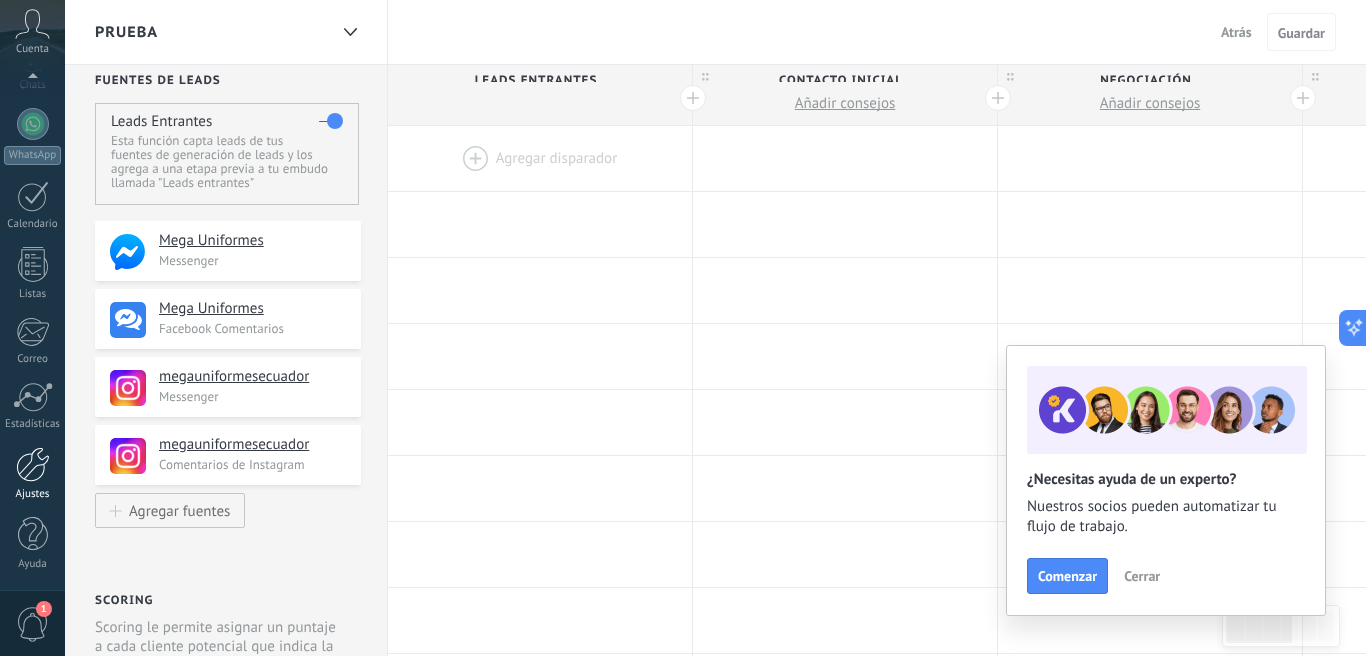 click at bounding box center (33, 464) 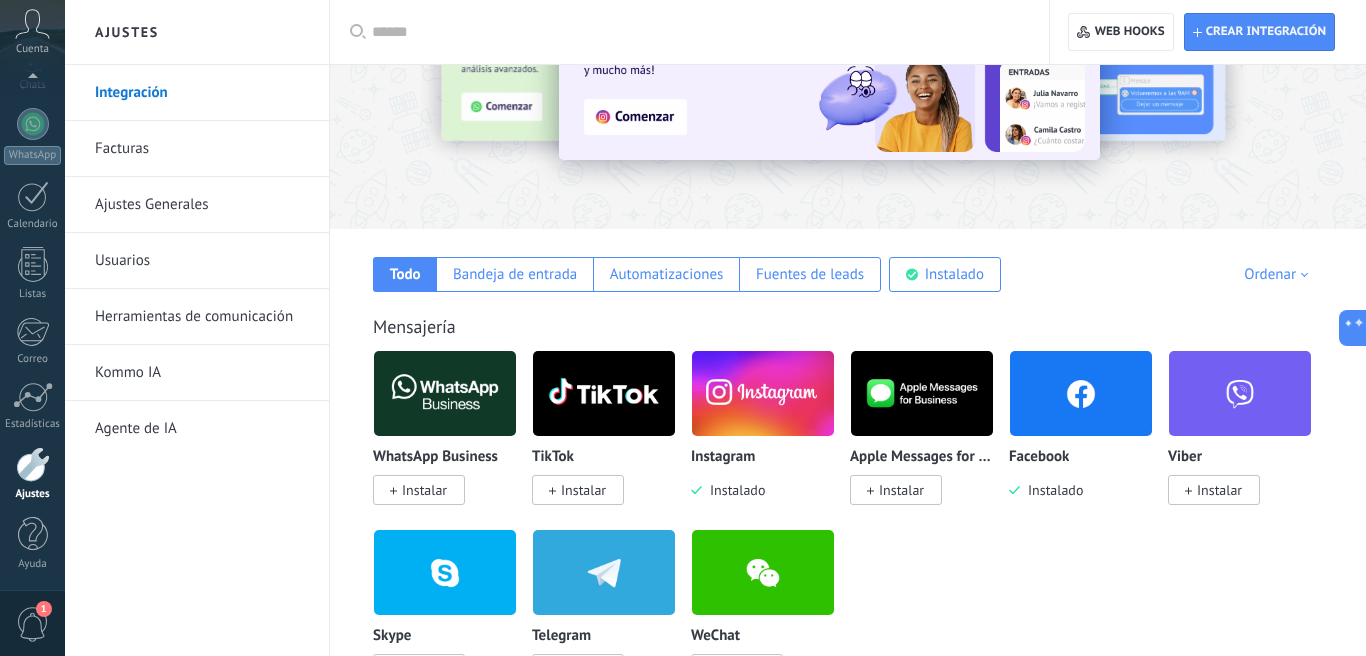 scroll, scrollTop: 161, scrollLeft: 0, axis: vertical 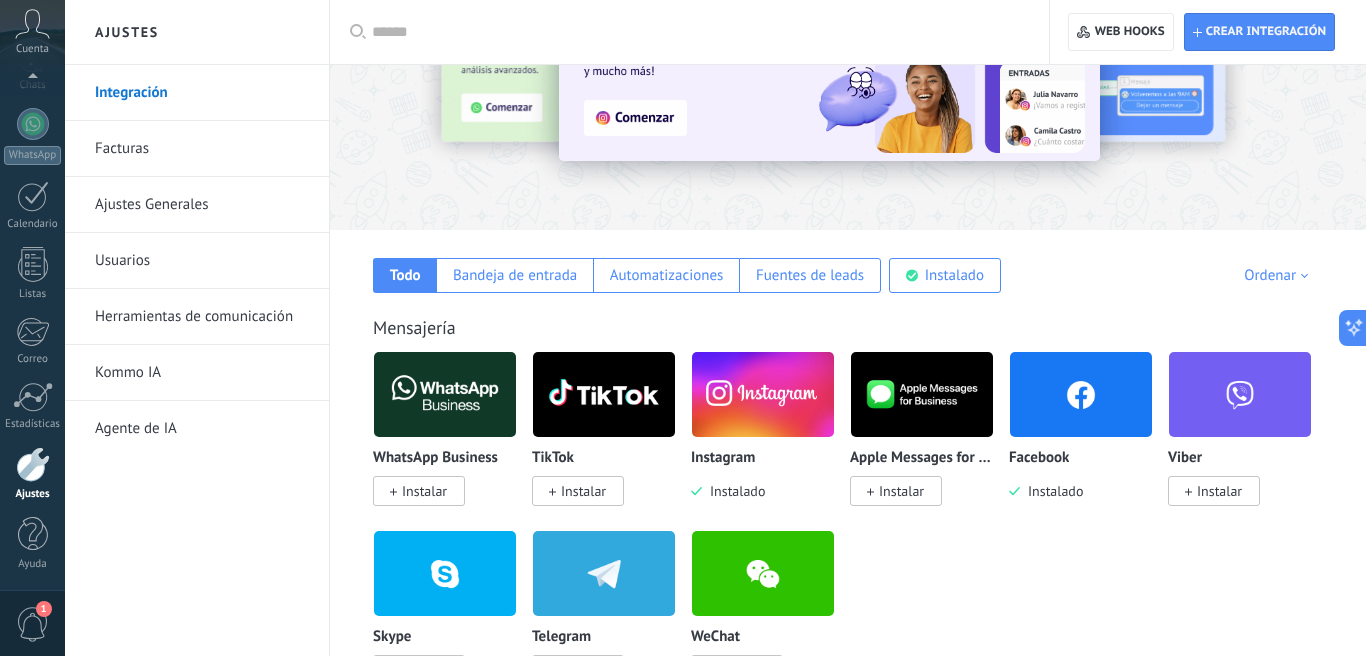 click on "Herramientas de comunicación" at bounding box center [202, 317] 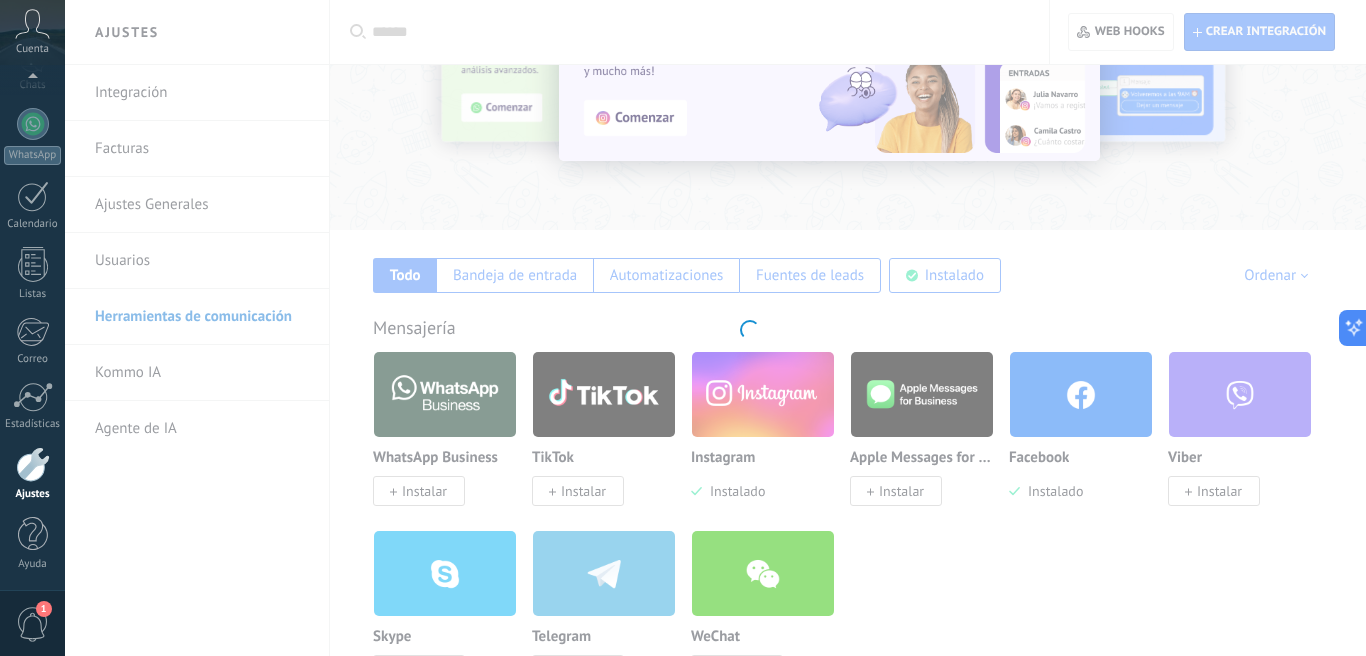 scroll, scrollTop: 0, scrollLeft: 0, axis: both 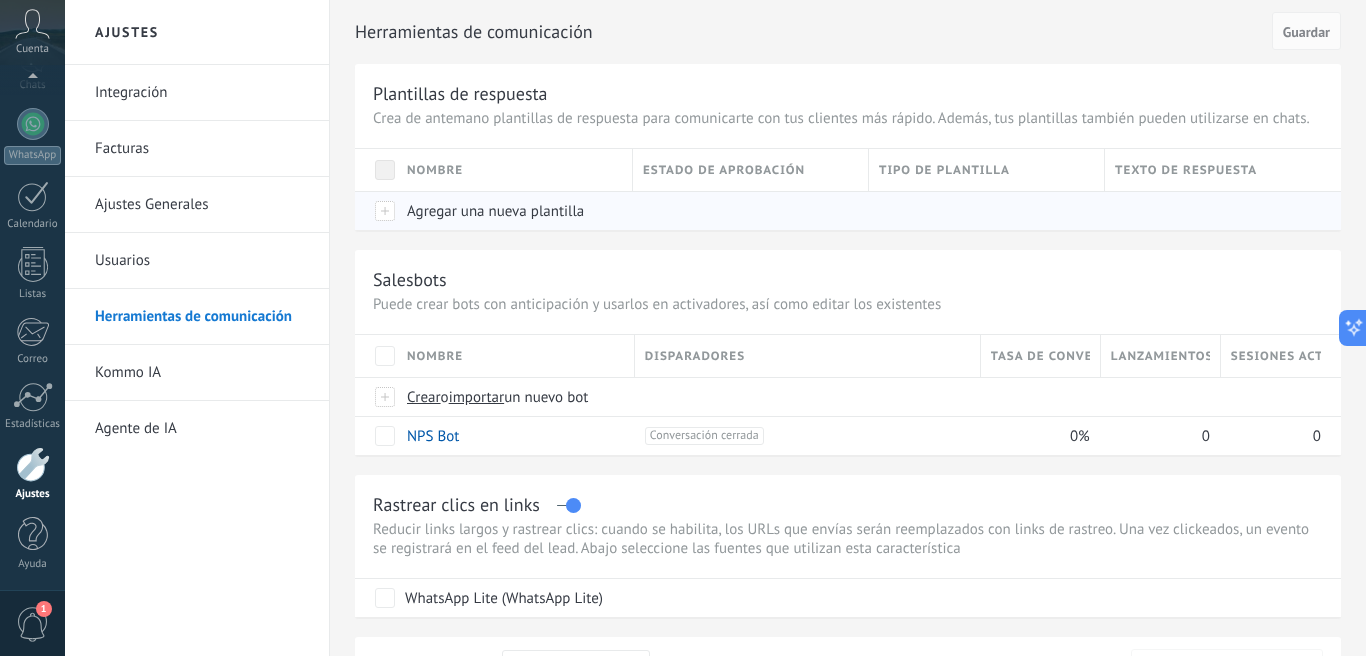click on "Agregar una nueva plantilla" at bounding box center (495, 211) 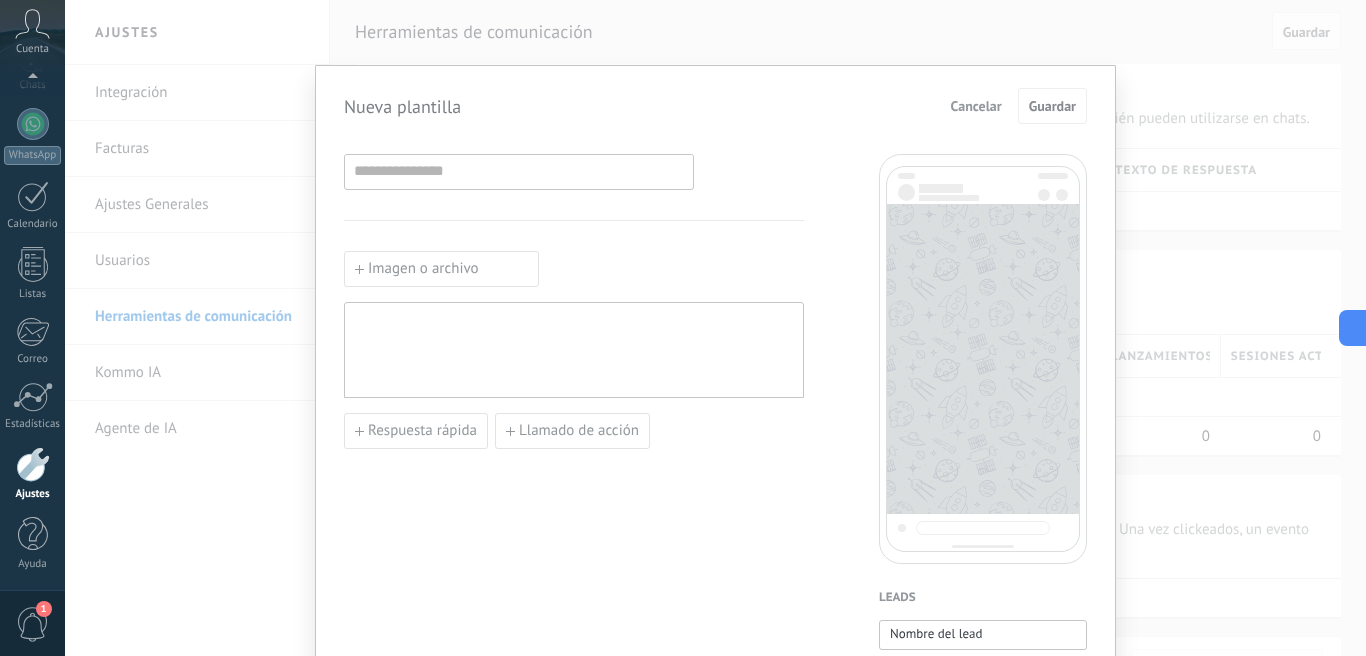 click on "Nueva plantilla Cancelar Guardar Imagen o archivo Respuesta rápida Llamado de acción Leads Nombre del lead Etapa del lead Presupuesto Lead URL de la página para compartir con los clientes Lead usuario responsable (Email) Lead ID Lead usuario responsable Lead teléfono de usuario responsable Lead usuario responsable (ID) Lead utm_content Lead utm_medium Lead utm_campaign Lead utm_source Lead utm_term Lead utm_referrer Lead referrer Lead gclientid Lead gclid Lead fbclid Contactos Nombre del contacto Nombre Apellido Contacto ID Contacto usuario responsable Contacto teléfono de usuario responsable Contacto usuario responsable (ID) Contacto usuario responsable (Email) Contacto teléfono (Teléfono Oficina) Contacto teléfono (Ofic. directo) Contacto teléfono (Celular) Contacto teléfono (Fax) Contacto teléfono (Casa) Contacto teléfono (Otro) Contacto correo (Correo) Contacto correo (E-mail priv.) Contacto correo (Otro e-mail) Contacto teléfono Contacto correo Contacto cargo Compañías Compañía ID" at bounding box center (715, 328) 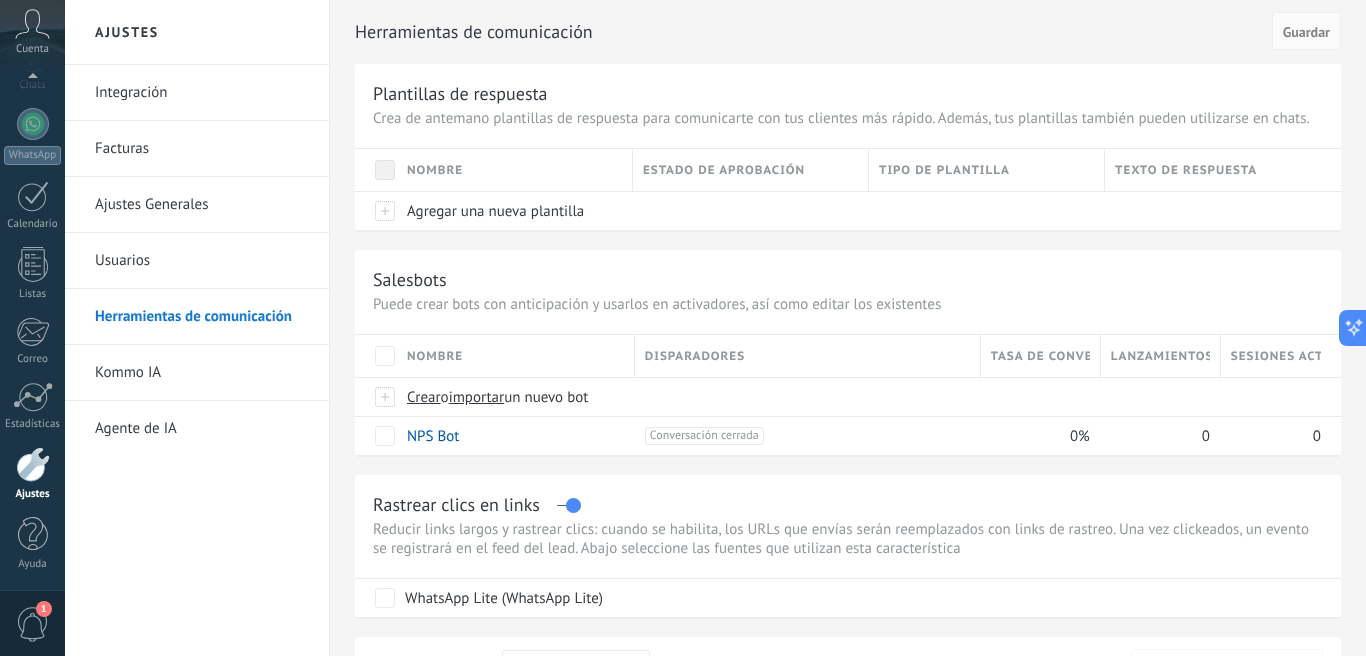 click on "Herramientas de comunicación" at bounding box center (810, 32) 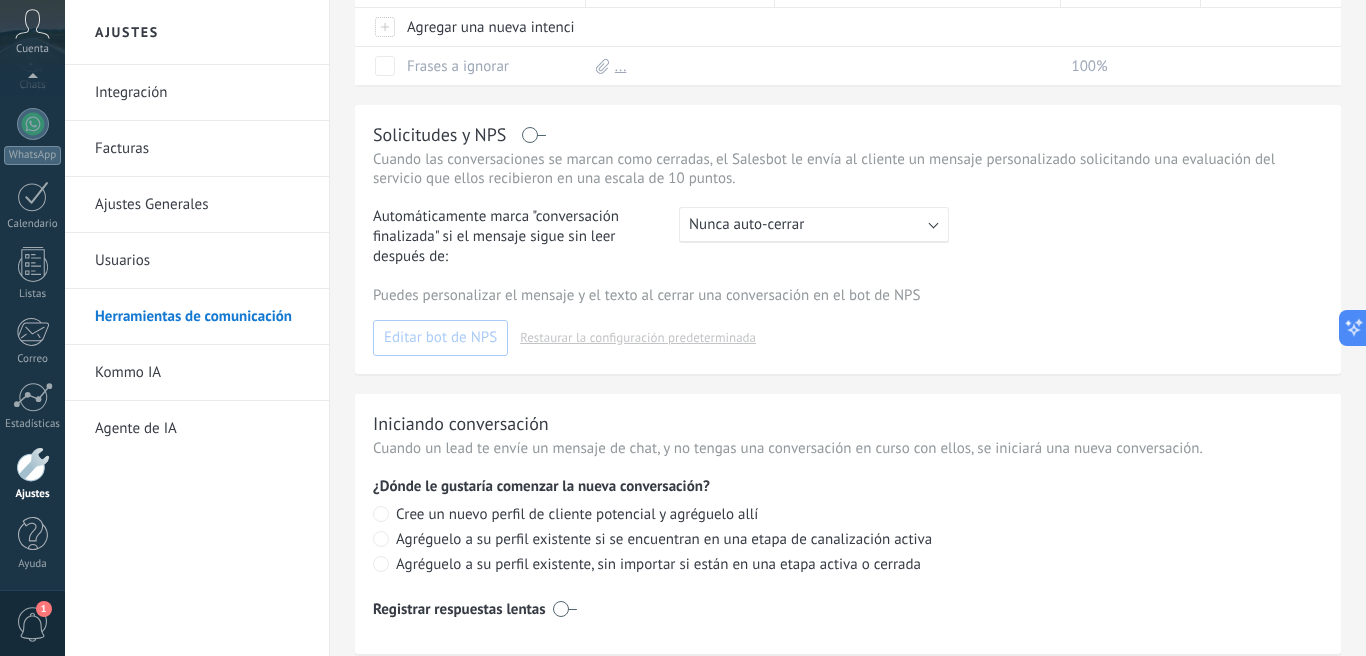 scroll, scrollTop: 0, scrollLeft: 0, axis: both 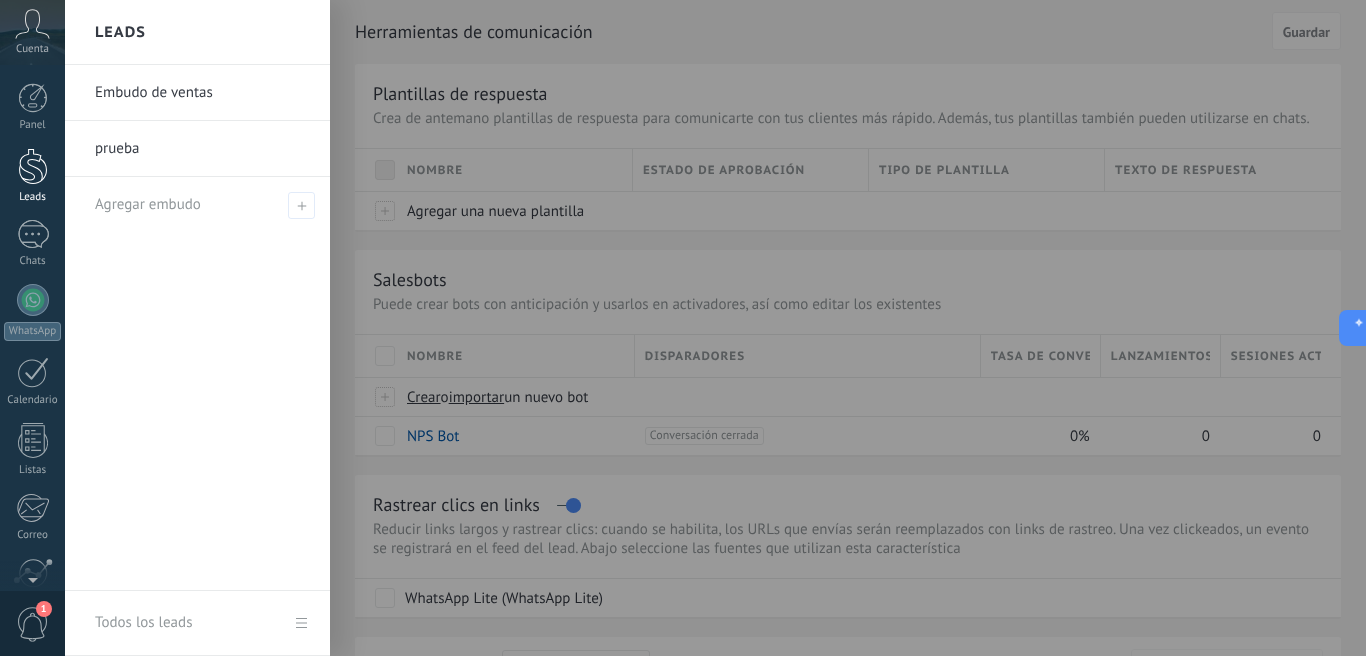 click at bounding box center [33, 166] 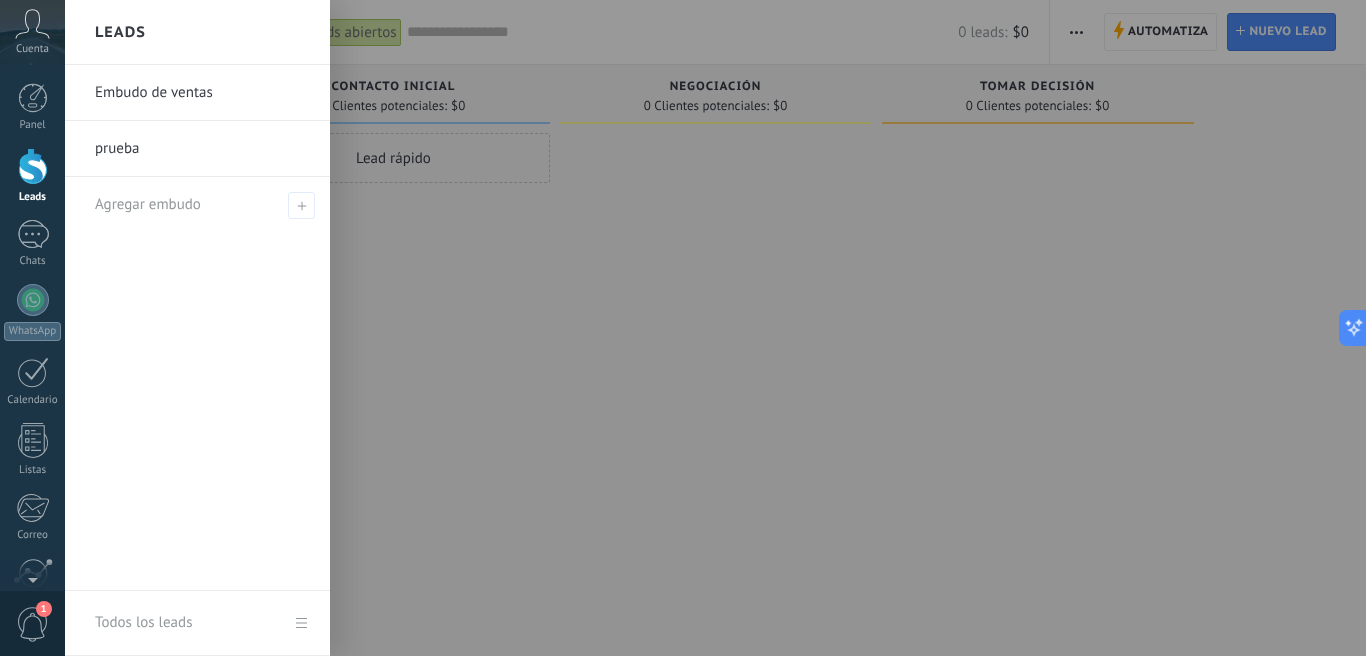 click on "prueba" at bounding box center [202, 149] 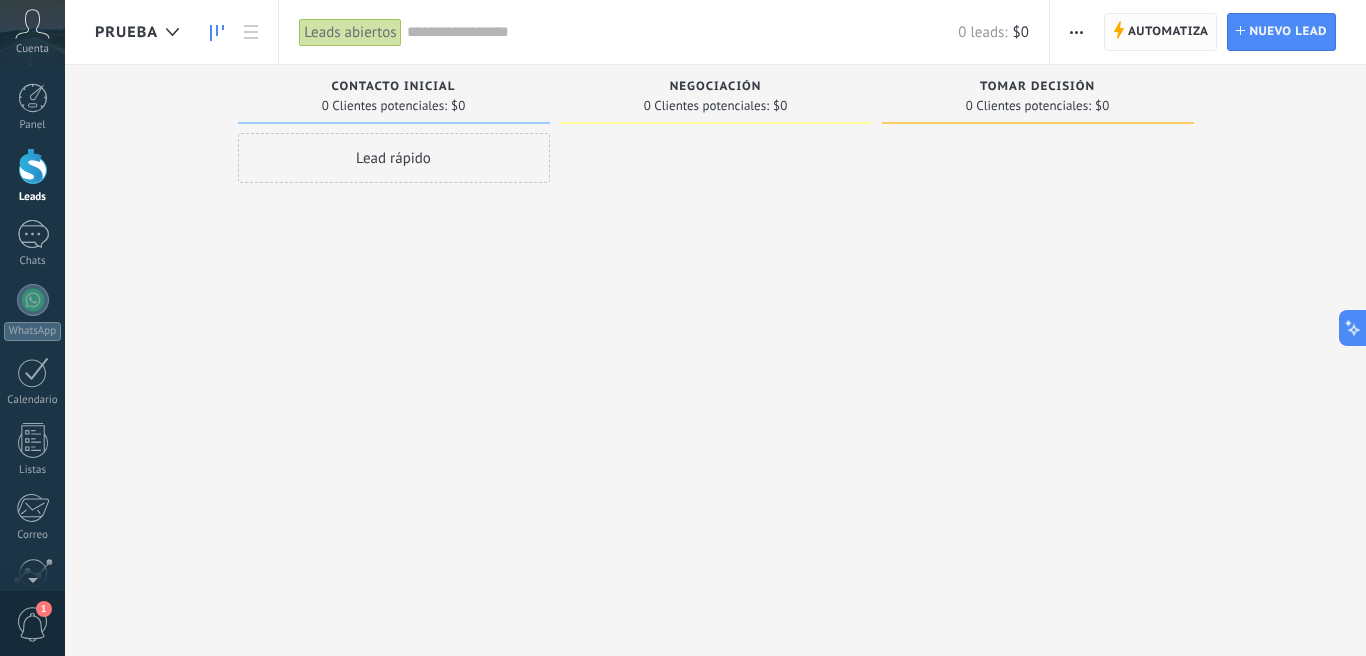 click on "Automatiza" at bounding box center (1168, 32) 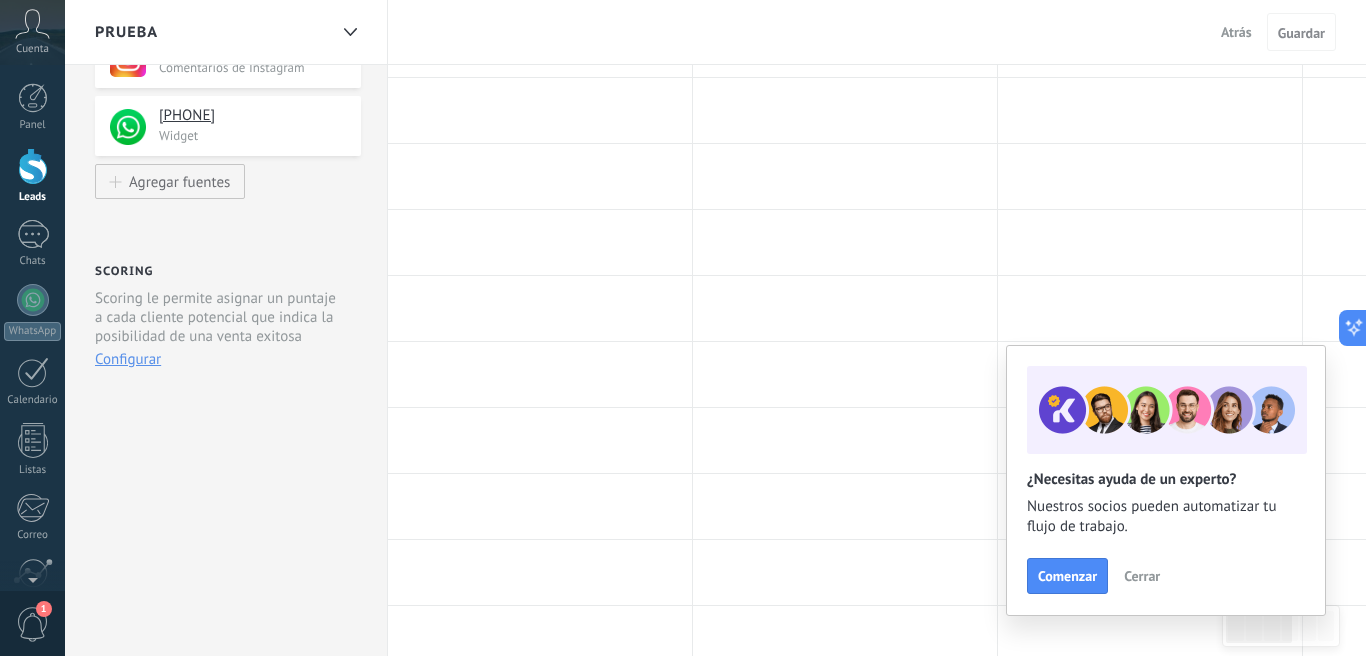 scroll, scrollTop: 524, scrollLeft: 0, axis: vertical 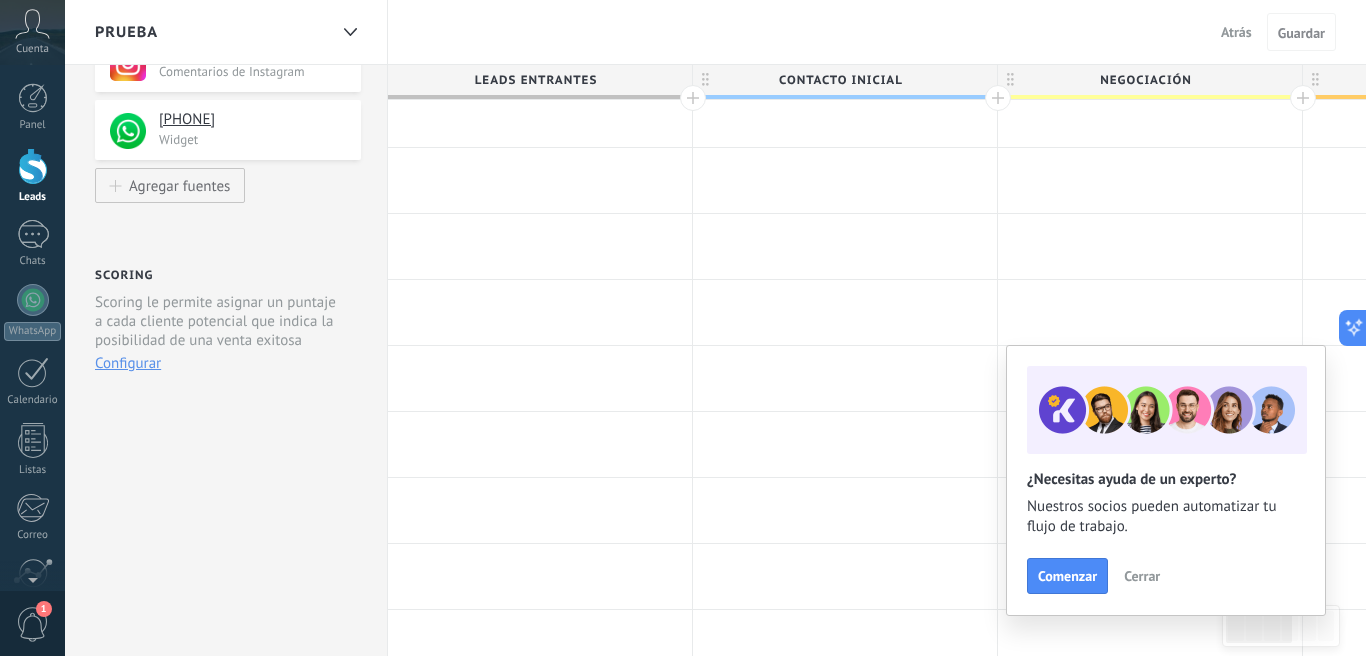 click on "Cerrar" at bounding box center [1142, 576] 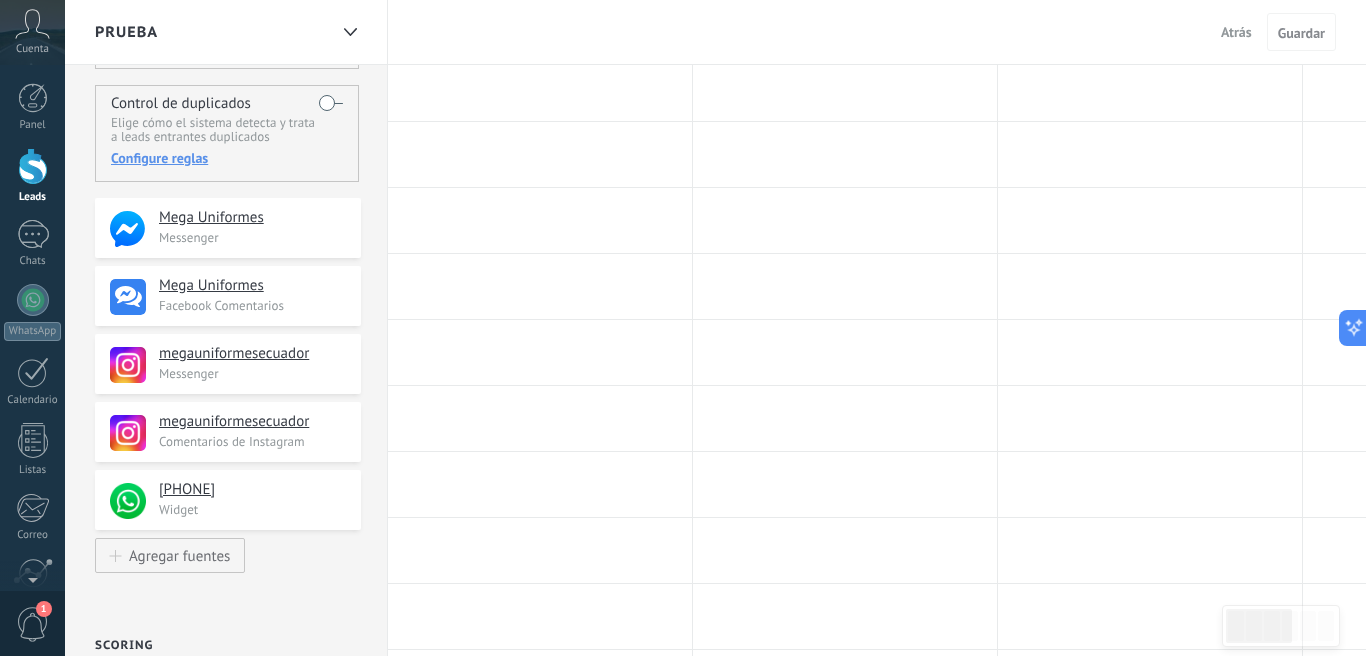 scroll, scrollTop: 0, scrollLeft: 0, axis: both 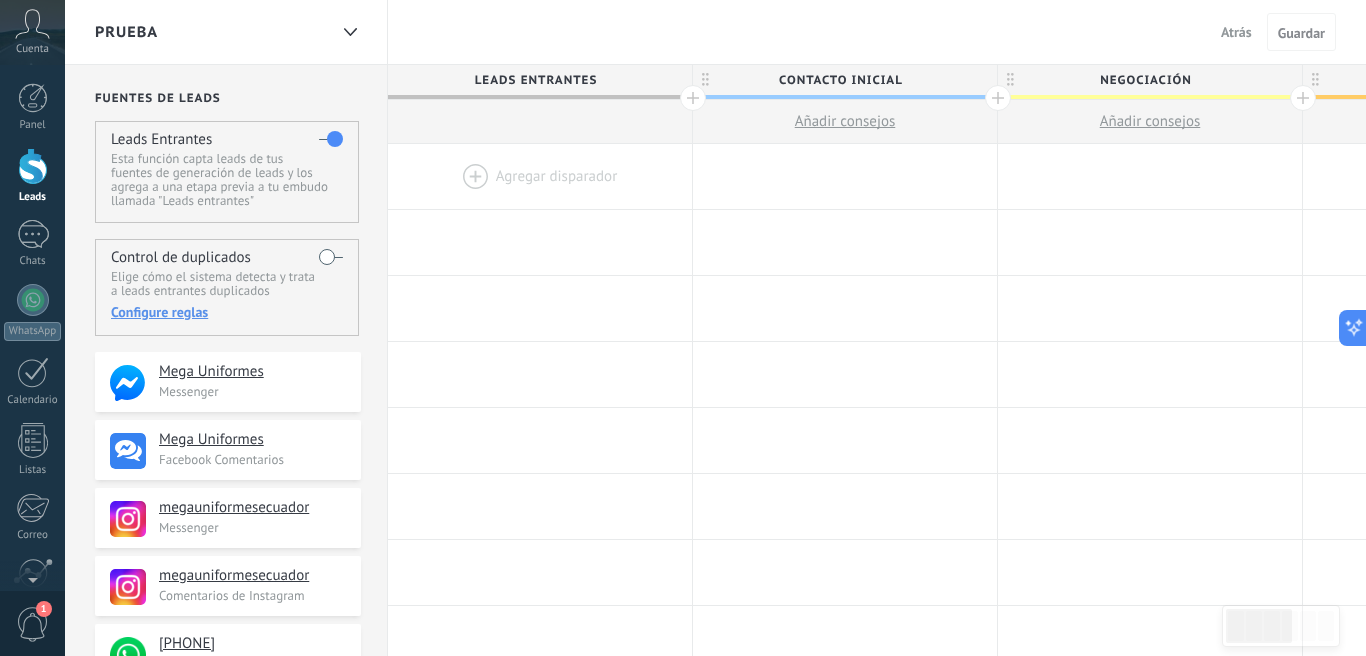 click at bounding box center [540, 176] 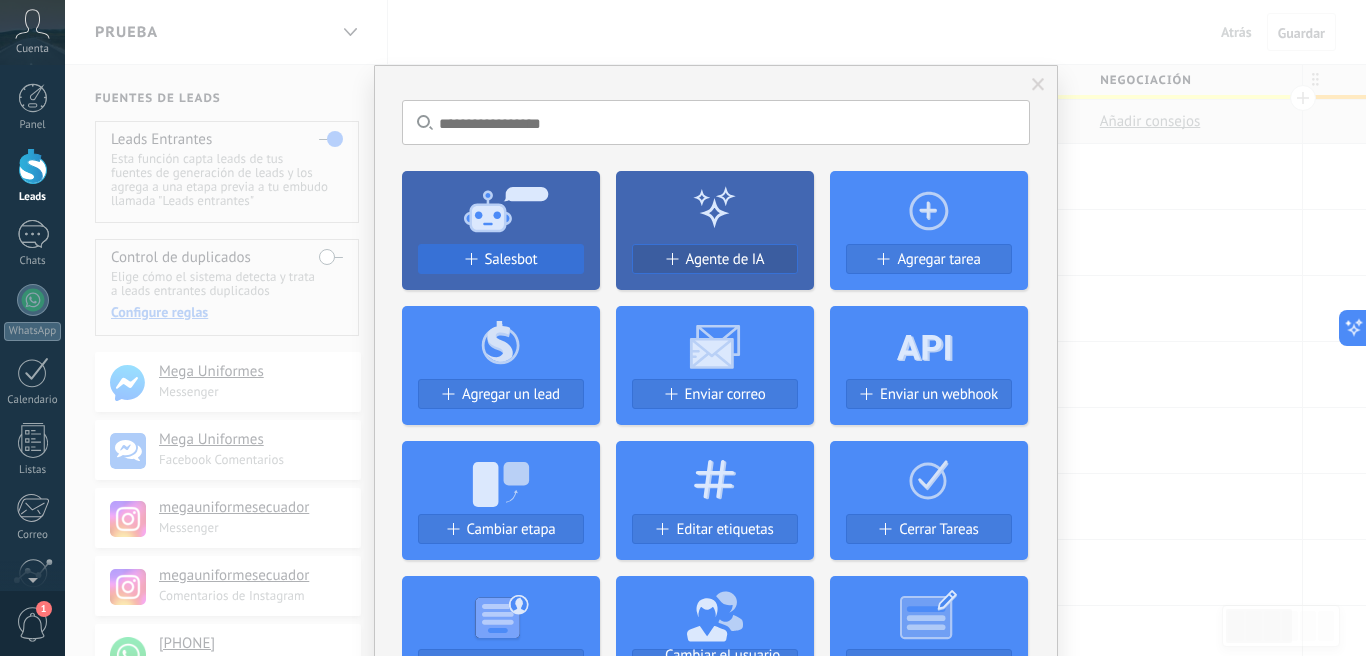 click on "Salesbot" at bounding box center [511, 259] 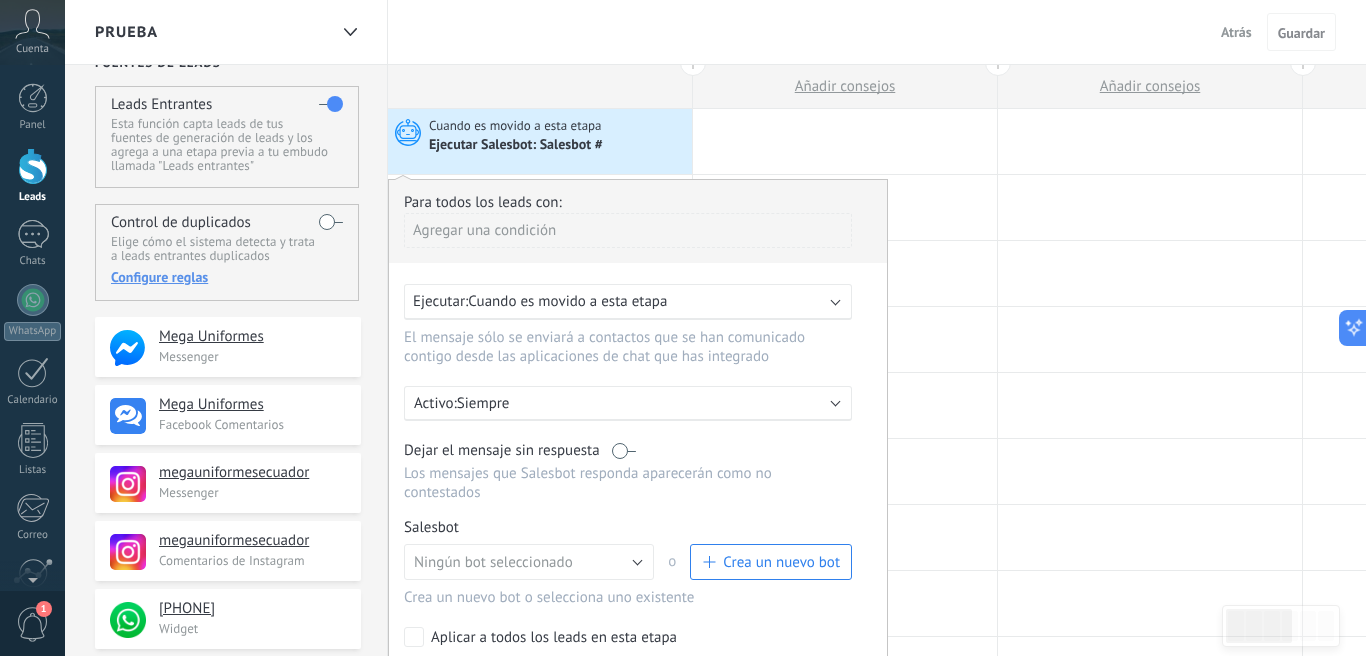 scroll, scrollTop: 37, scrollLeft: 0, axis: vertical 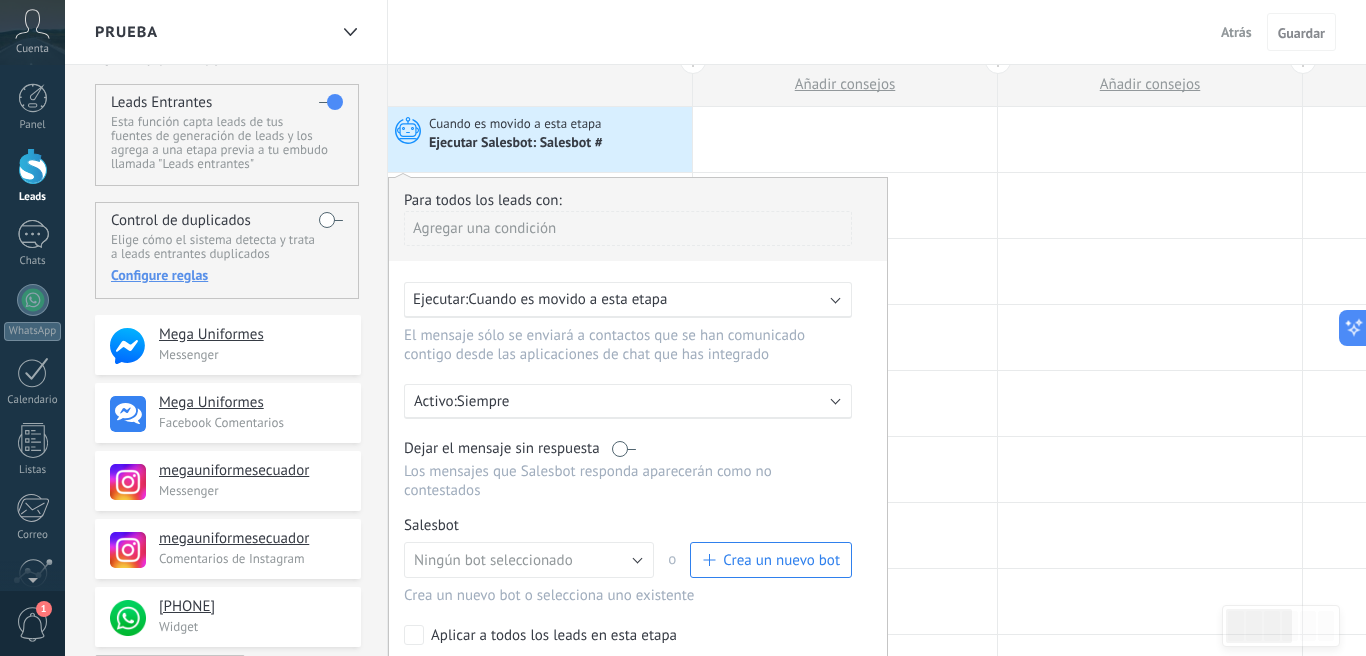 click on "Ejecutar:  Cuando es movido a esta etapa" at bounding box center (628, 300) 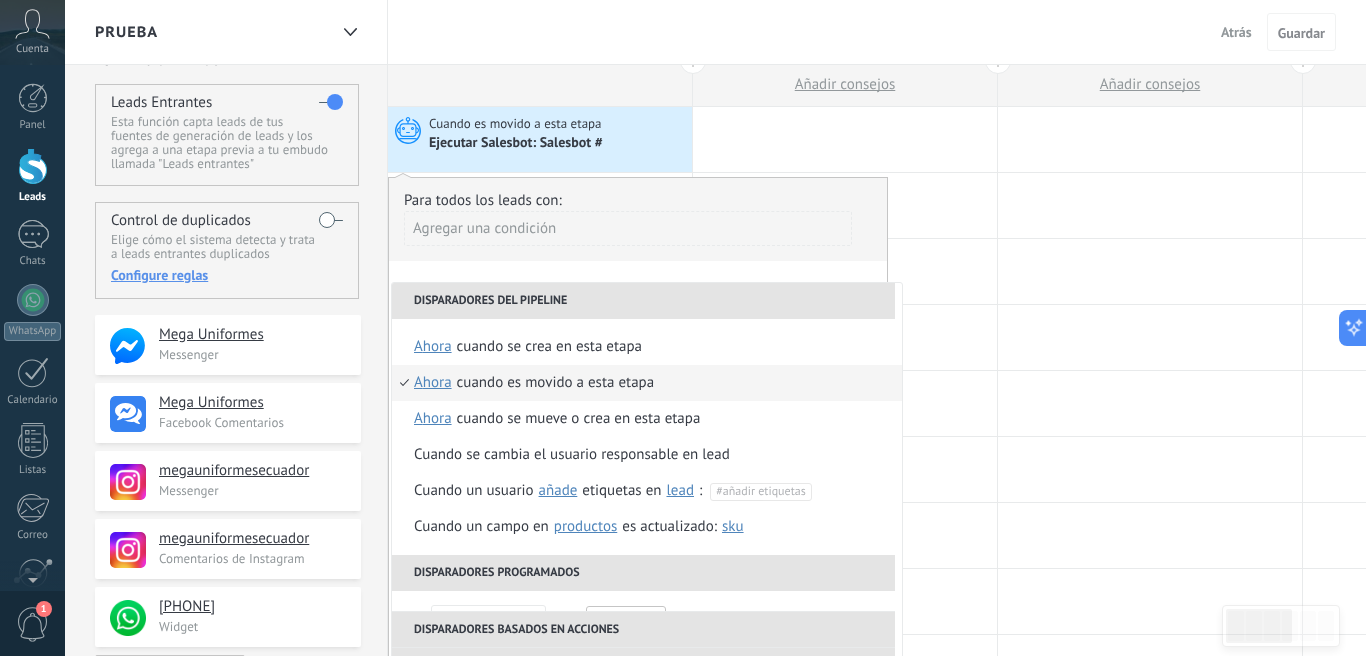 click on "**********" at bounding box center [638, 447] 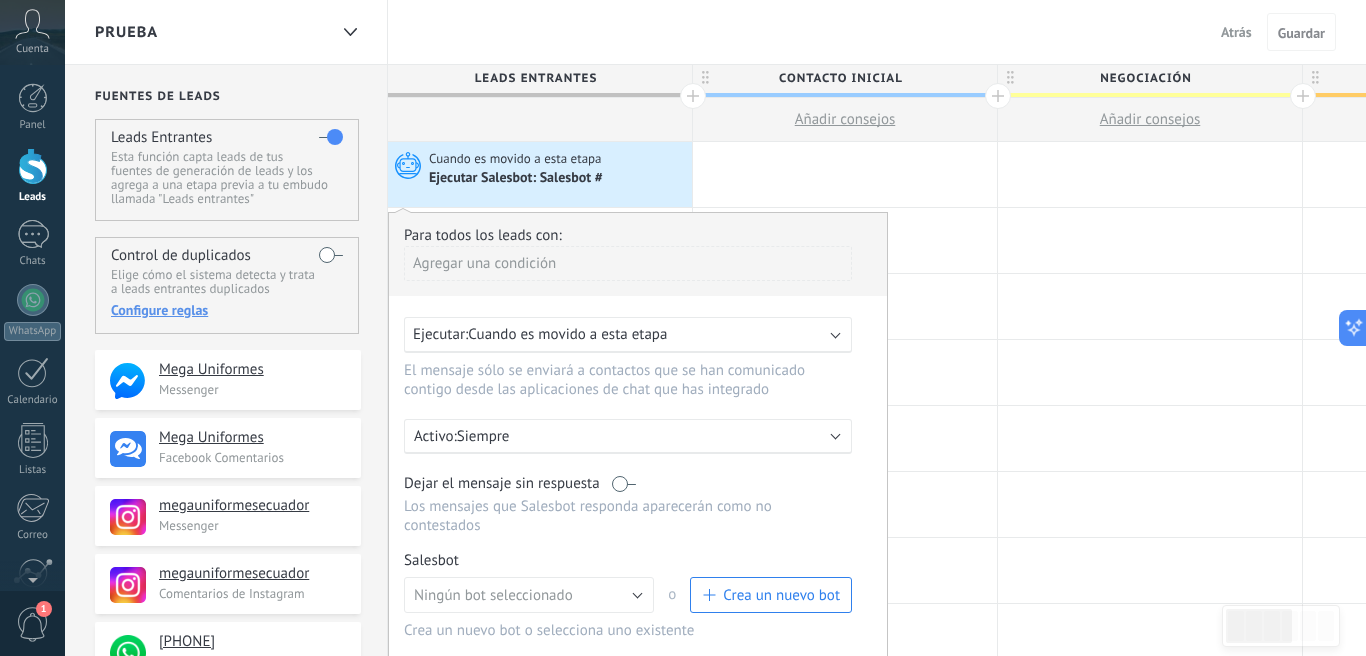 scroll, scrollTop: 0, scrollLeft: 0, axis: both 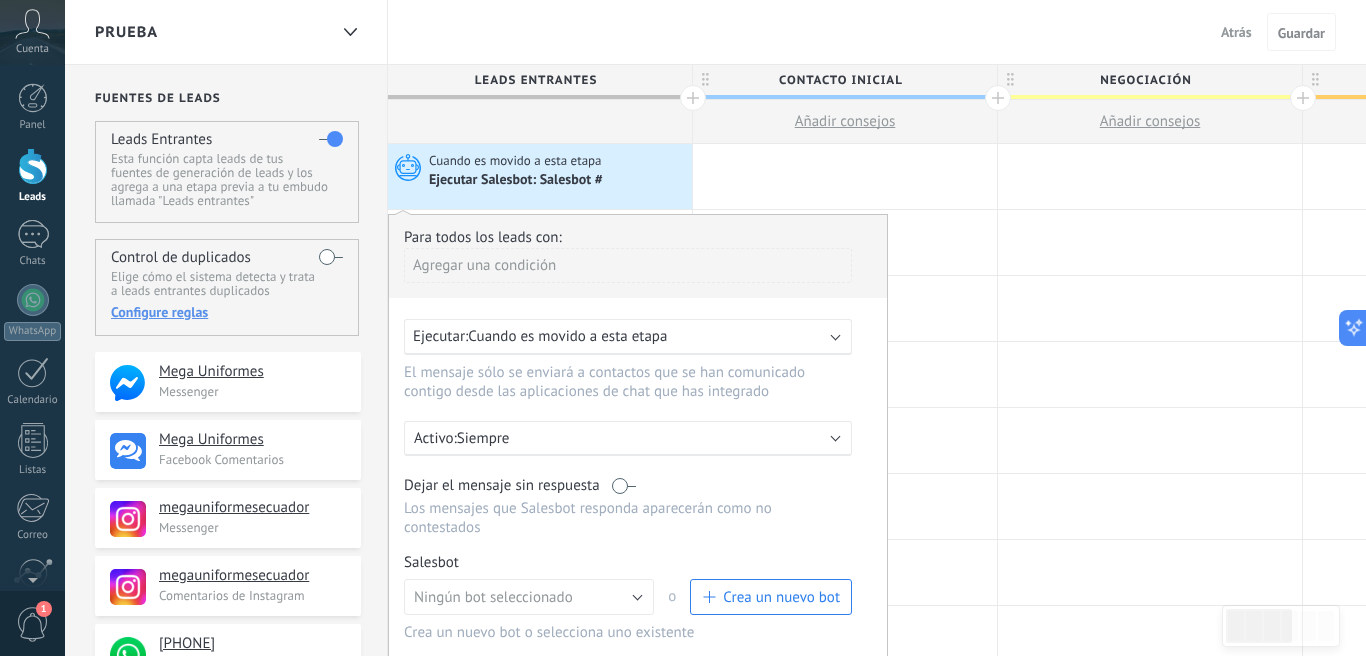 click on "Ejecutar:  Cuando es movido a esta etapa" at bounding box center (620, 336) 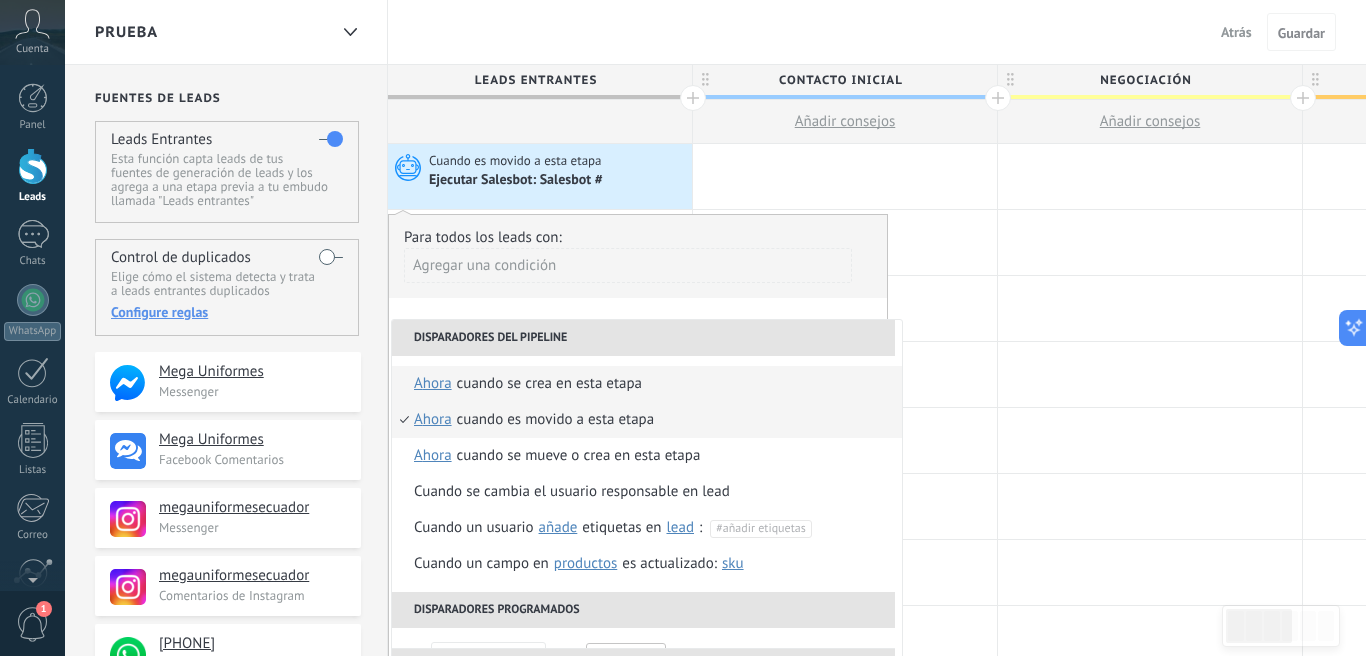 click on "Cuando se crea en esta etapa" at bounding box center (549, 384) 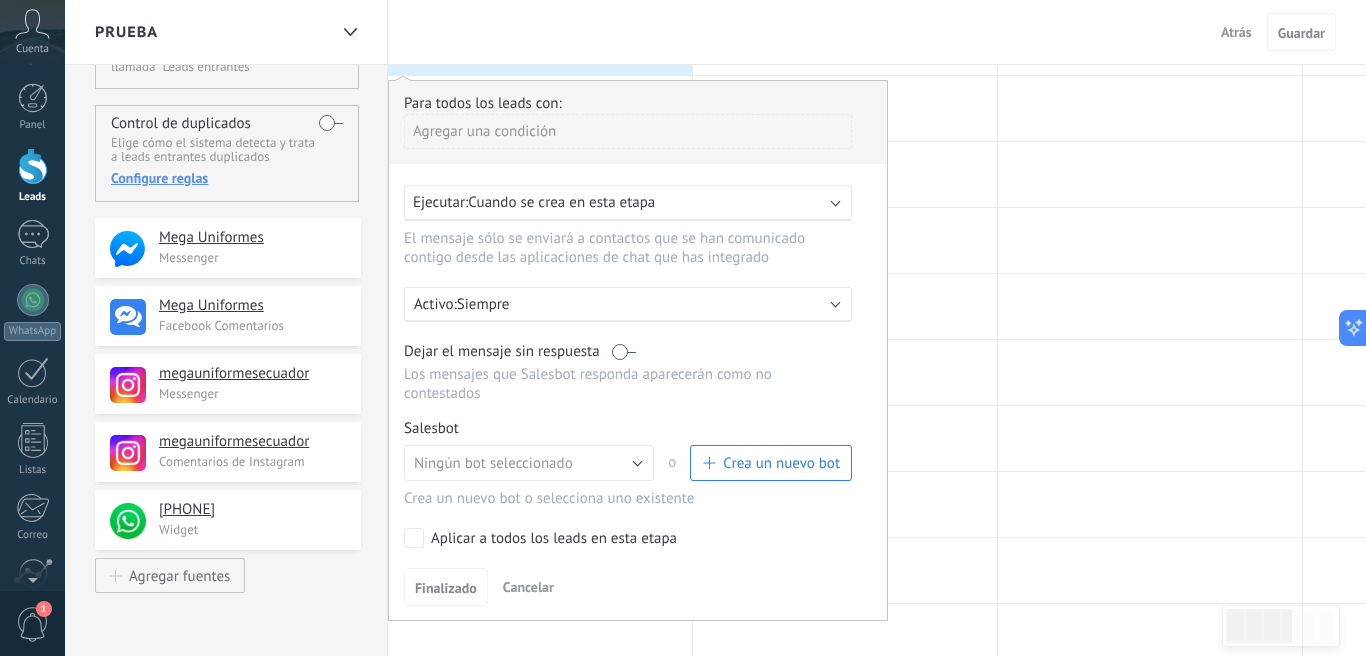 scroll, scrollTop: 129, scrollLeft: 0, axis: vertical 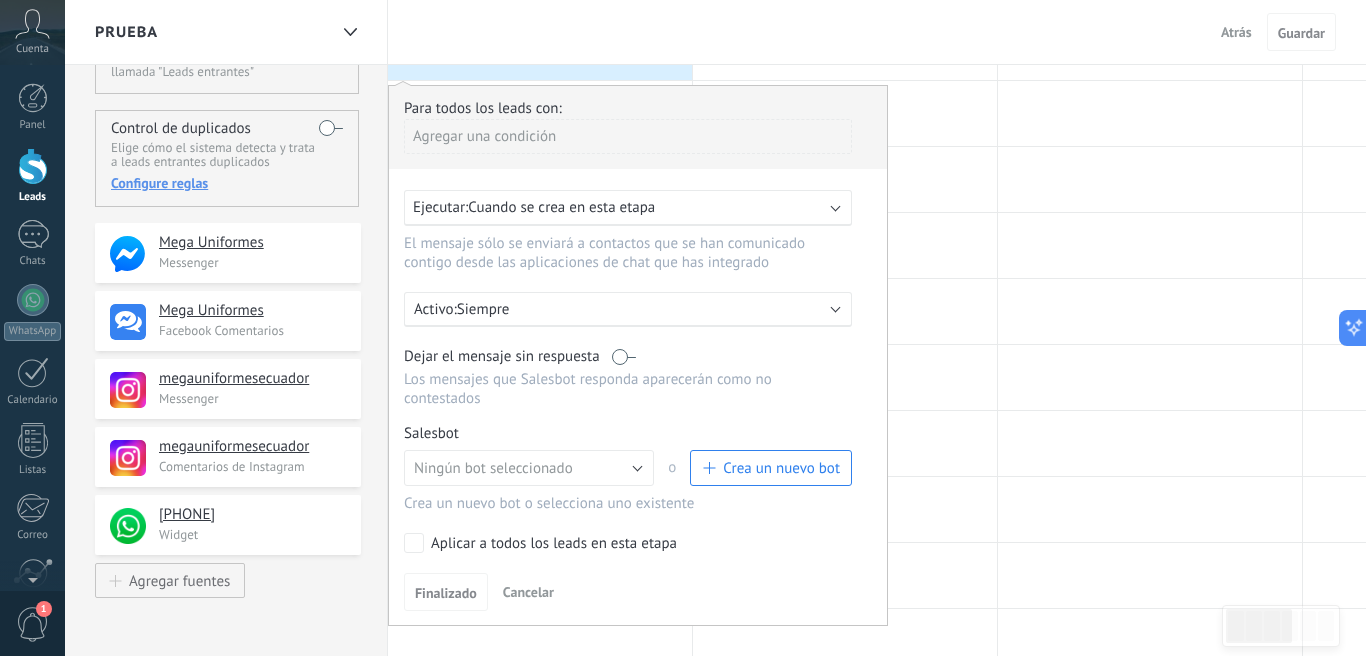 click at bounding box center (836, 308) 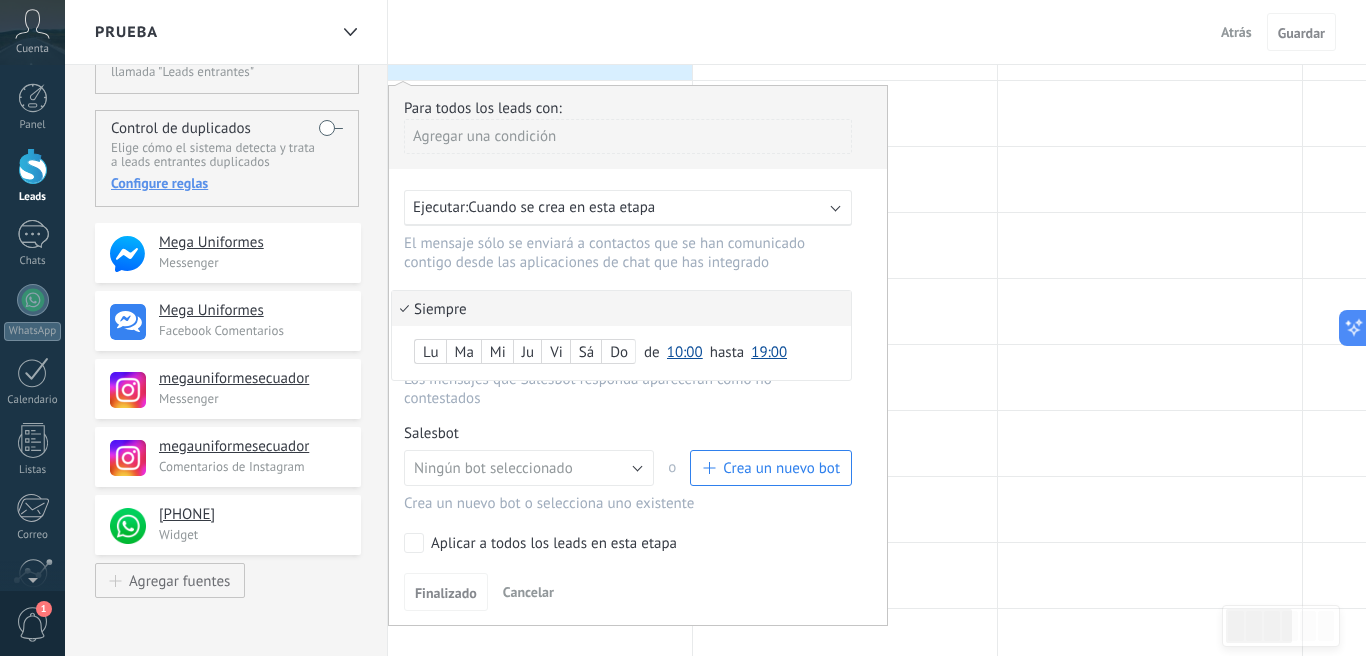 click on "Siempre" at bounding box center (621, 308) 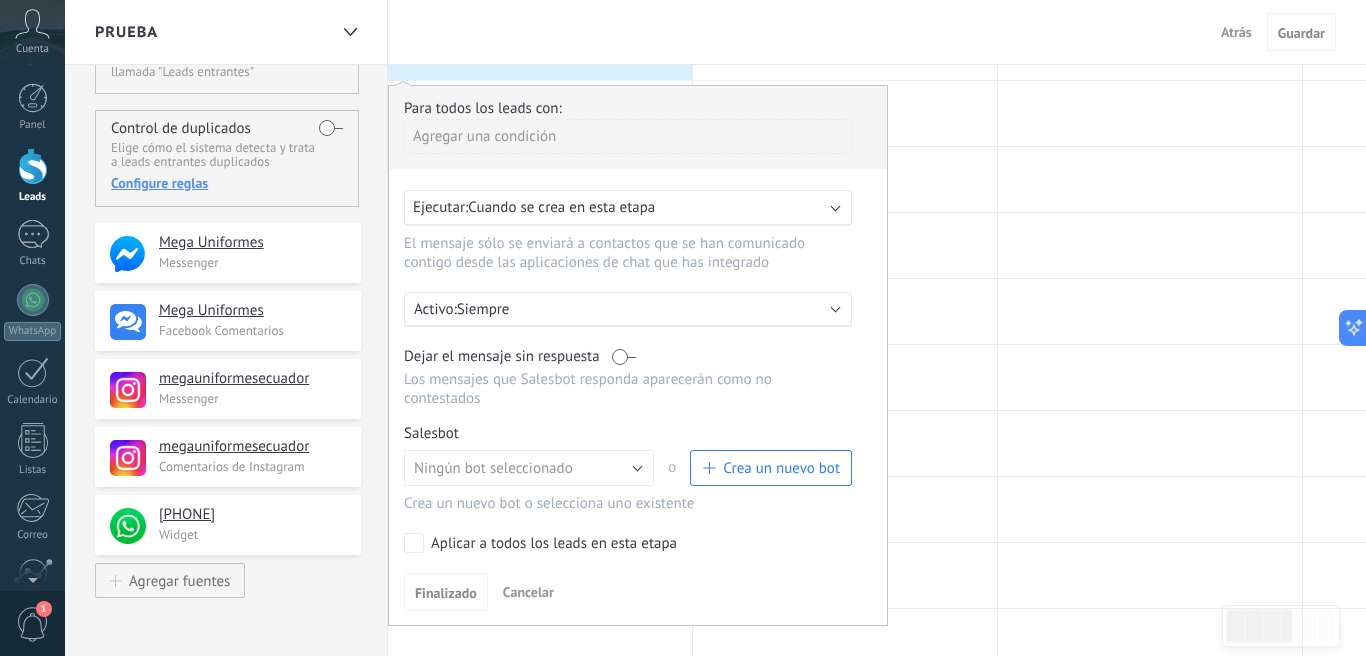 click at bounding box center (836, 308) 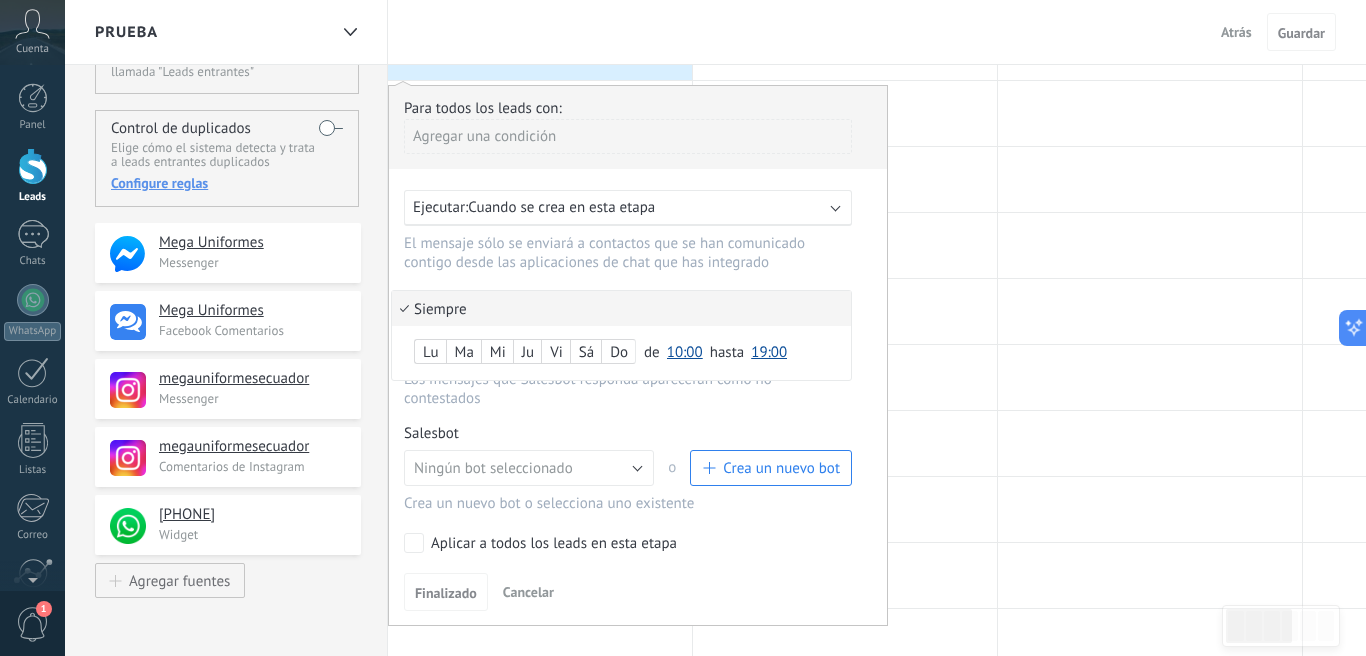 click at bounding box center [638, 355] 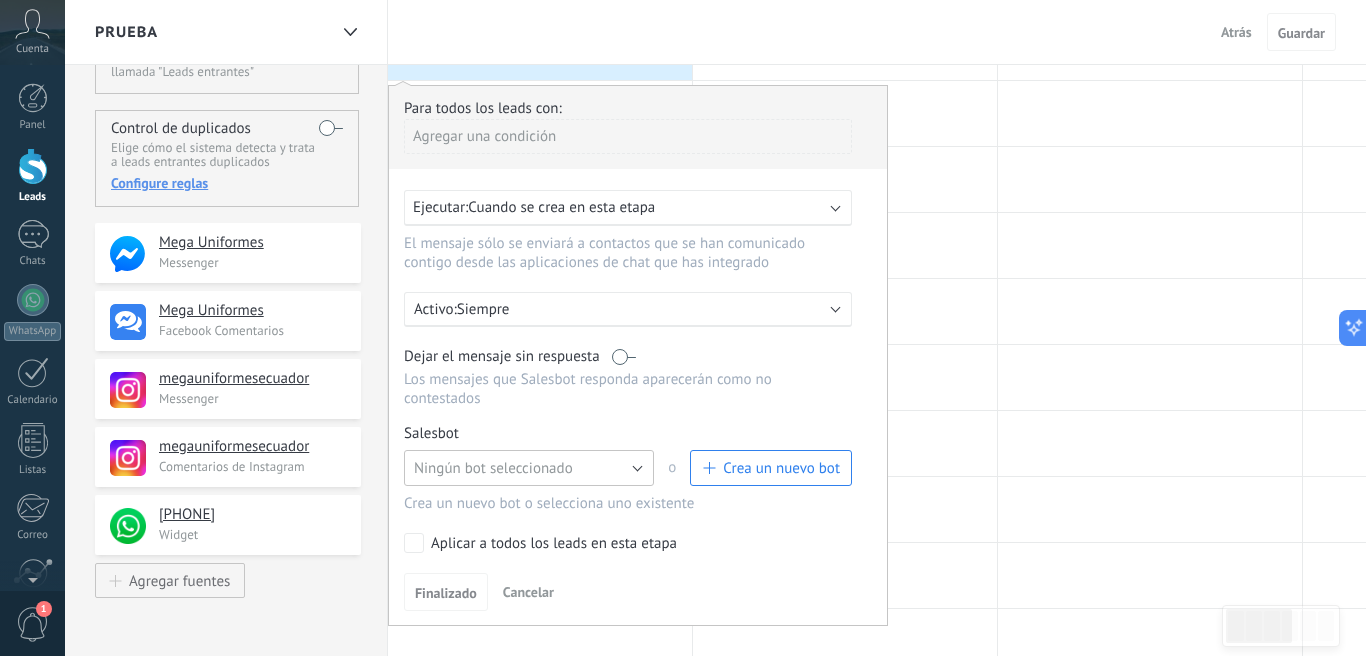 click on "Ningún bot seleccionado" at bounding box center [529, 468] 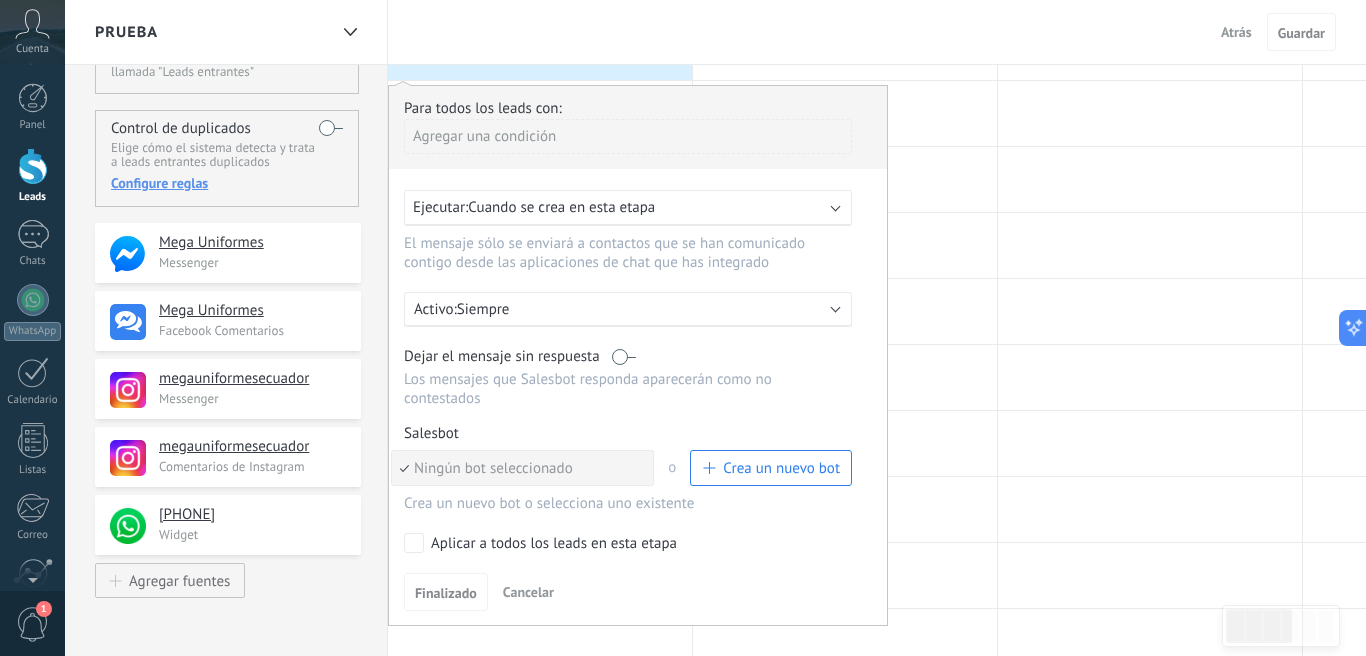 click on "Ningún bot seleccionado" at bounding box center [519, 468] 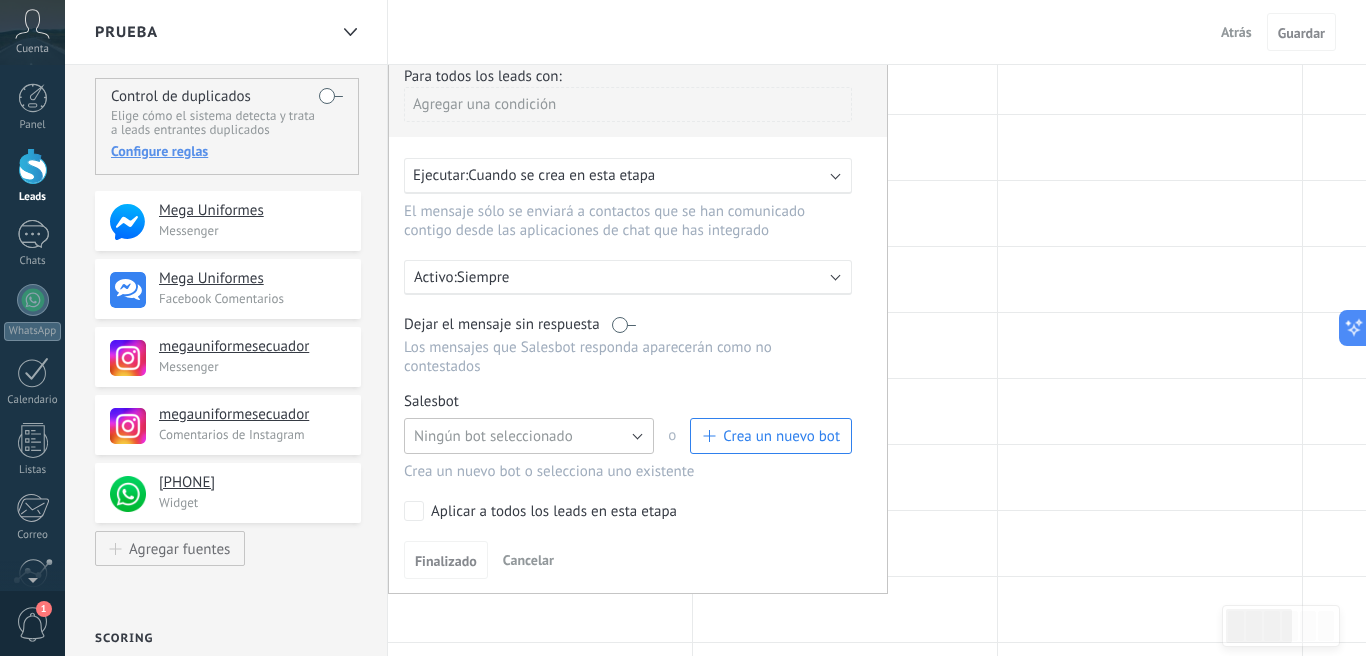 scroll, scrollTop: 166, scrollLeft: 0, axis: vertical 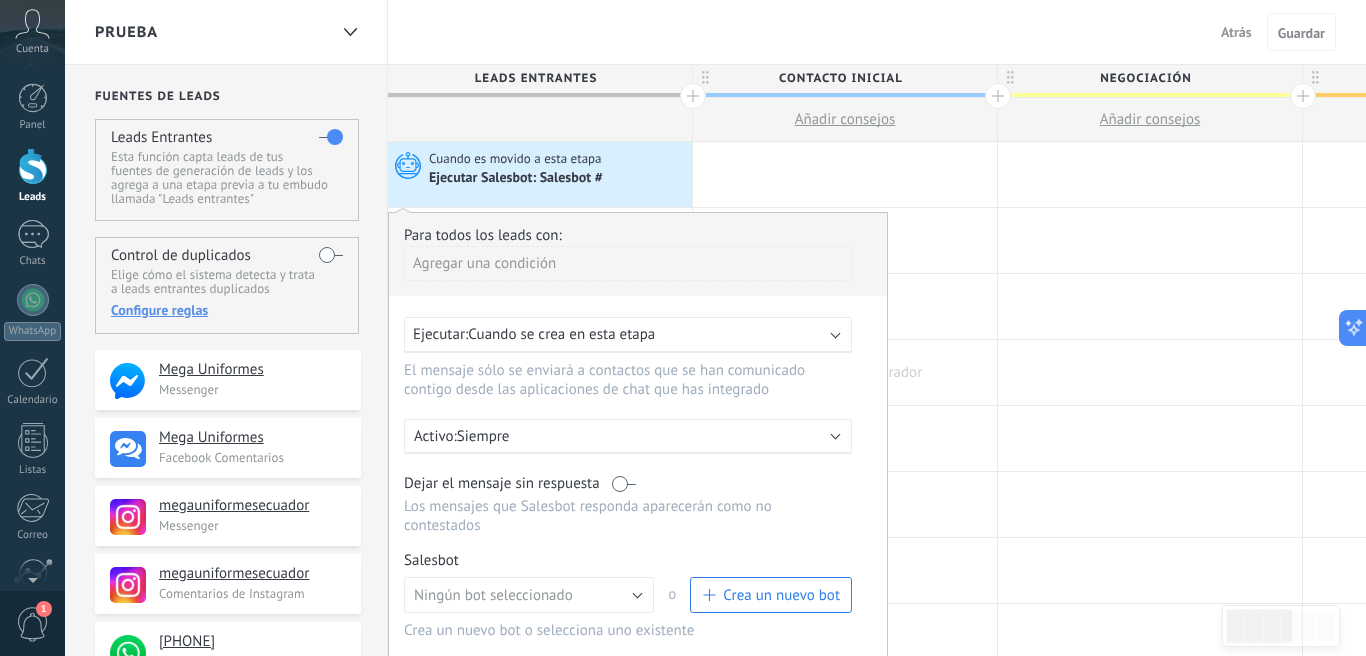 click at bounding box center (845, 372) 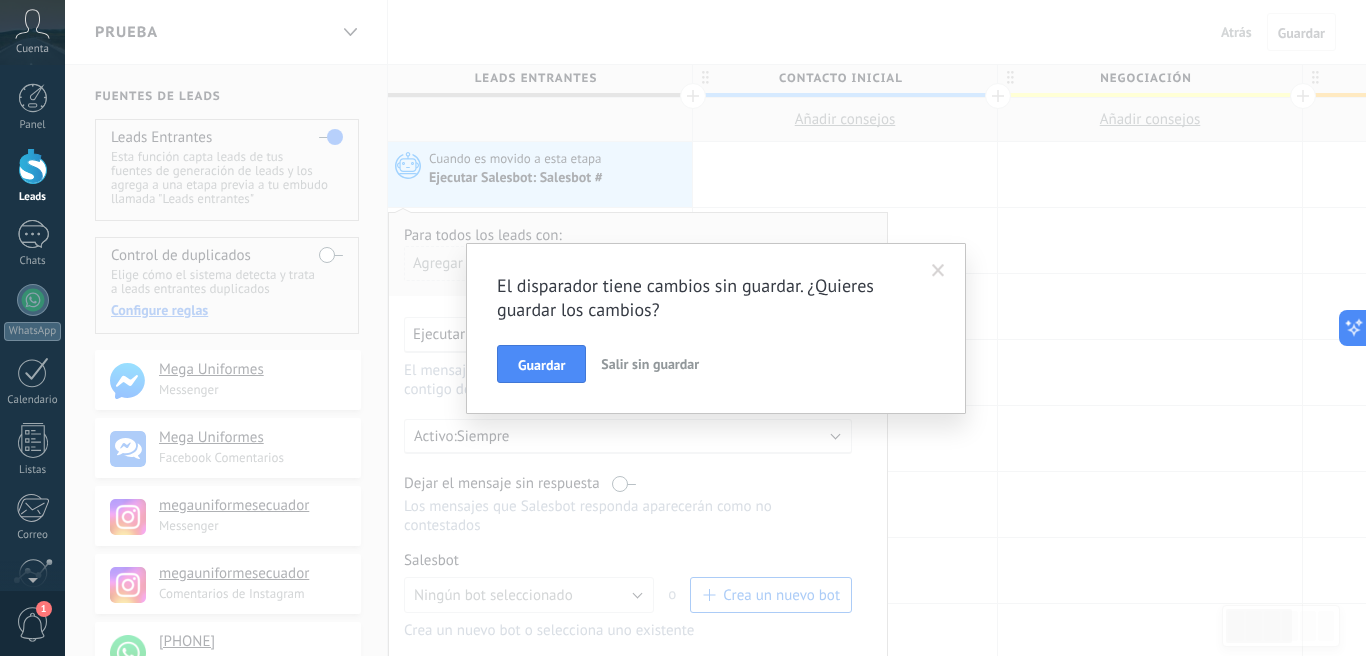 click on "El disparador tiene cambios sin guardar. ¿Quieres guardar los cambios? Guardar Salir sin guardar" at bounding box center [715, 328] 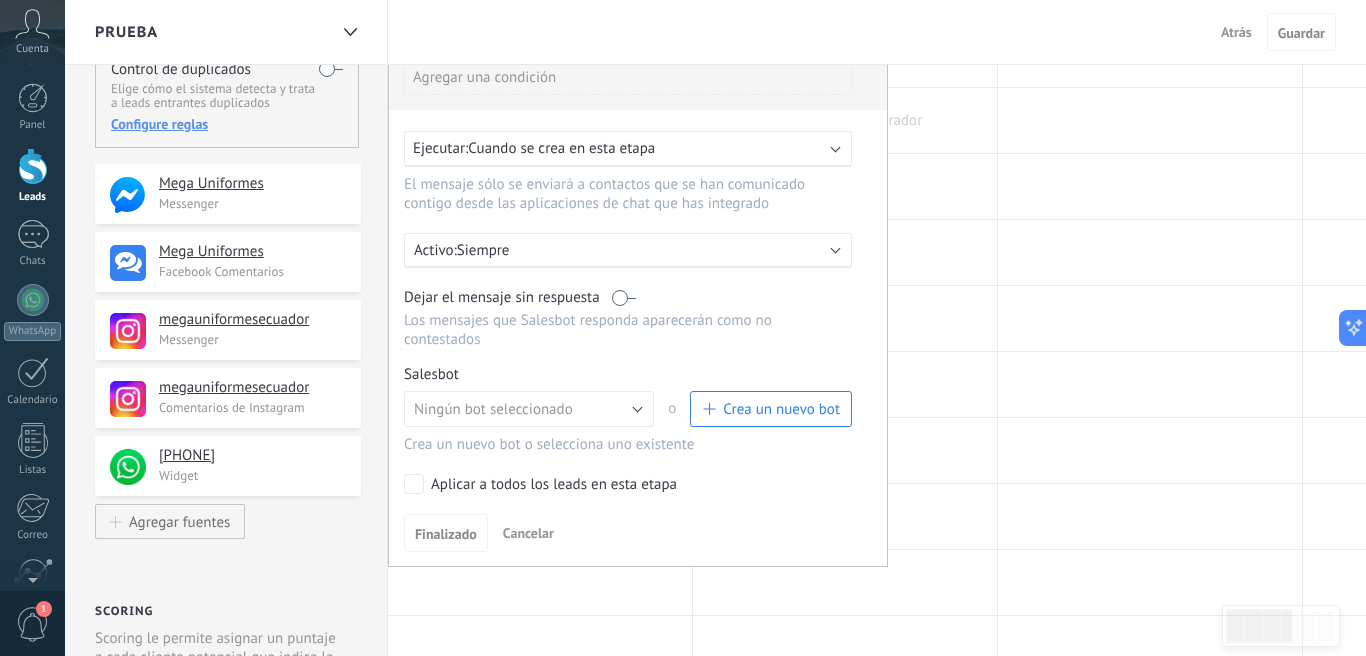 scroll, scrollTop: 201, scrollLeft: 0, axis: vertical 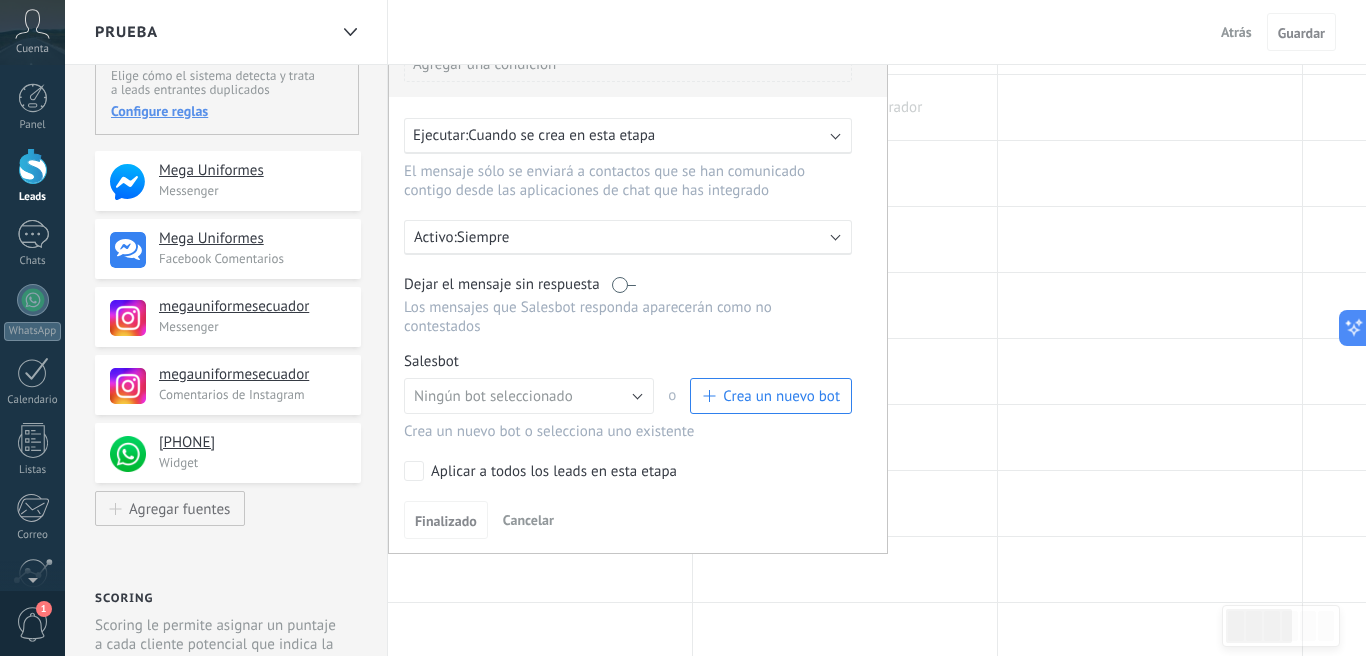 click at bounding box center [845, 305] 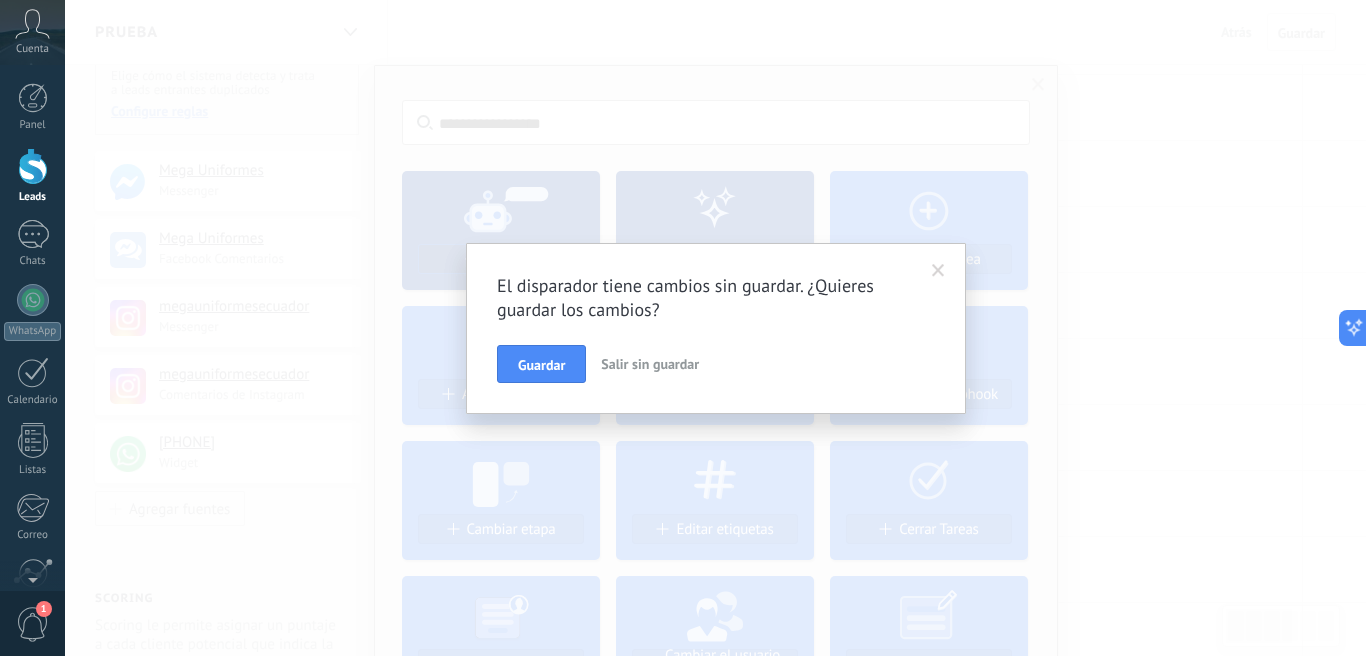 scroll, scrollTop: 0, scrollLeft: 0, axis: both 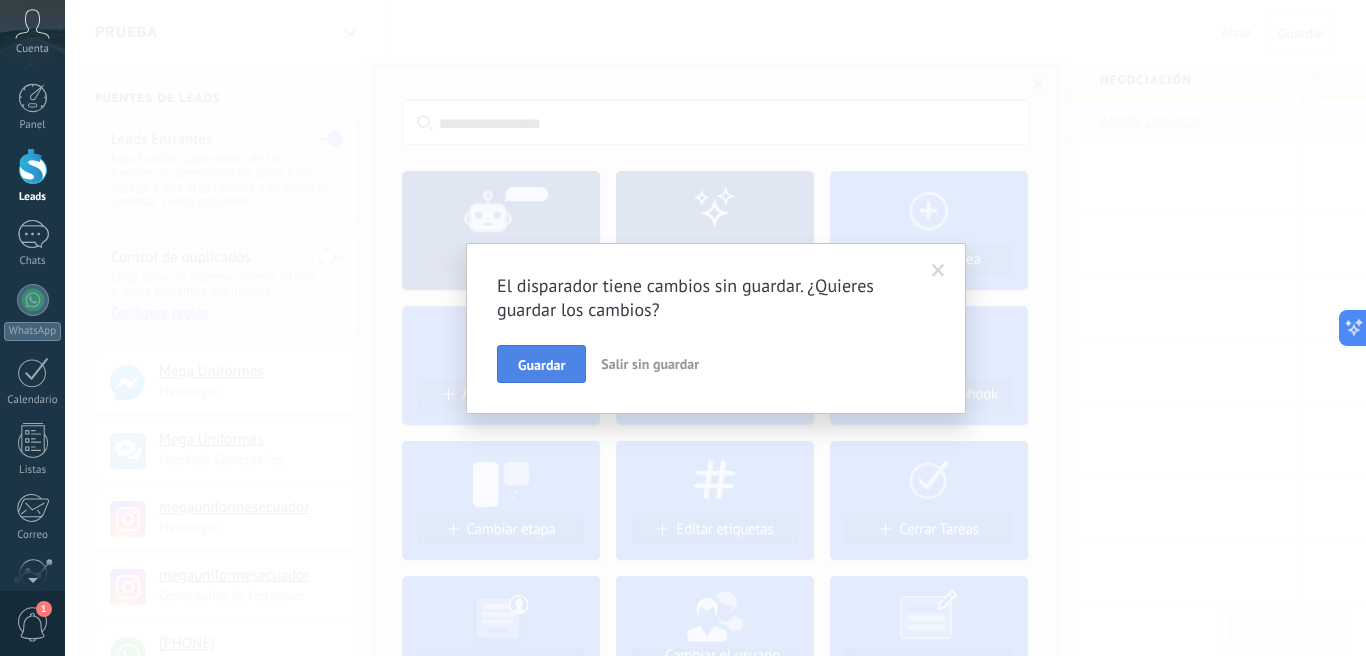 click on "Guardar" at bounding box center [541, 364] 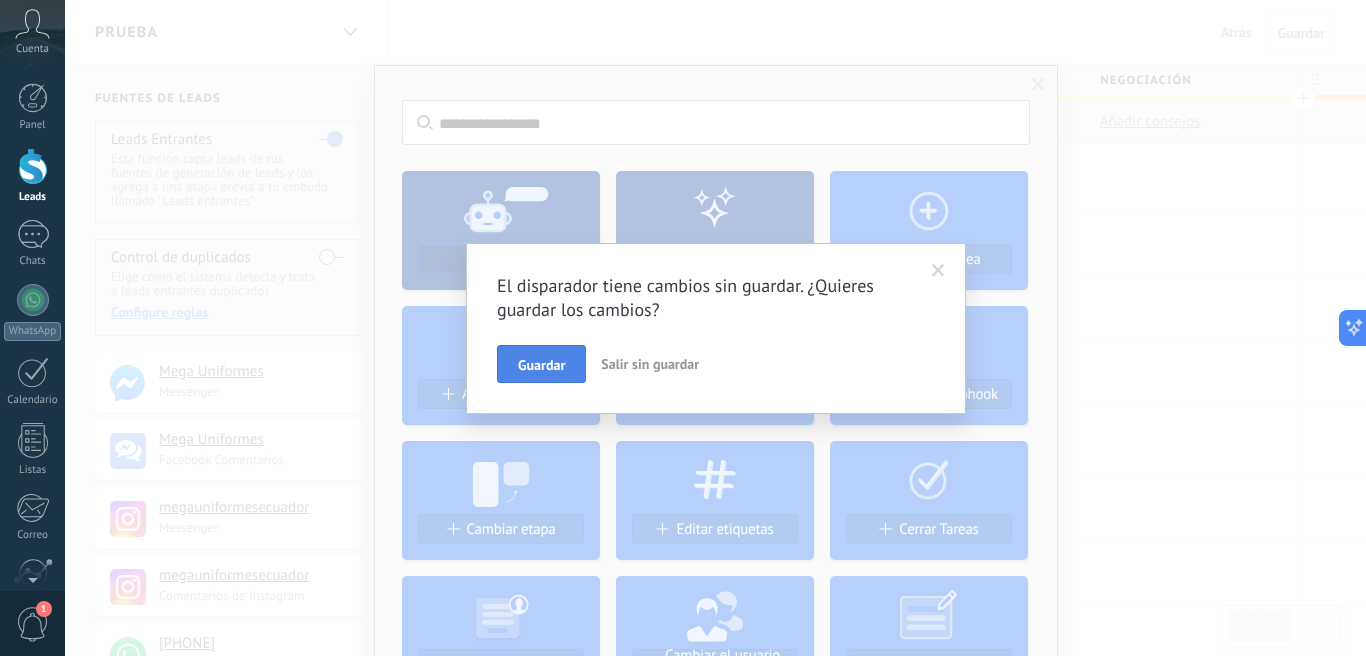click on "Guardar" at bounding box center (541, 365) 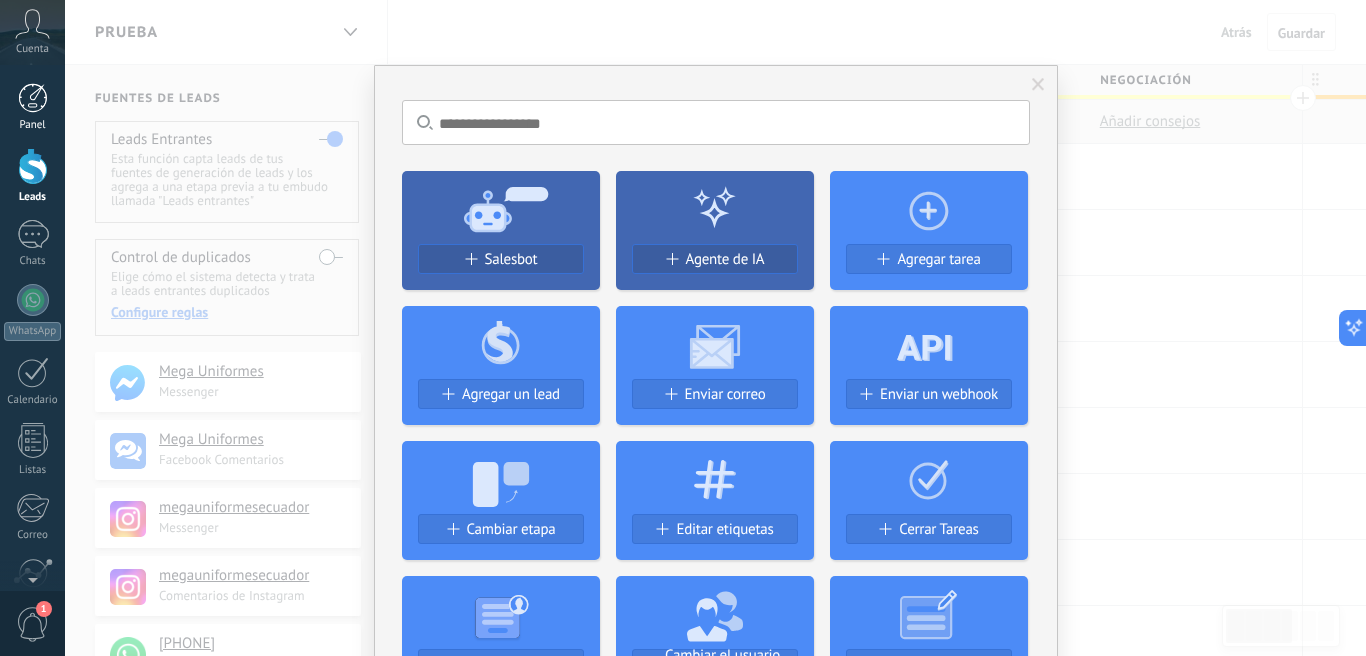click at bounding box center [33, 98] 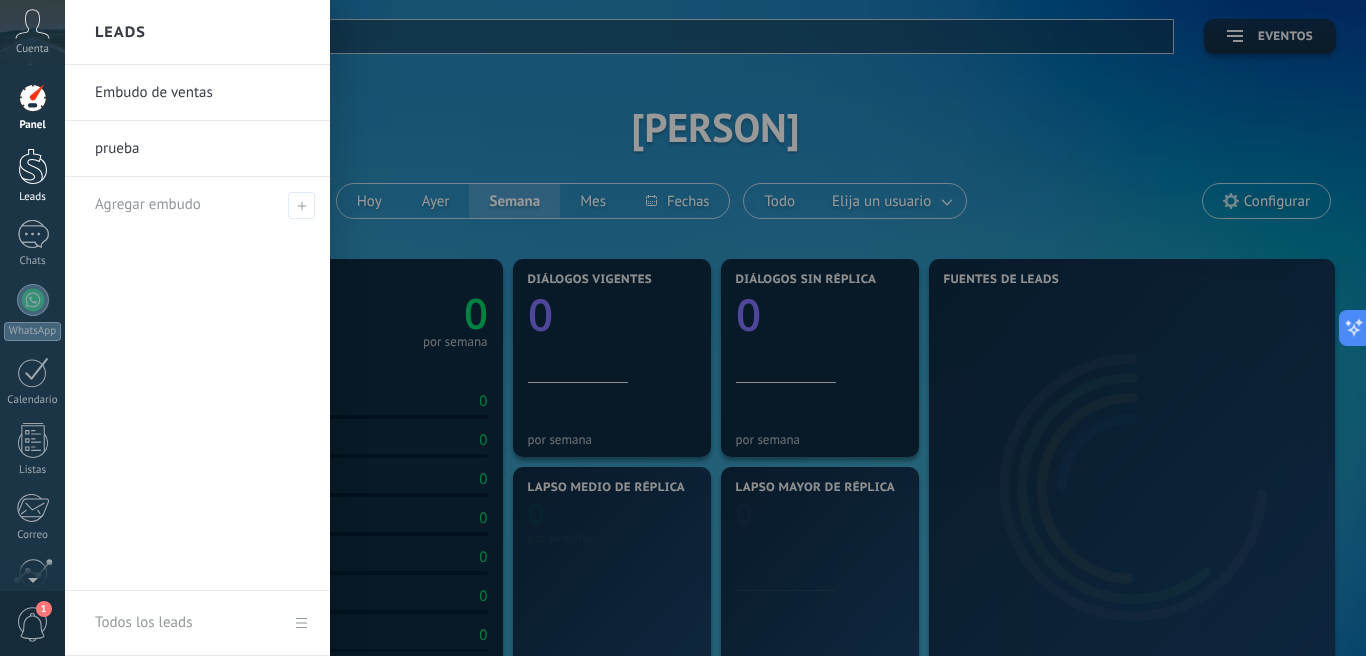 click on "Leads" at bounding box center [32, 176] 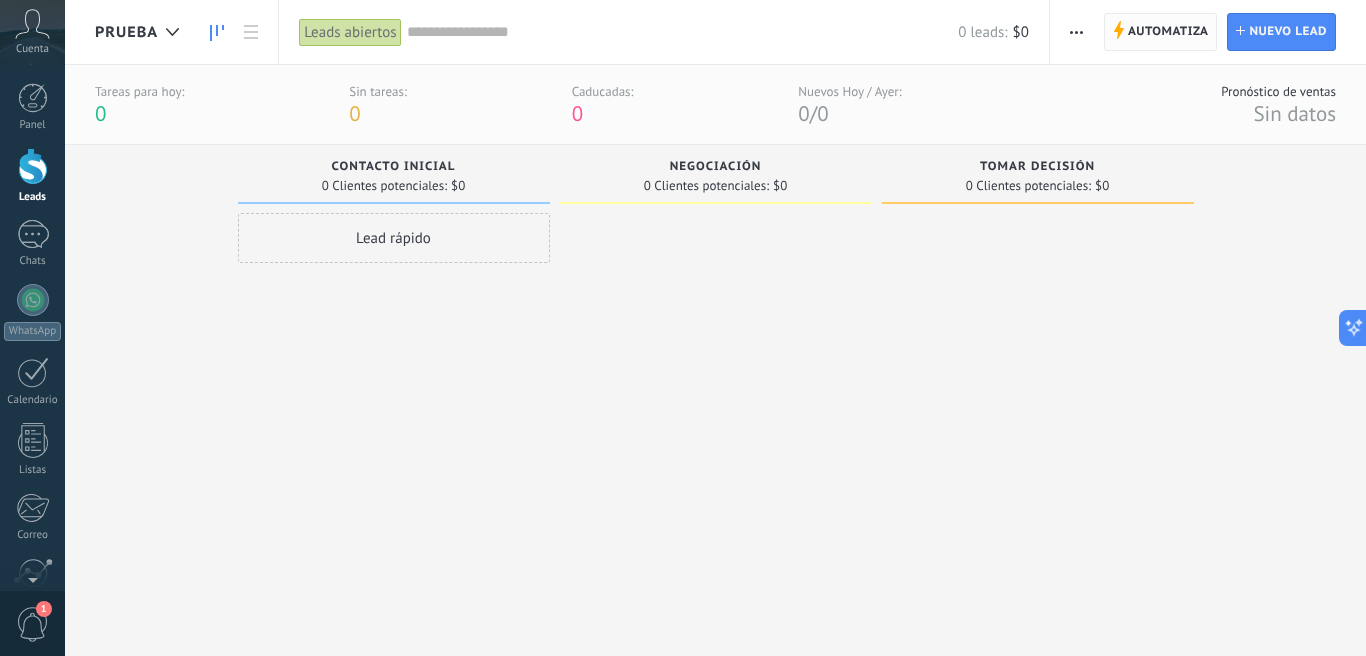 click on "Automatiza" at bounding box center (1168, 32) 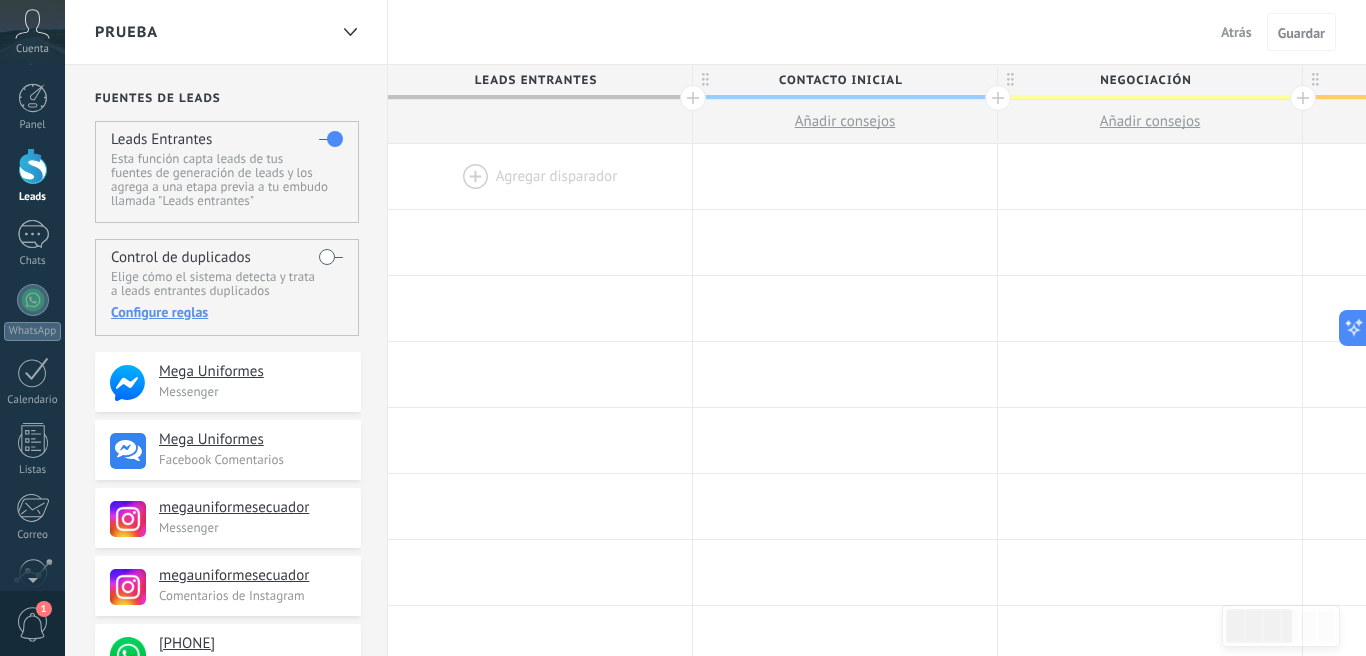 click at bounding box center [540, 176] 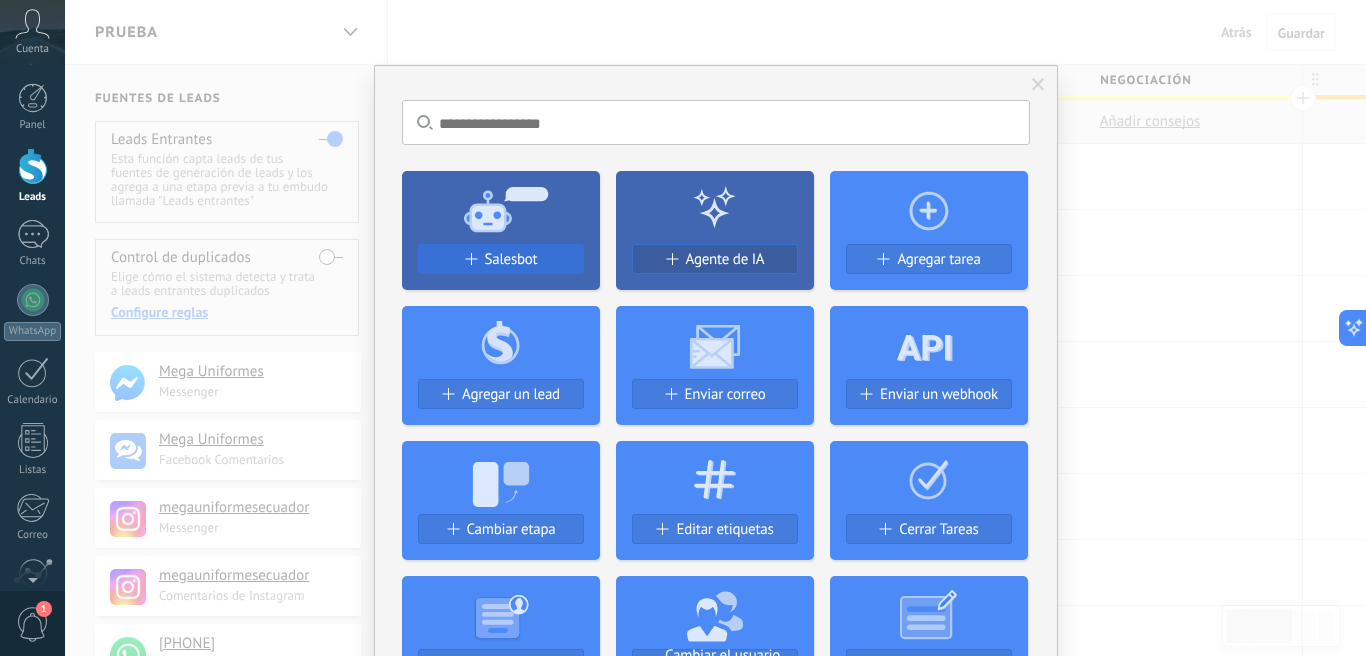 click on "Salesbot" at bounding box center [511, 259] 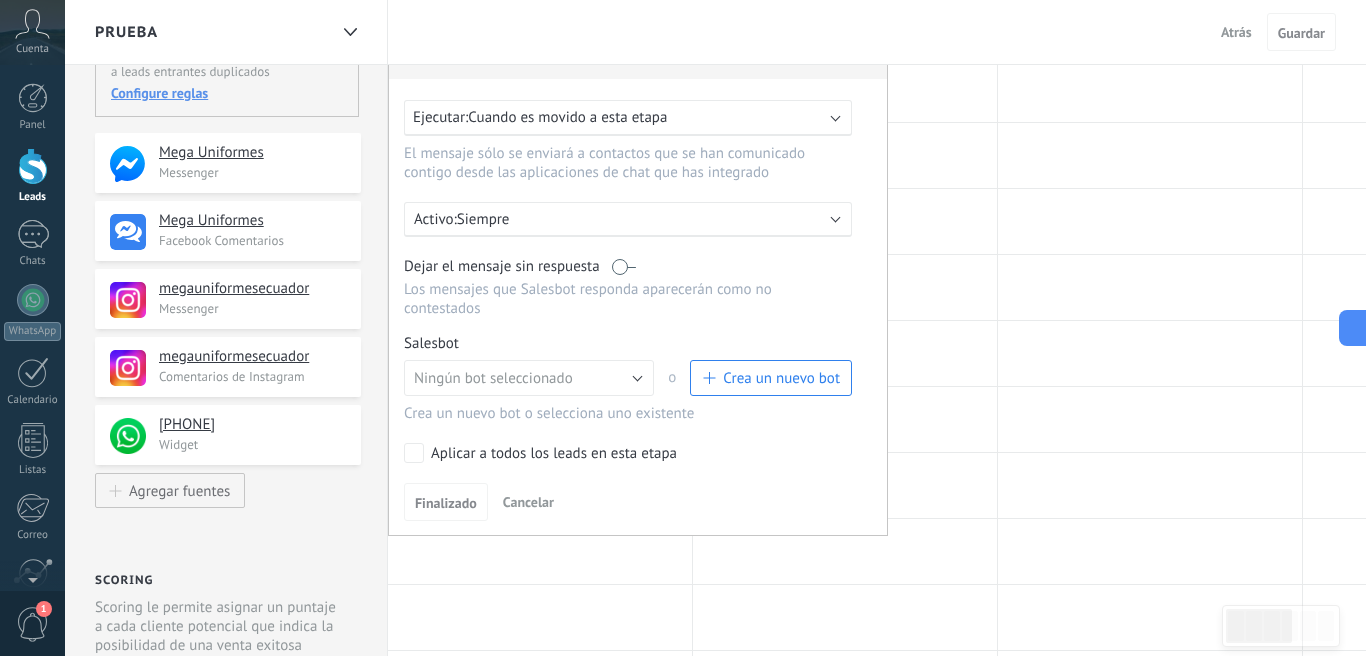 scroll, scrollTop: 226, scrollLeft: 0, axis: vertical 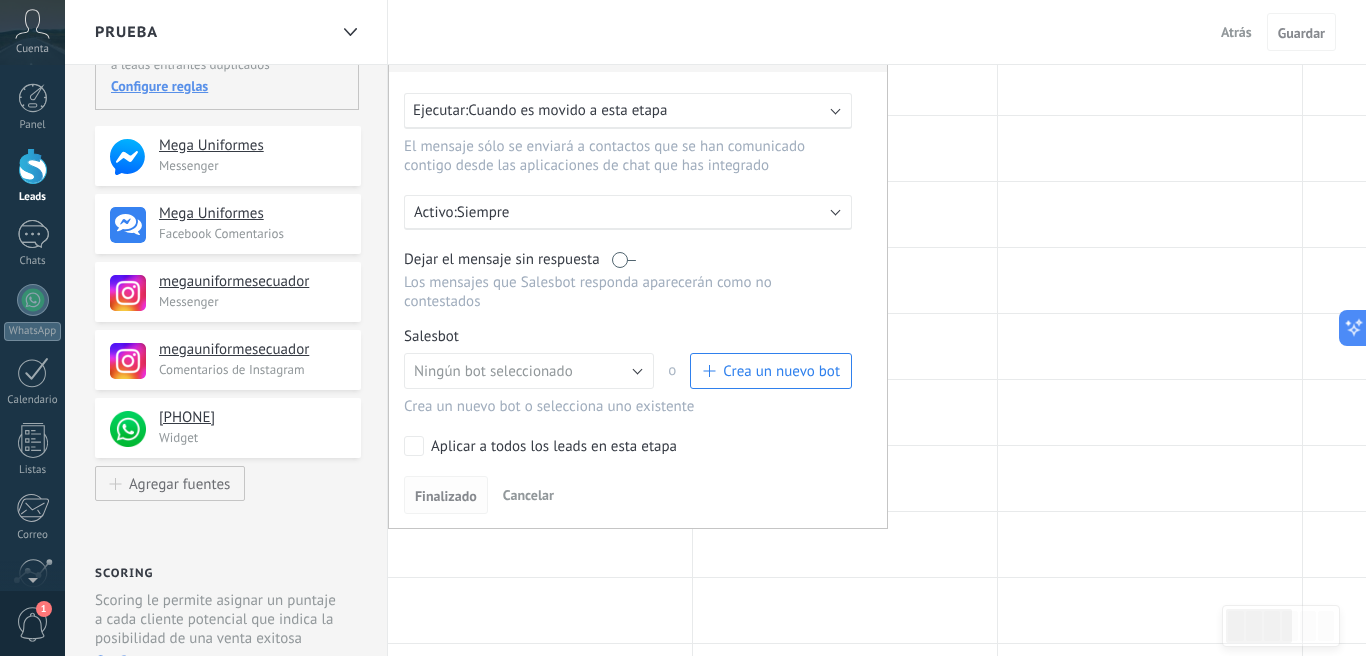 click on "Finalizado" at bounding box center [446, 496] 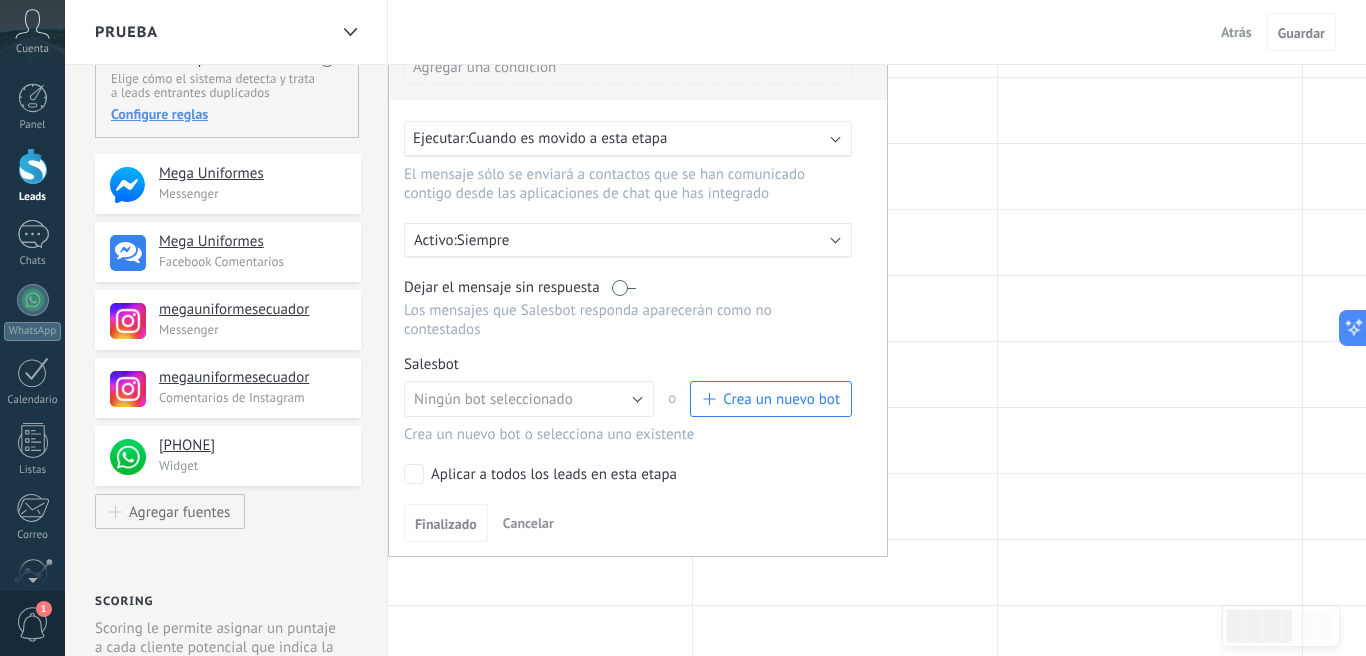 scroll, scrollTop: 181, scrollLeft: 0, axis: vertical 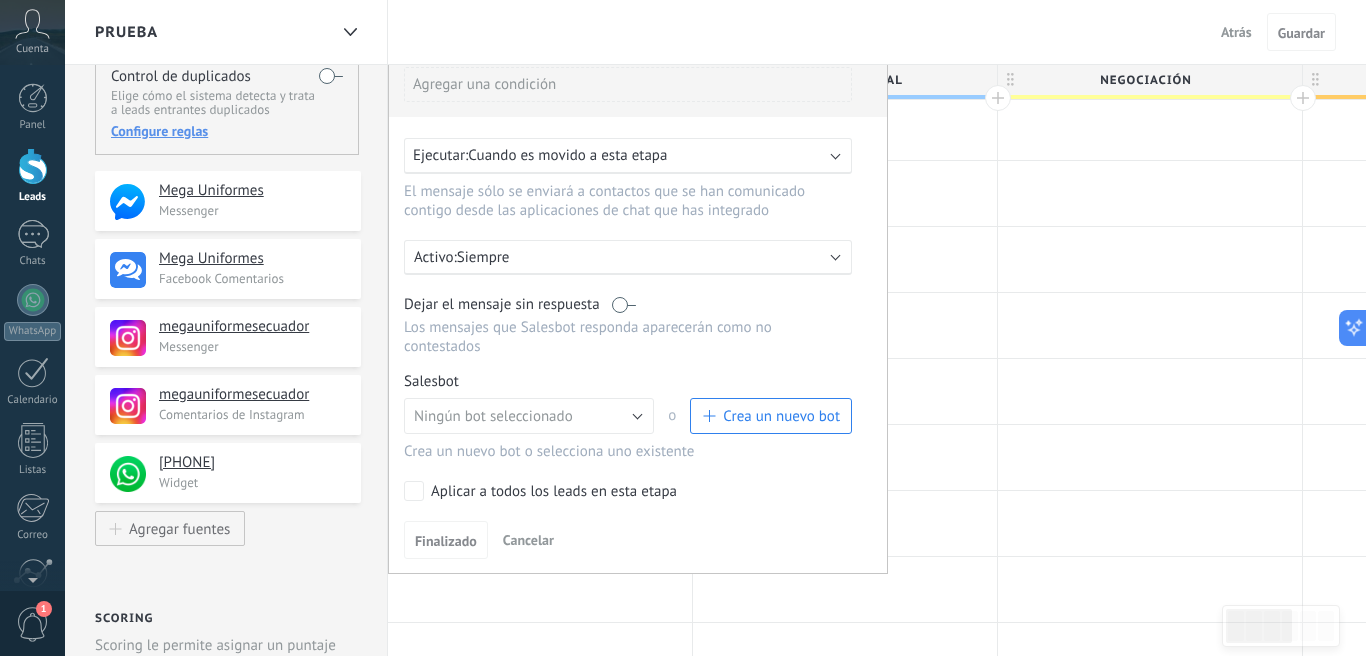 click at bounding box center (624, 304) 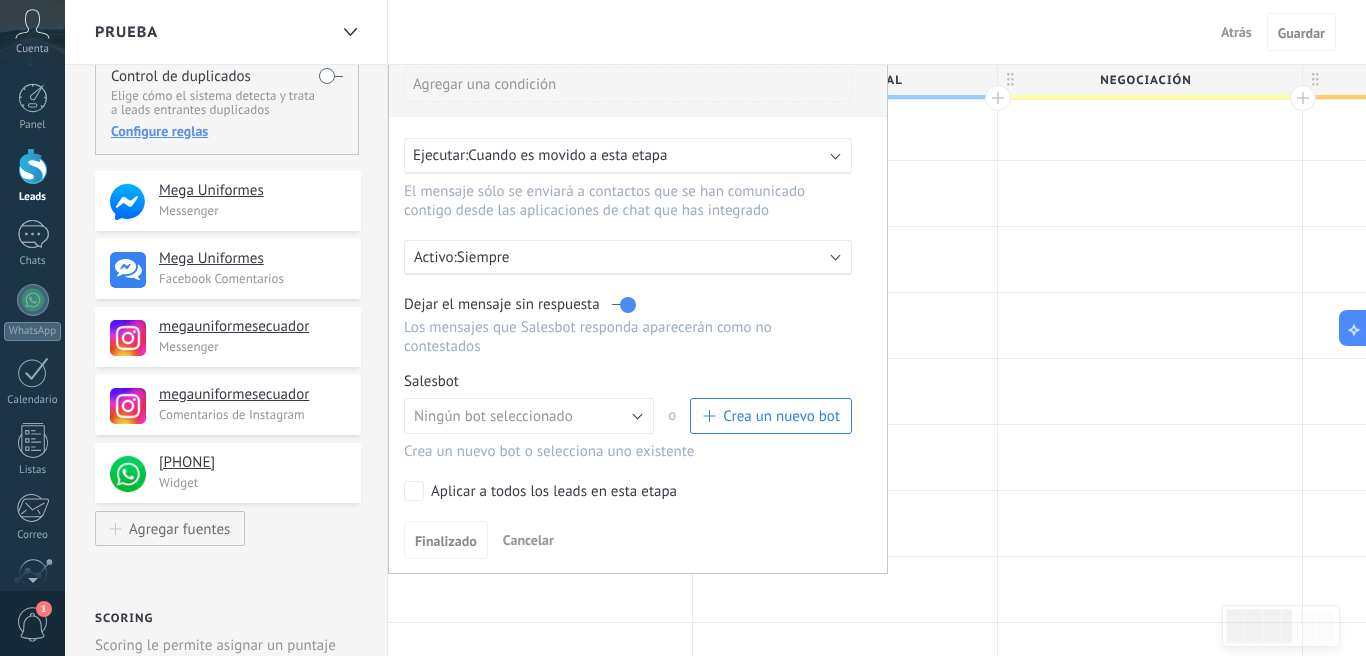 click on "Ejecutar:  Cuando es movido a esta etapa" at bounding box center [628, 156] 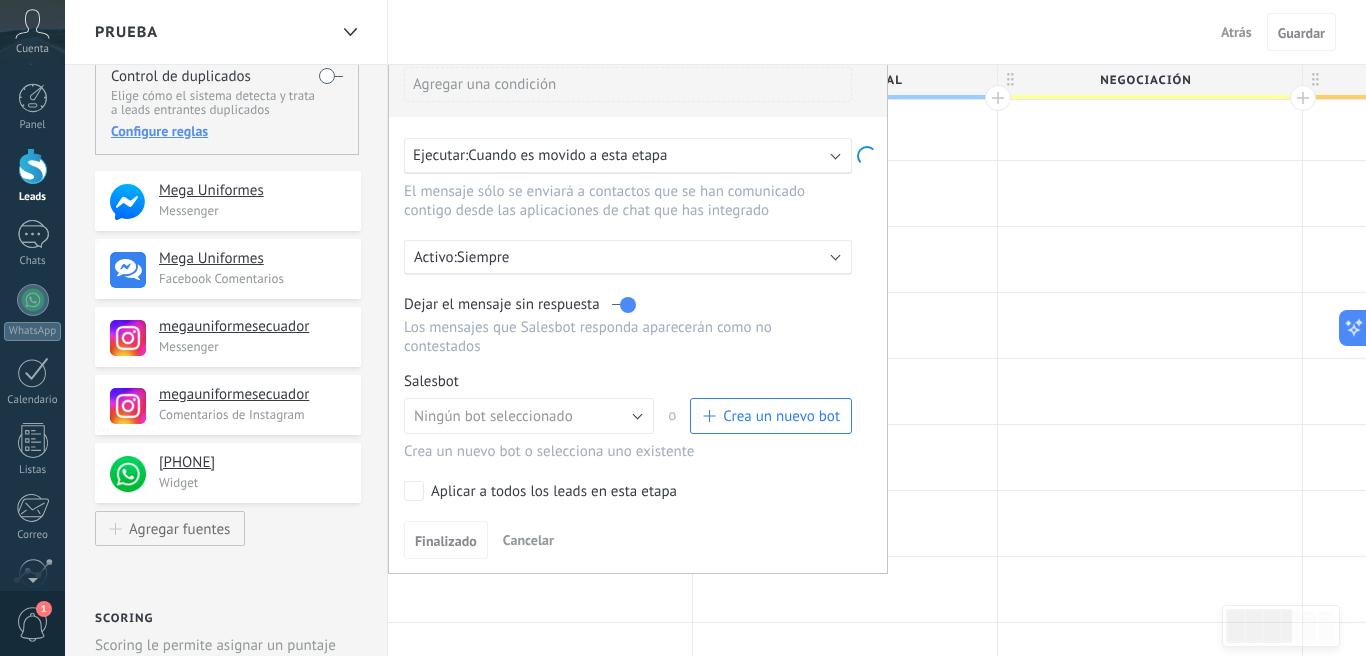 click on "Ejecutar:  Cuando es movido a esta etapa" at bounding box center [620, 155] 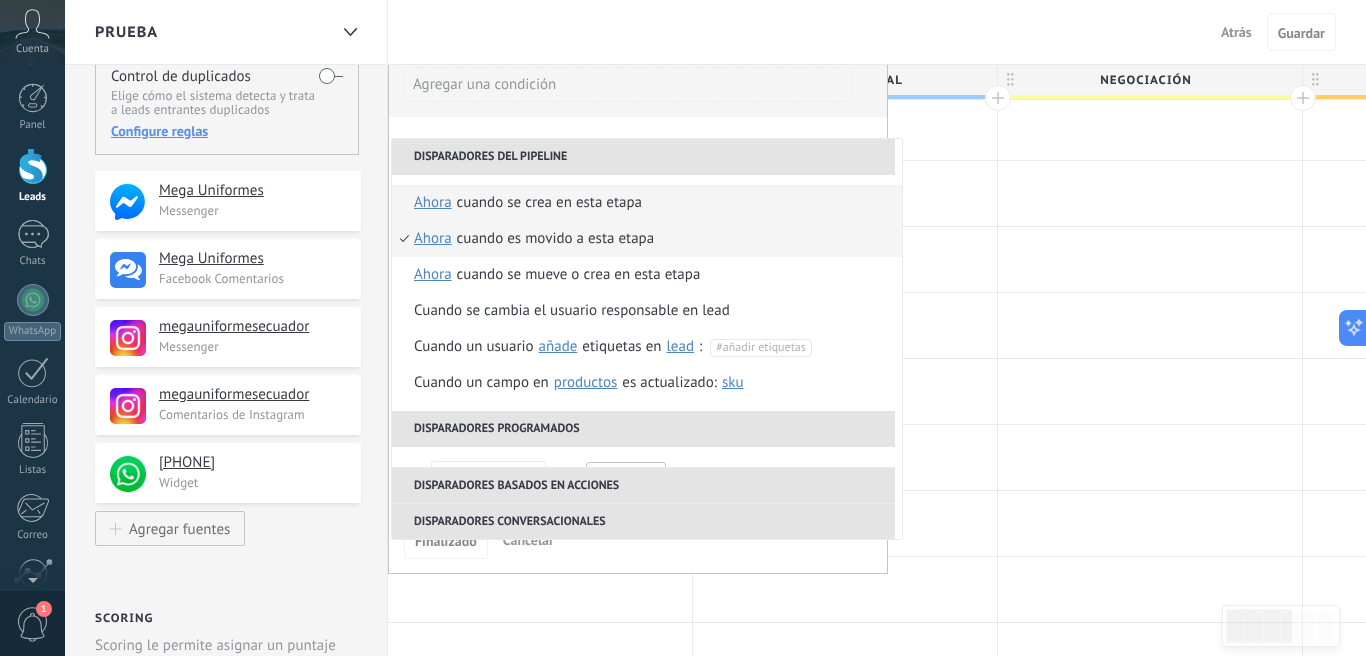 click on "Cuando se crea en esta etapa ahora después de 5 minutos después de 10 minutos un día Seleccionar un intervalo ahora" at bounding box center [647, 203] 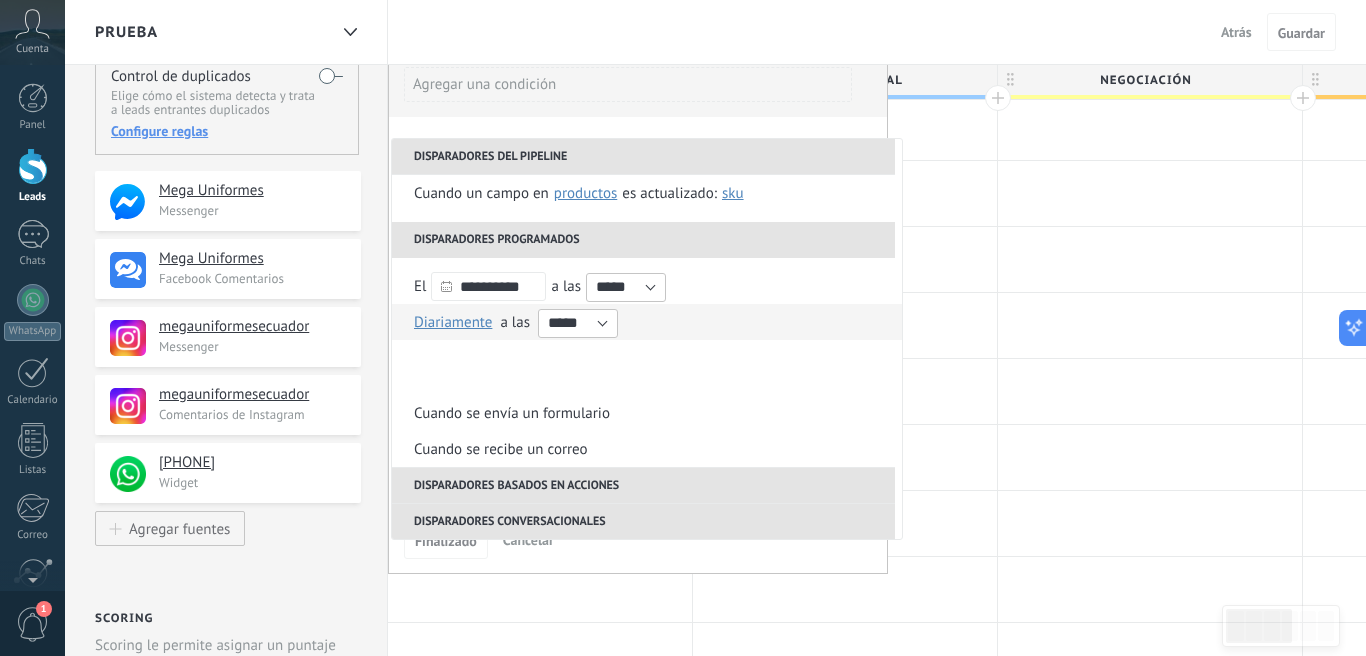 scroll, scrollTop: 0, scrollLeft: 0, axis: both 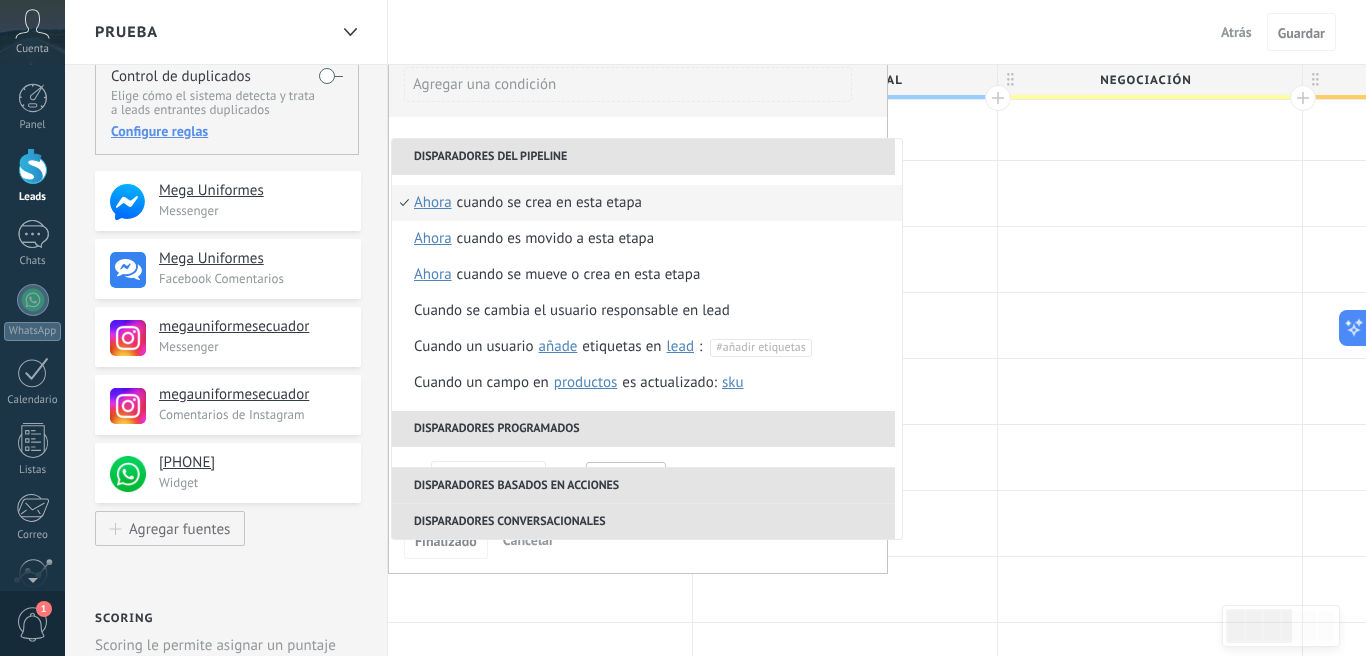 click on "Cuando se crea en esta etapa ahora después de 5 minutos después de 10 minutos un día Seleccionar un intervalo ahora" at bounding box center [647, 203] 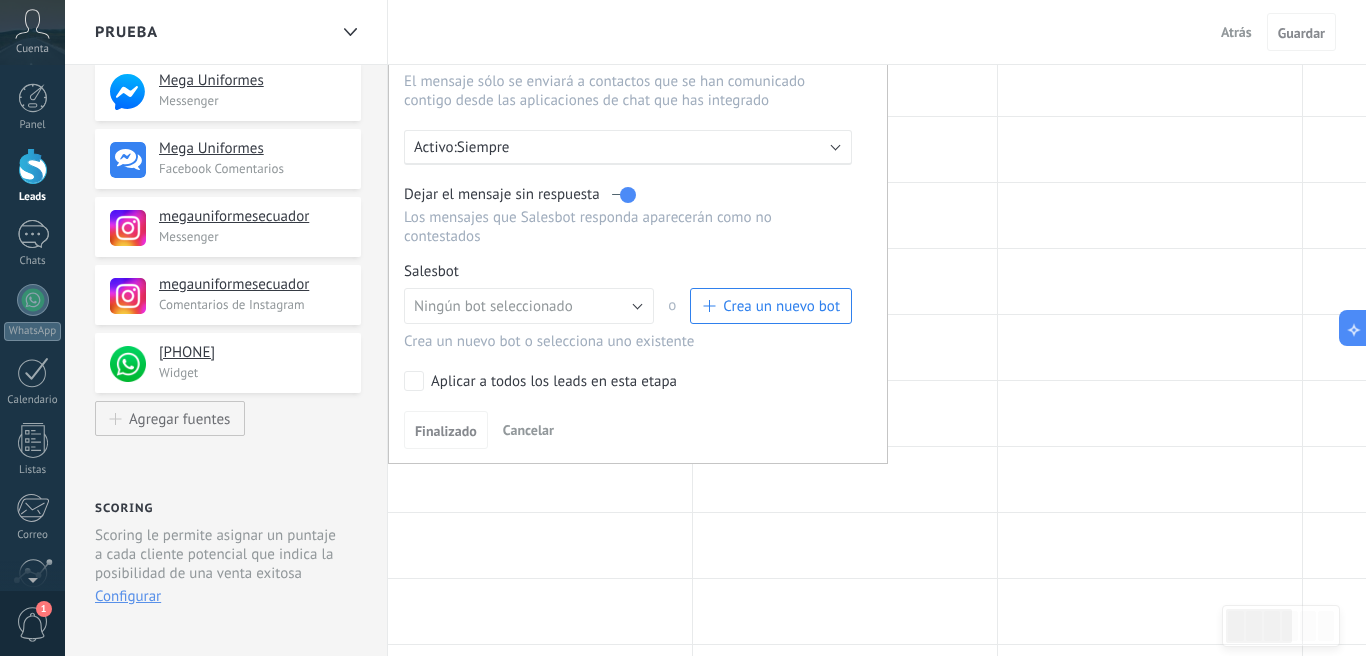 scroll, scrollTop: 0, scrollLeft: 0, axis: both 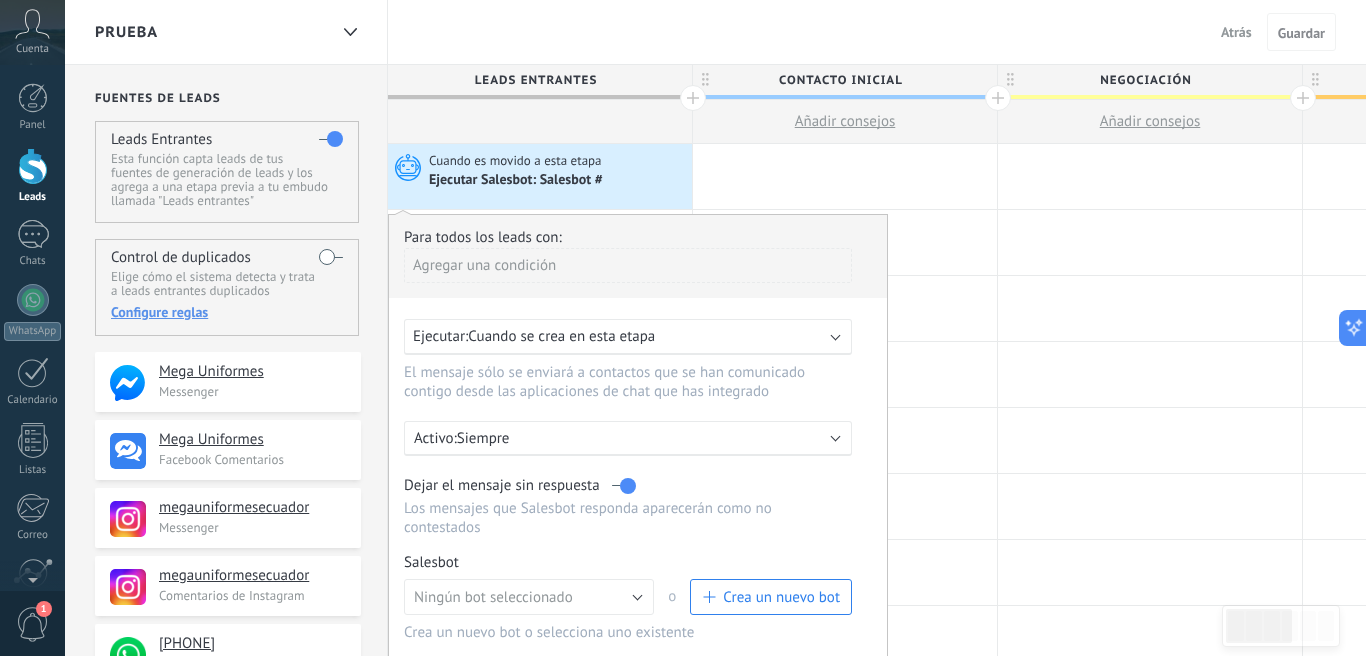 click on "Ejecutar Salesbot: Salesbot #" at bounding box center [558, 180] 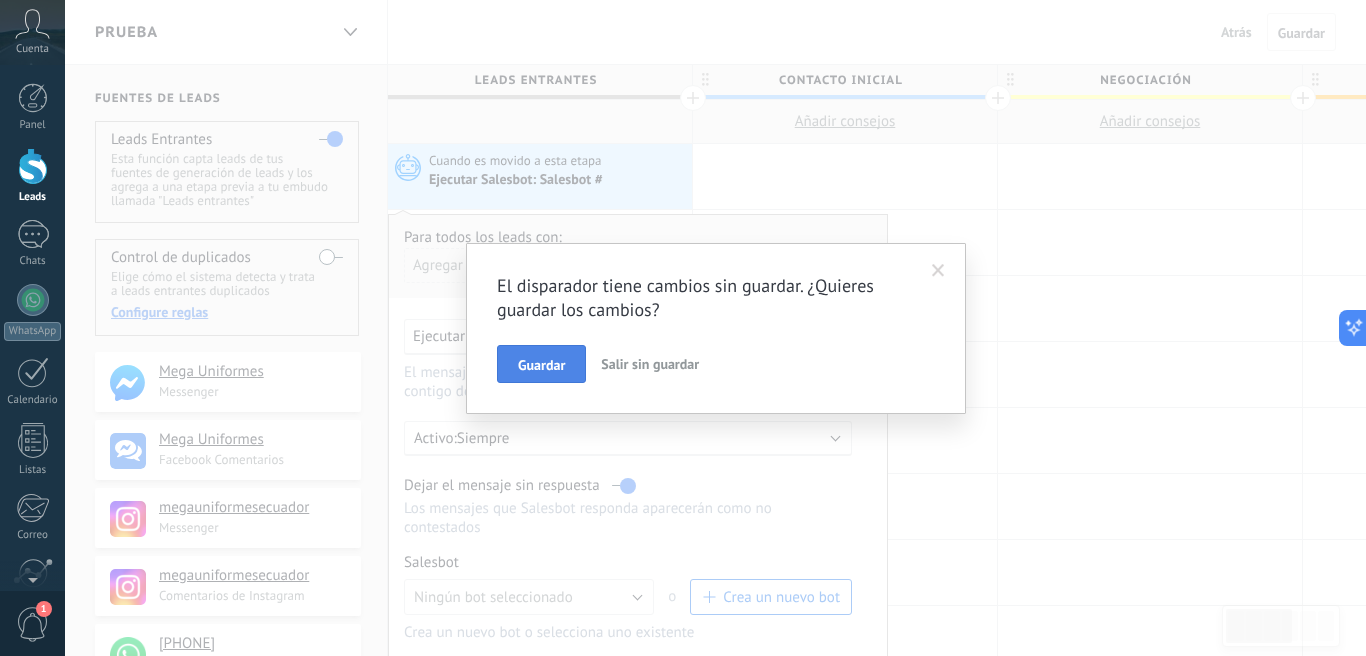 click on "Guardar" at bounding box center (541, 365) 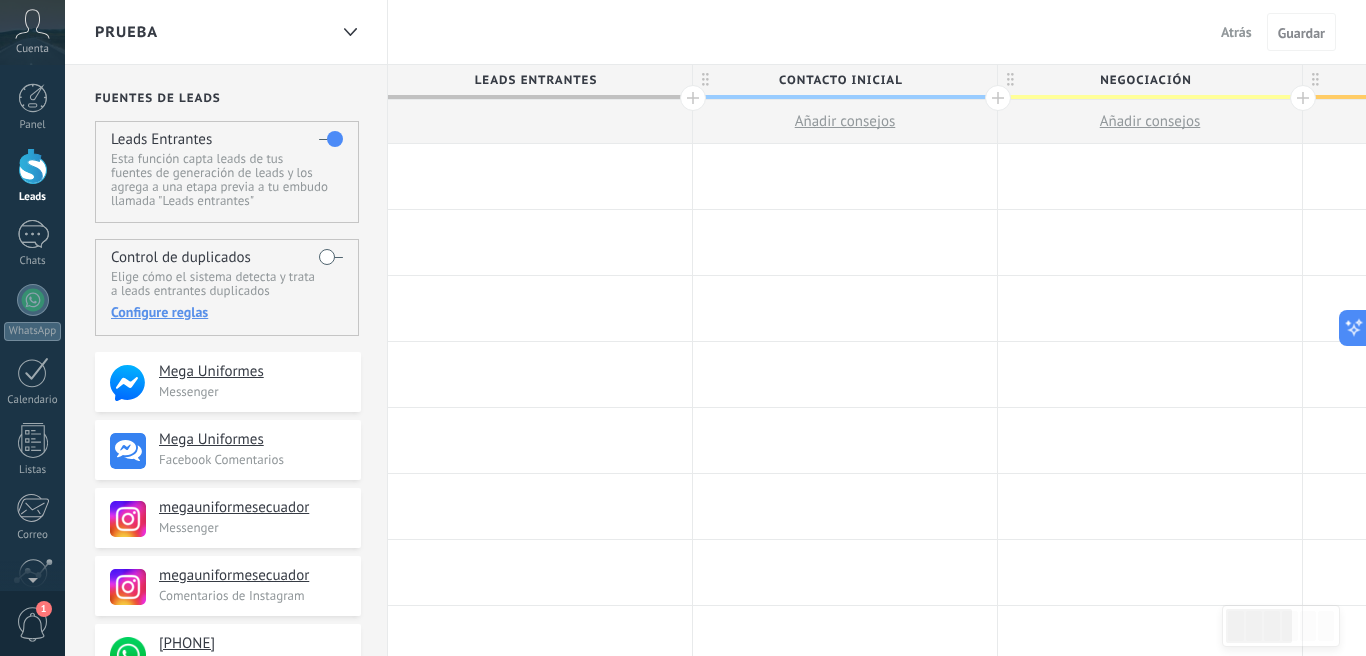 click at bounding box center (540, 176) 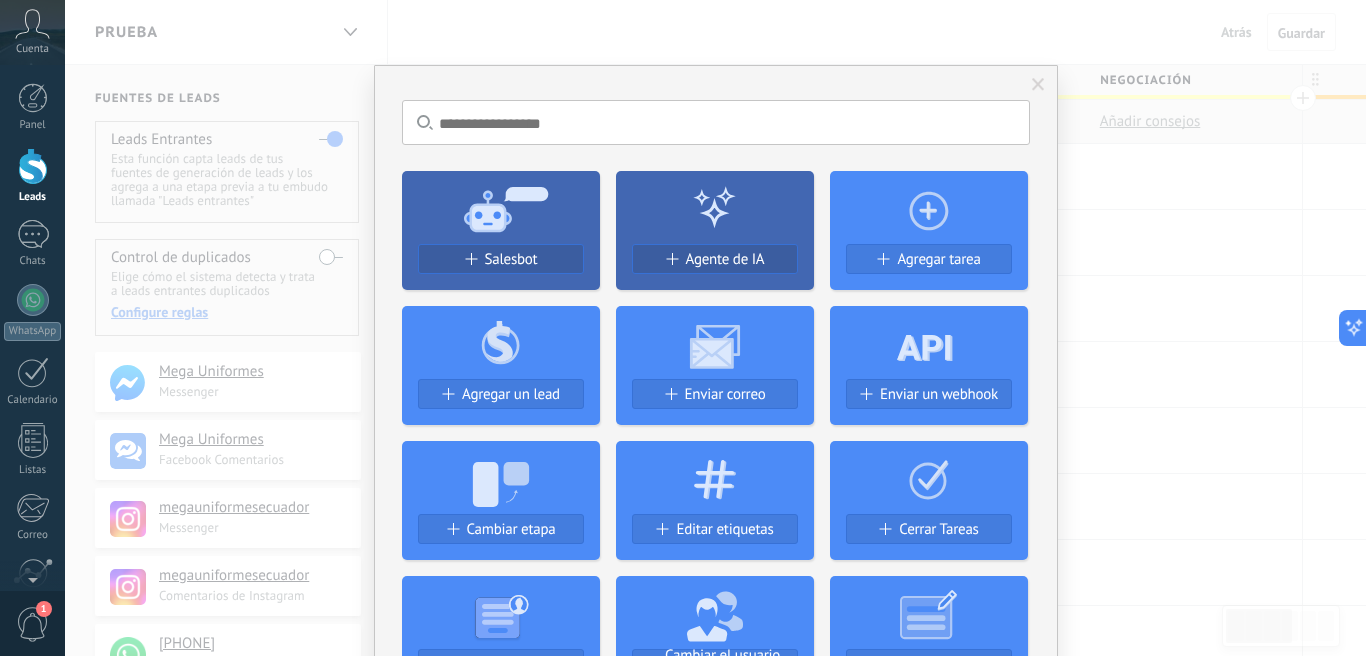 click at bounding box center (1038, 85) 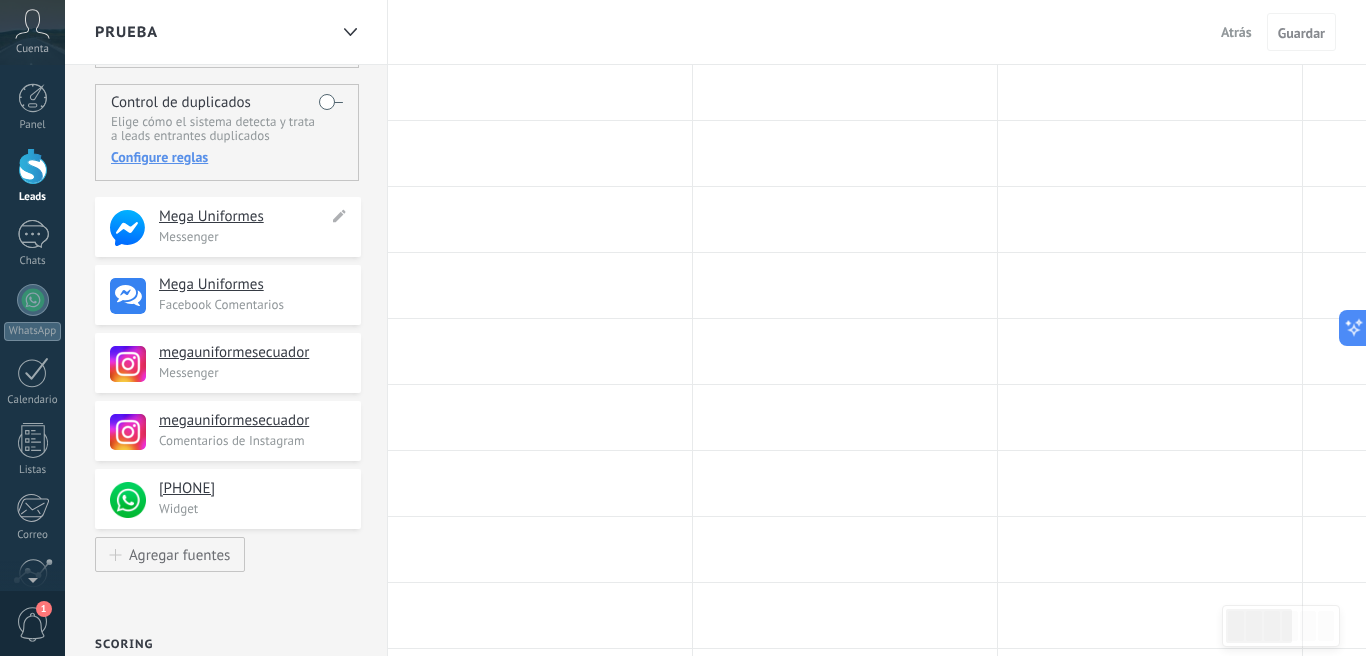 scroll, scrollTop: 0, scrollLeft: 0, axis: both 